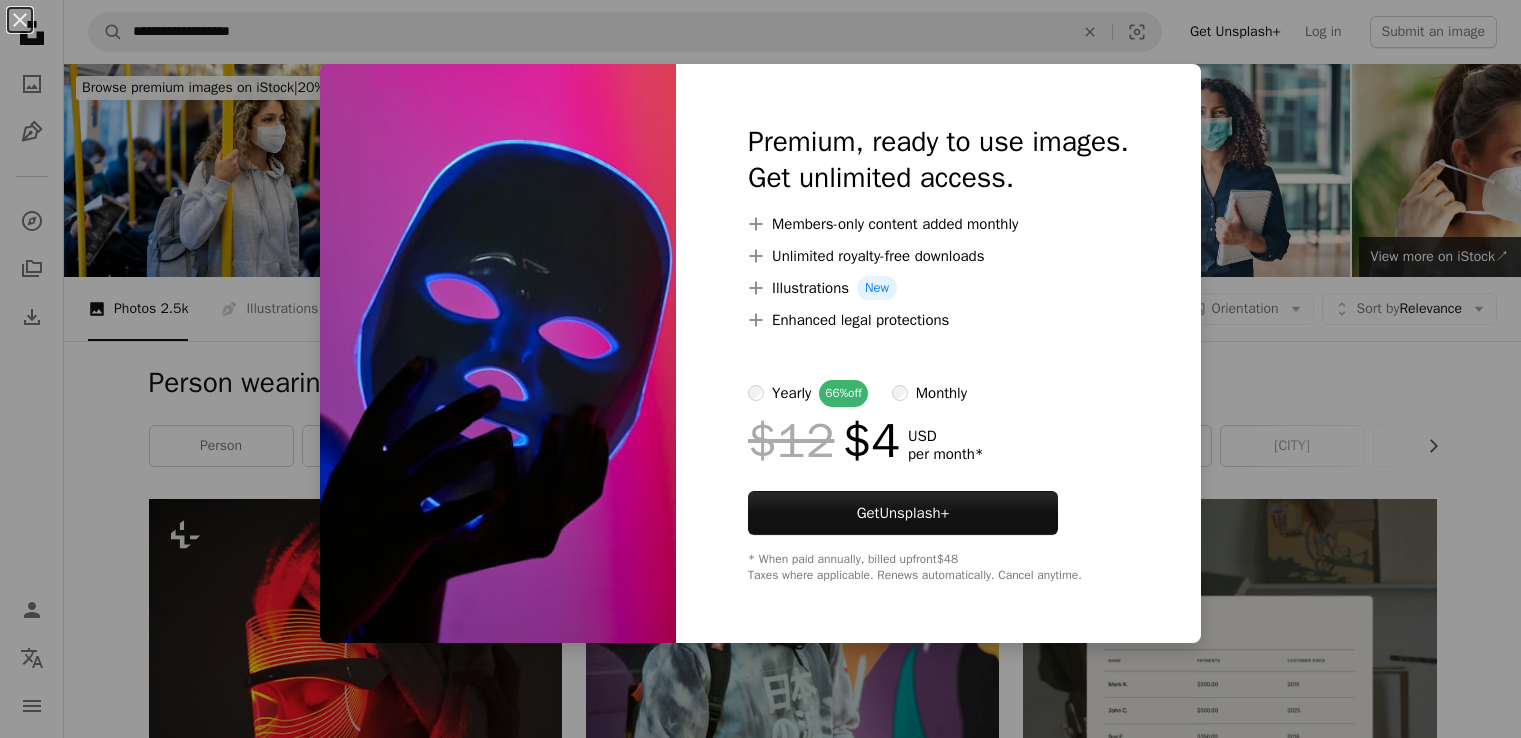scroll, scrollTop: 800, scrollLeft: 0, axis: vertical 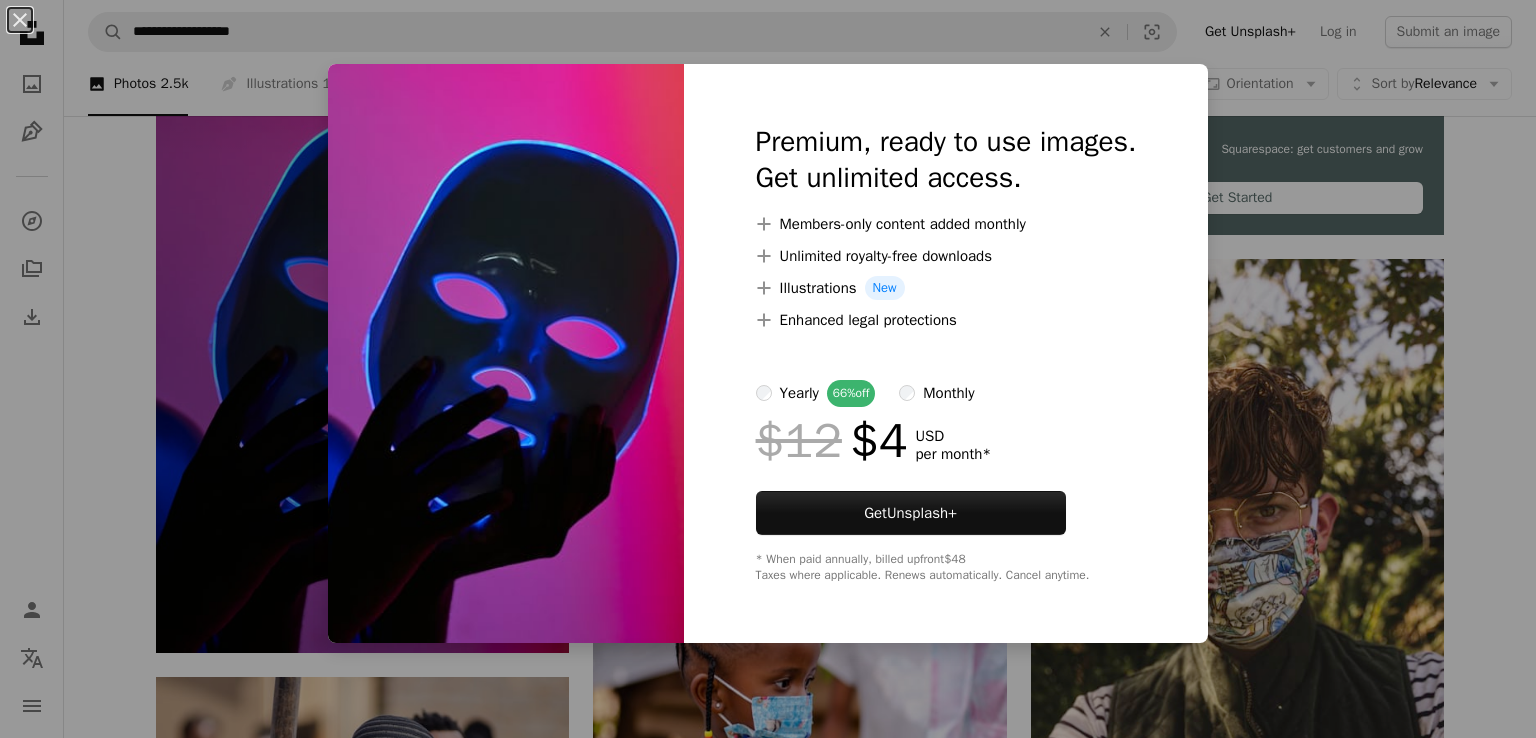 click on "An X shape Premium, ready to use images. Get unlimited access. A plus sign Members-only content added monthly A plus sign Unlimited royalty-free downloads A plus sign Illustrations  New A plus sign Enhanced legal protections yearly 66%  off monthly $12   $4 USD per month * Get  Unsplash+ * When paid annually, billed upfront  $48 Taxes where applicable. Renews automatically. Cancel anytime." at bounding box center [768, 369] 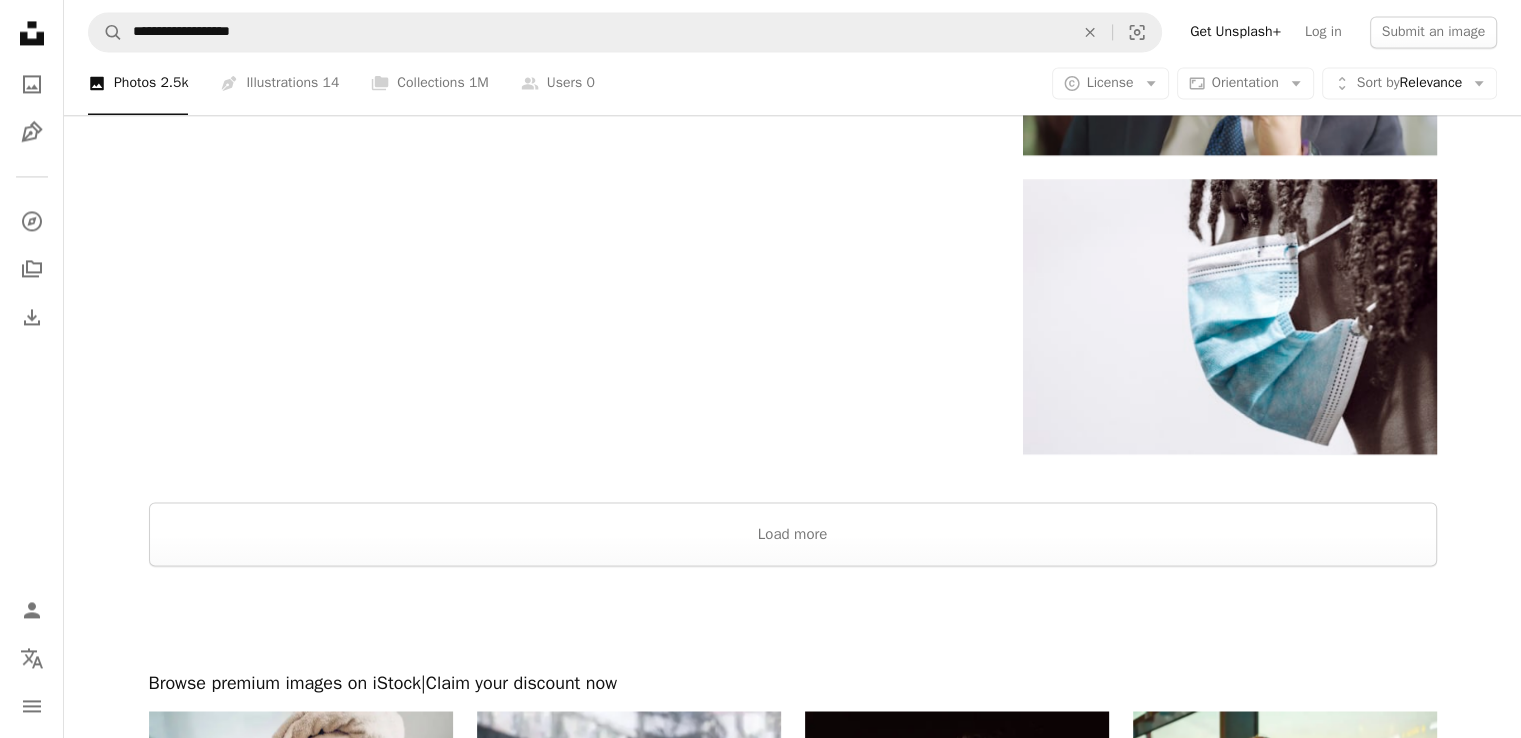 scroll, scrollTop: 3200, scrollLeft: 0, axis: vertical 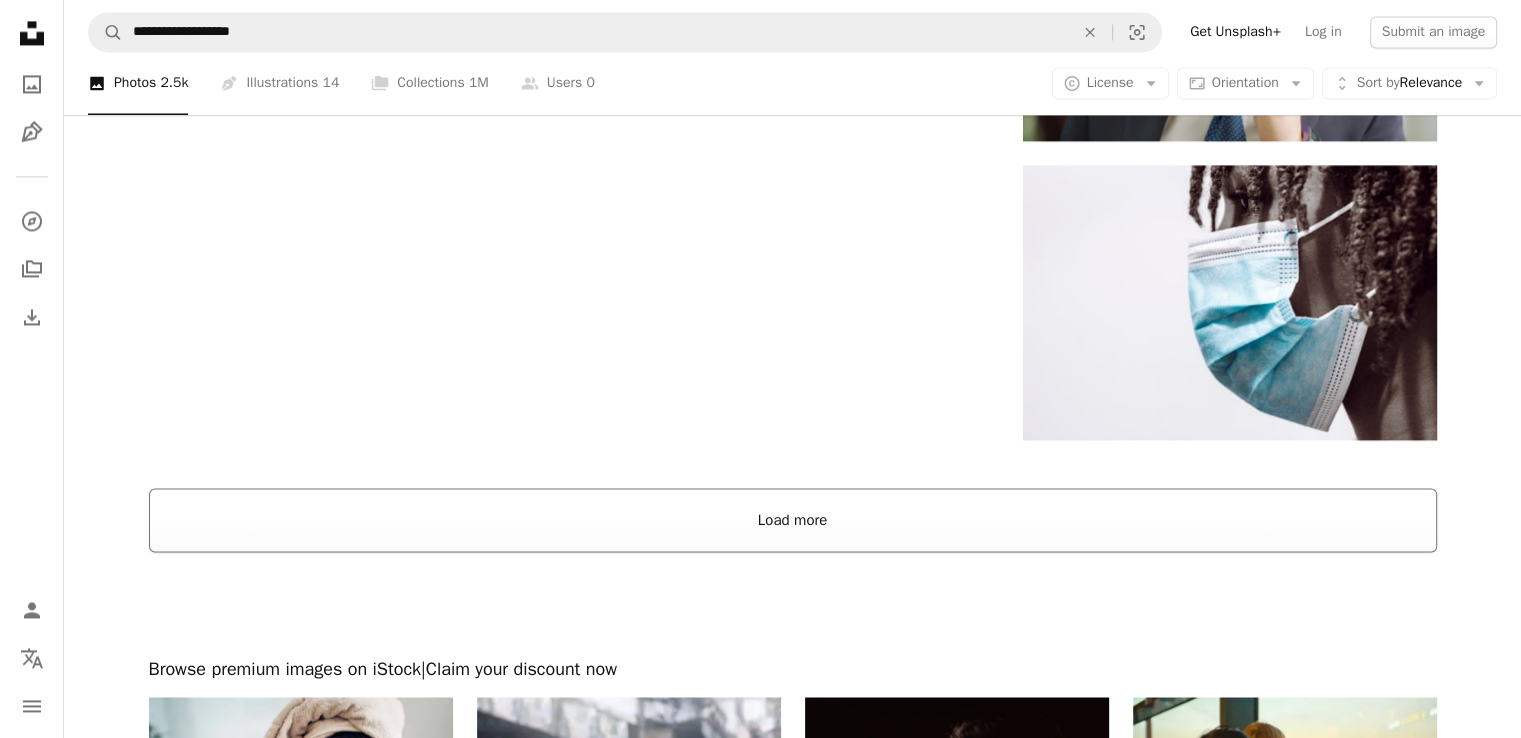 click on "Load more" at bounding box center [793, 520] 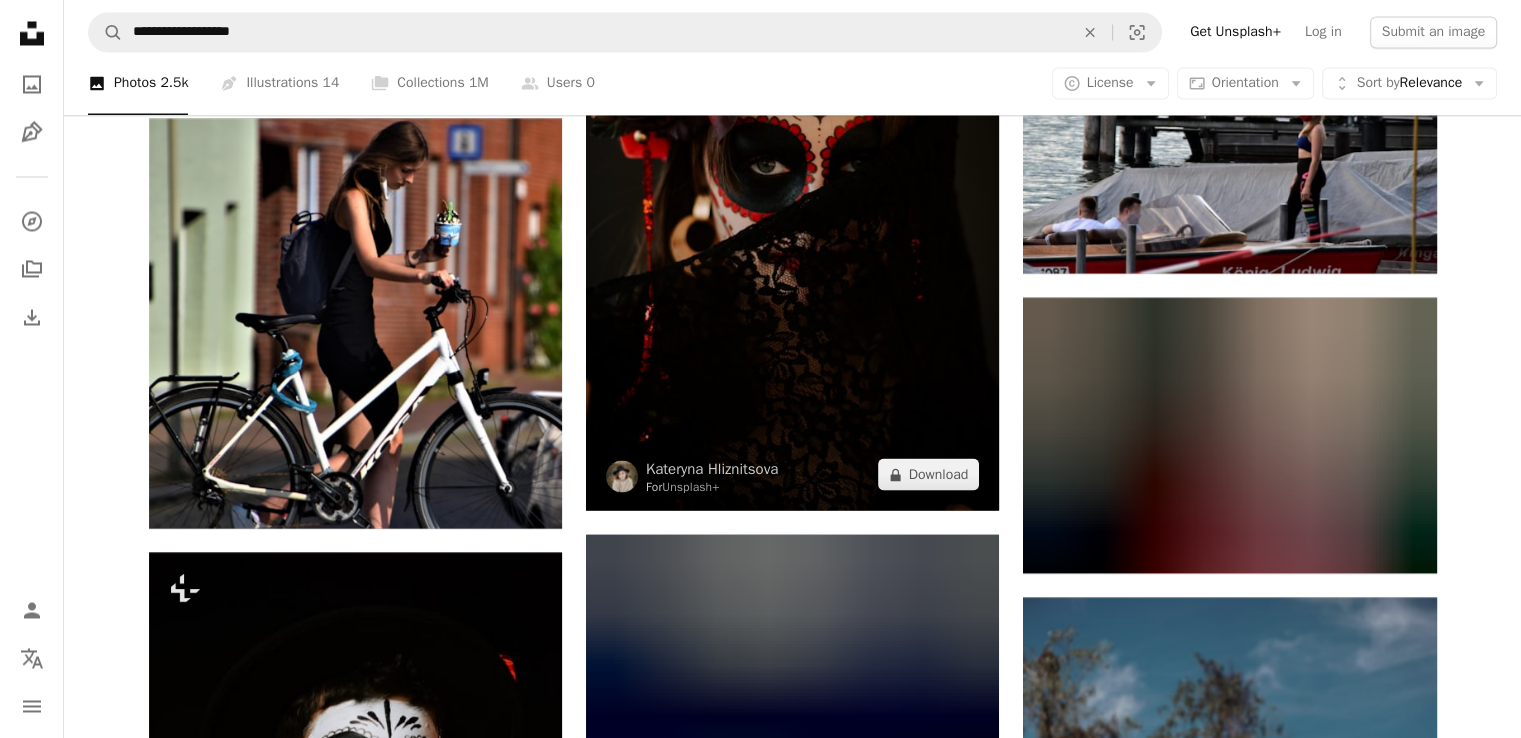 scroll, scrollTop: 3700, scrollLeft: 0, axis: vertical 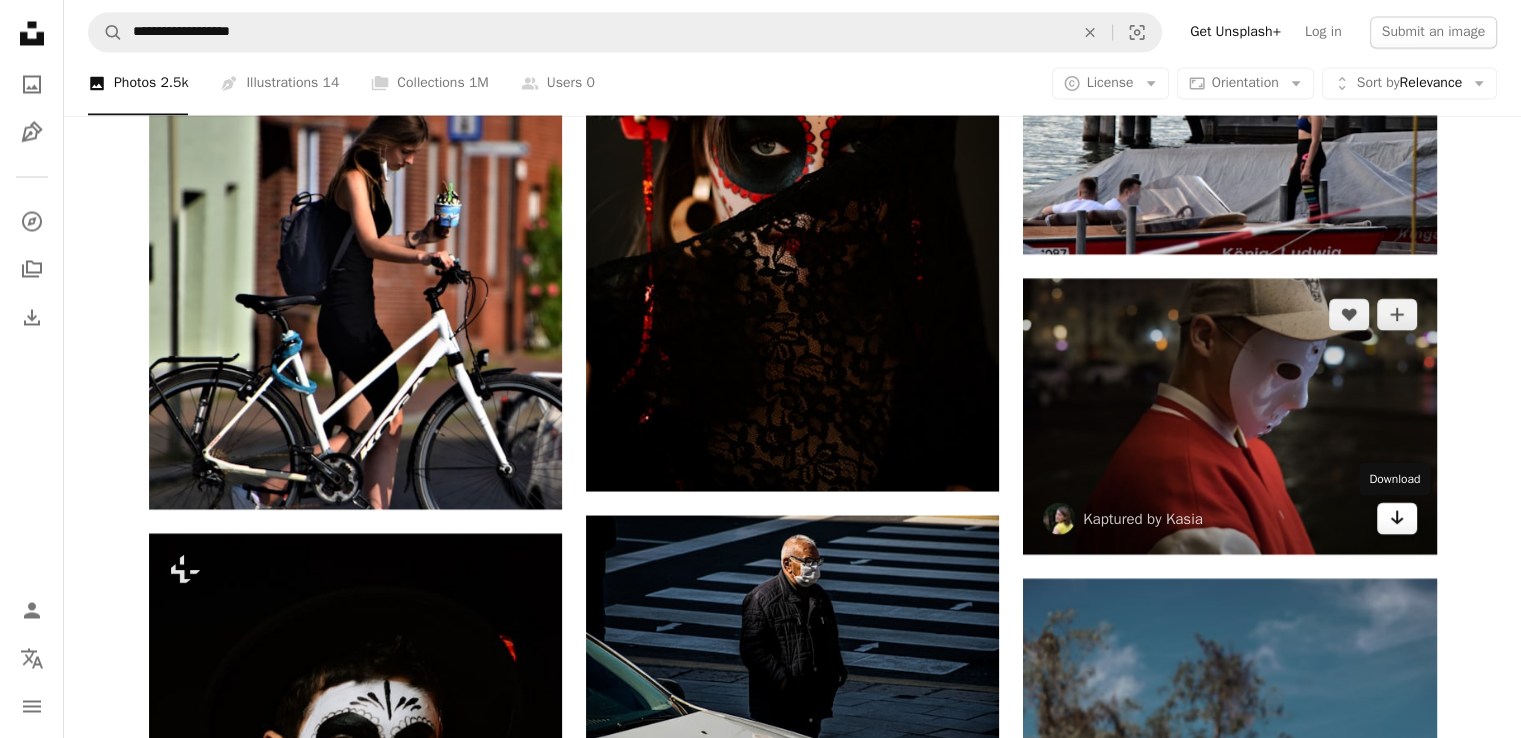 click on "Arrow pointing down" 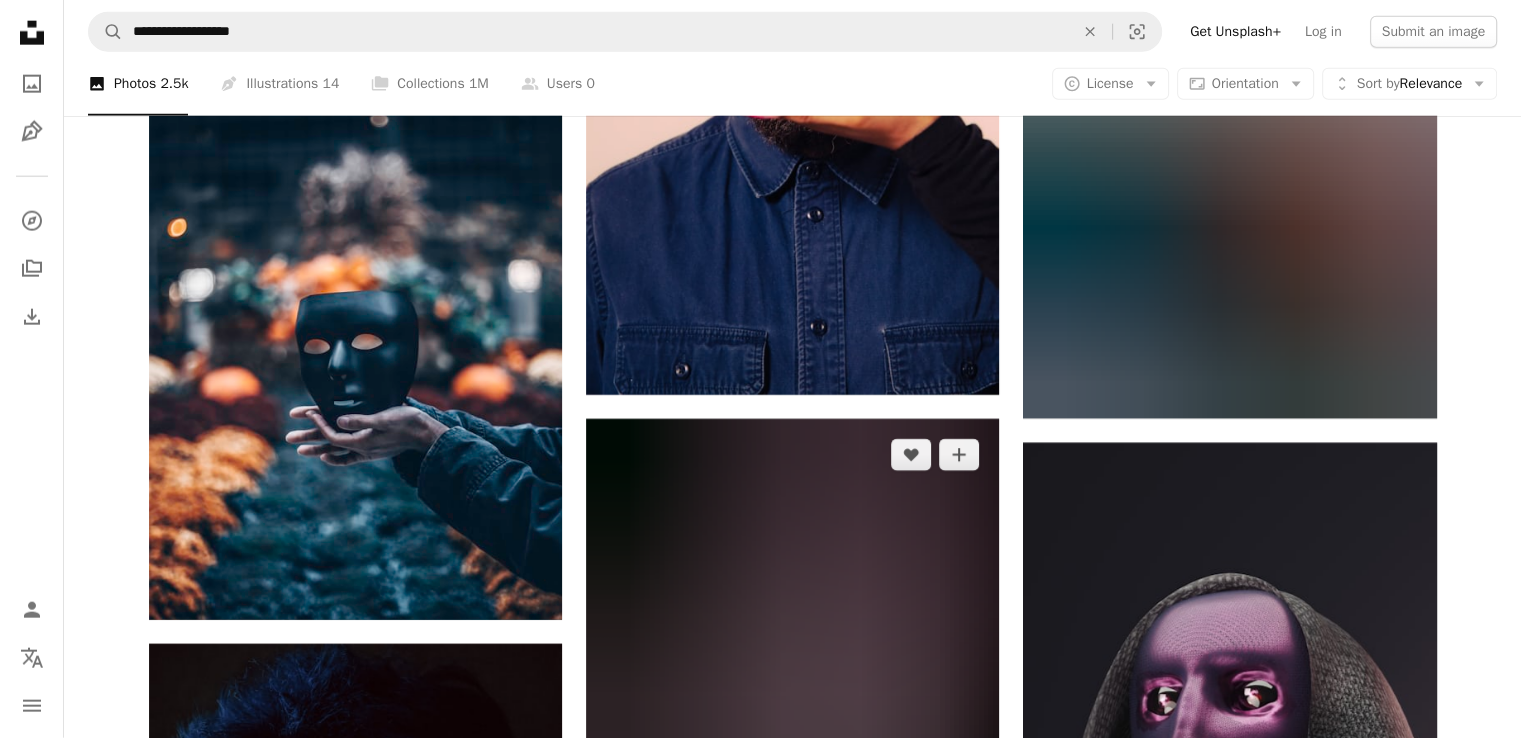 scroll, scrollTop: 20300, scrollLeft: 0, axis: vertical 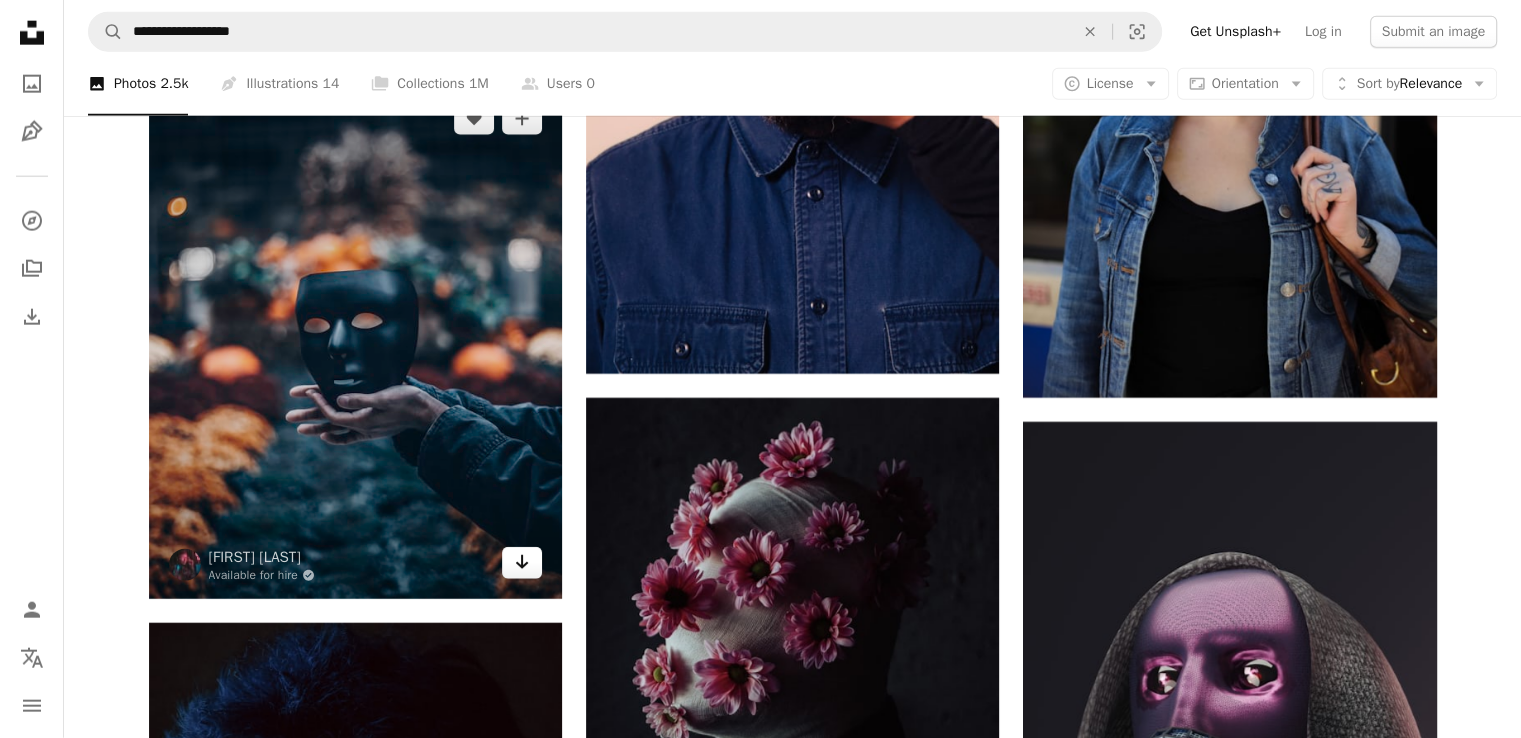 click on "Arrow pointing down" at bounding box center [522, 563] 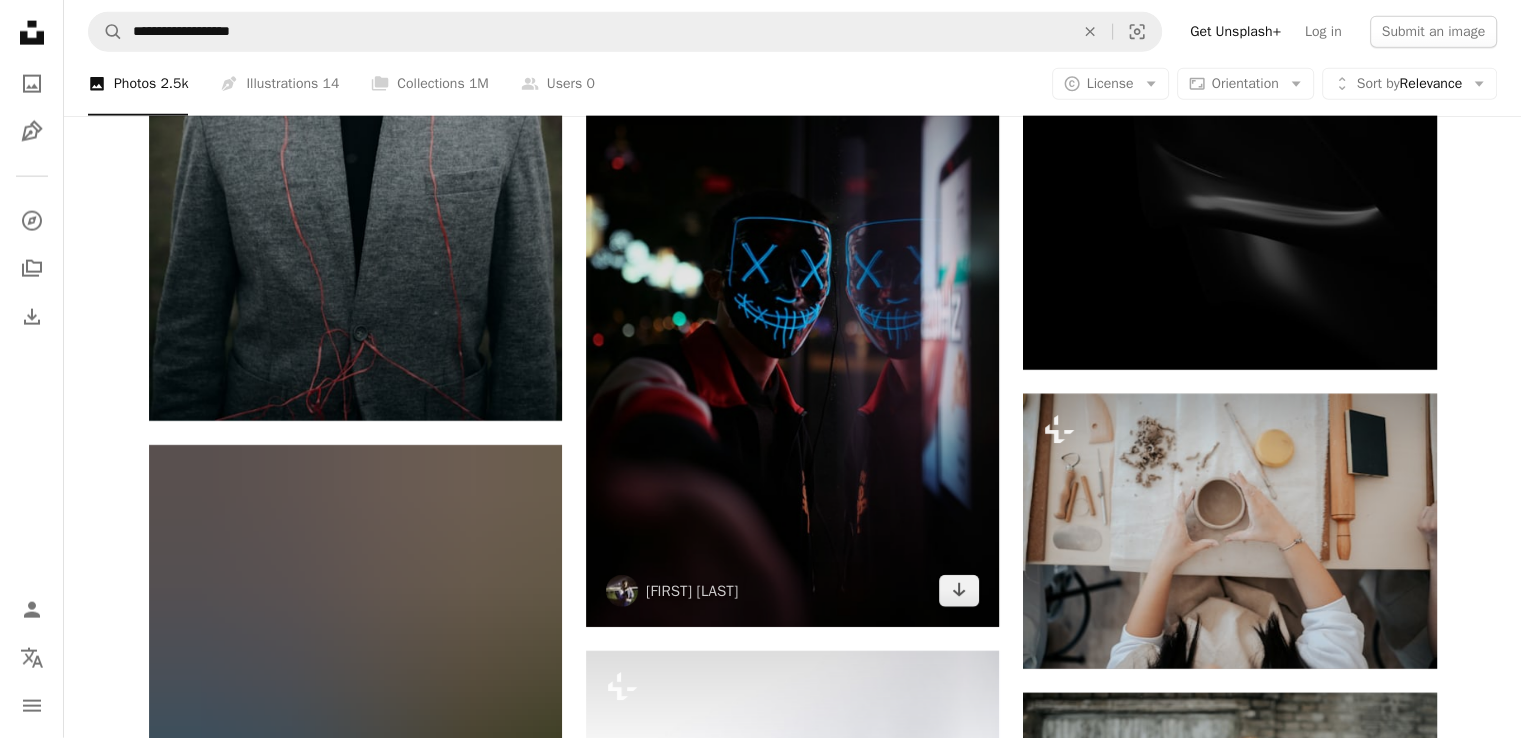 scroll, scrollTop: 27600, scrollLeft: 0, axis: vertical 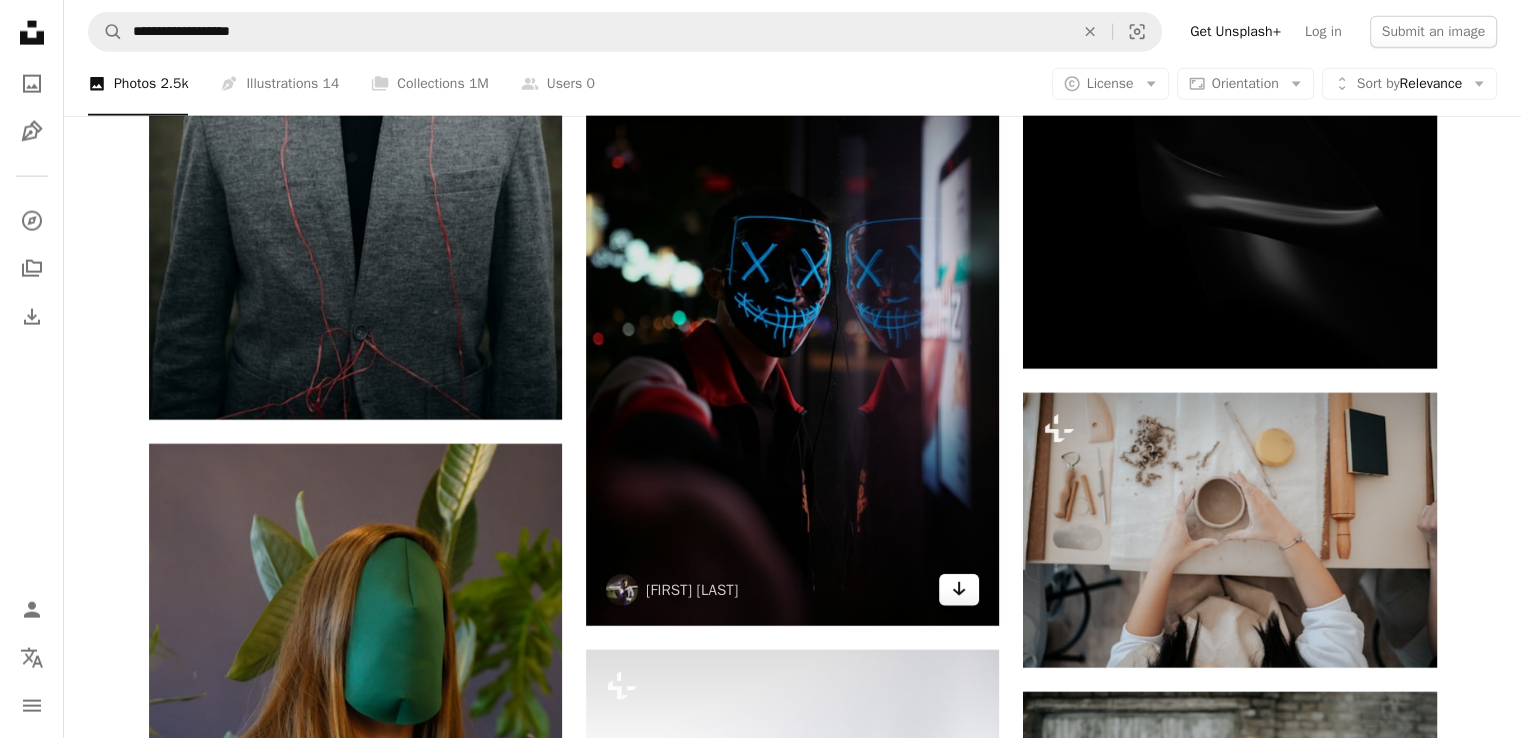 click 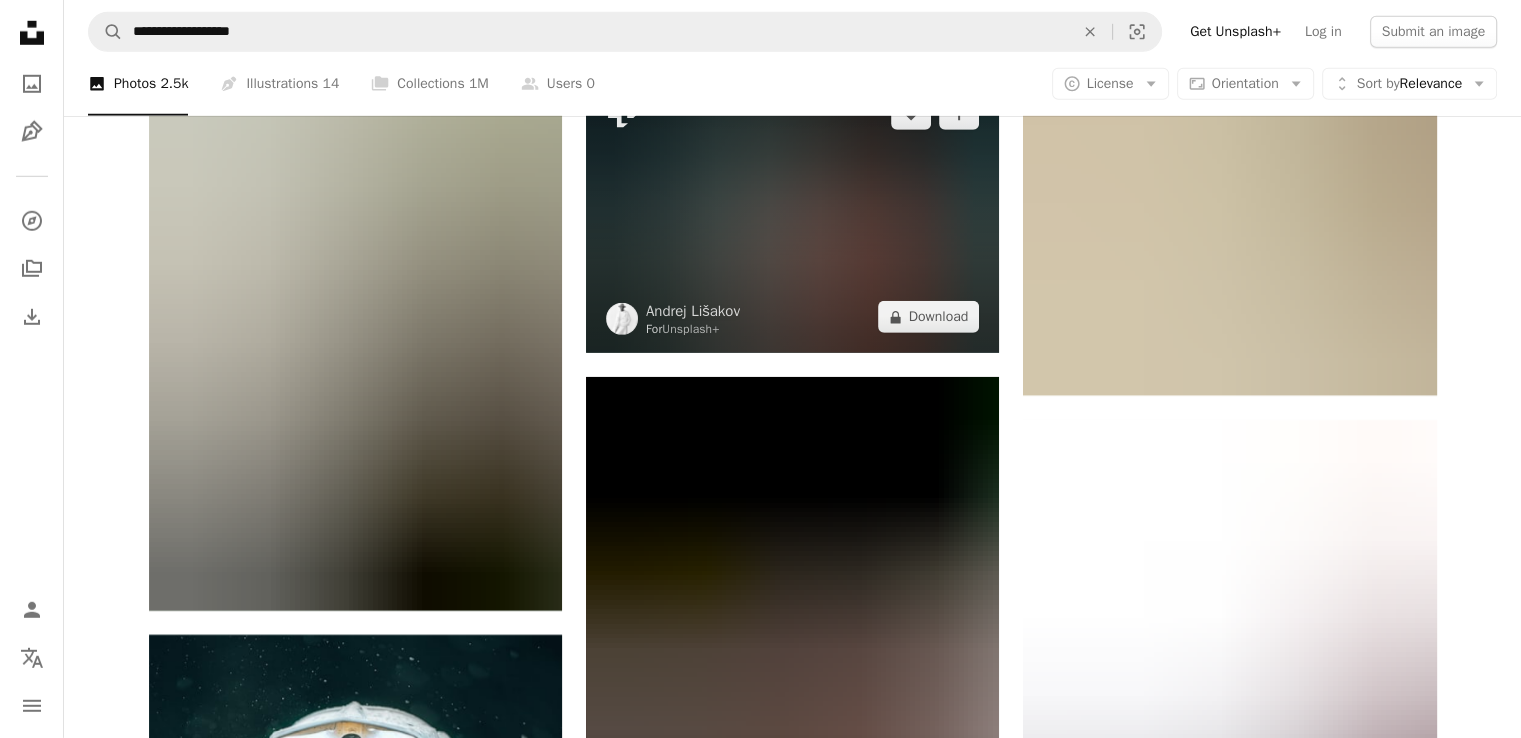 scroll, scrollTop: 28700, scrollLeft: 0, axis: vertical 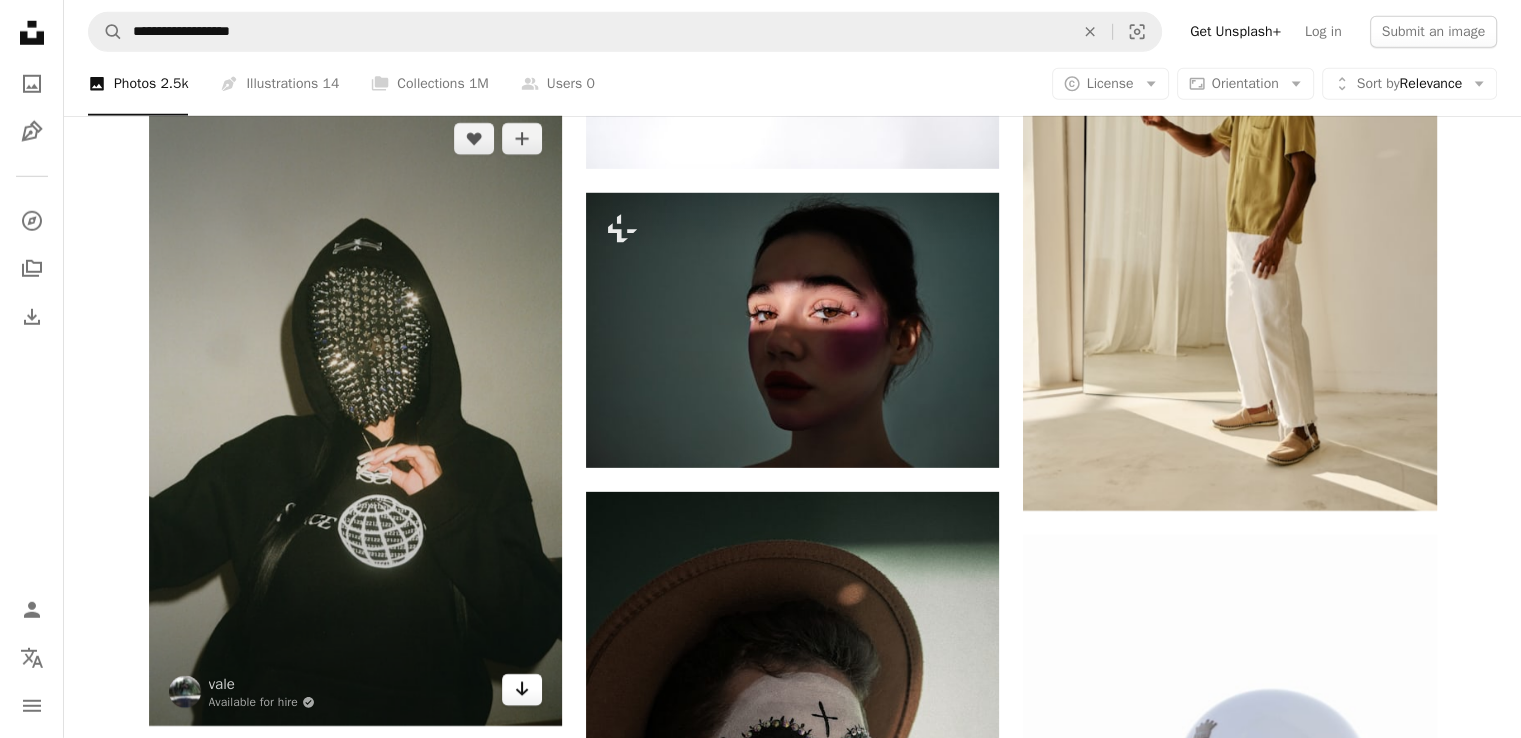 click on "Arrow pointing down" 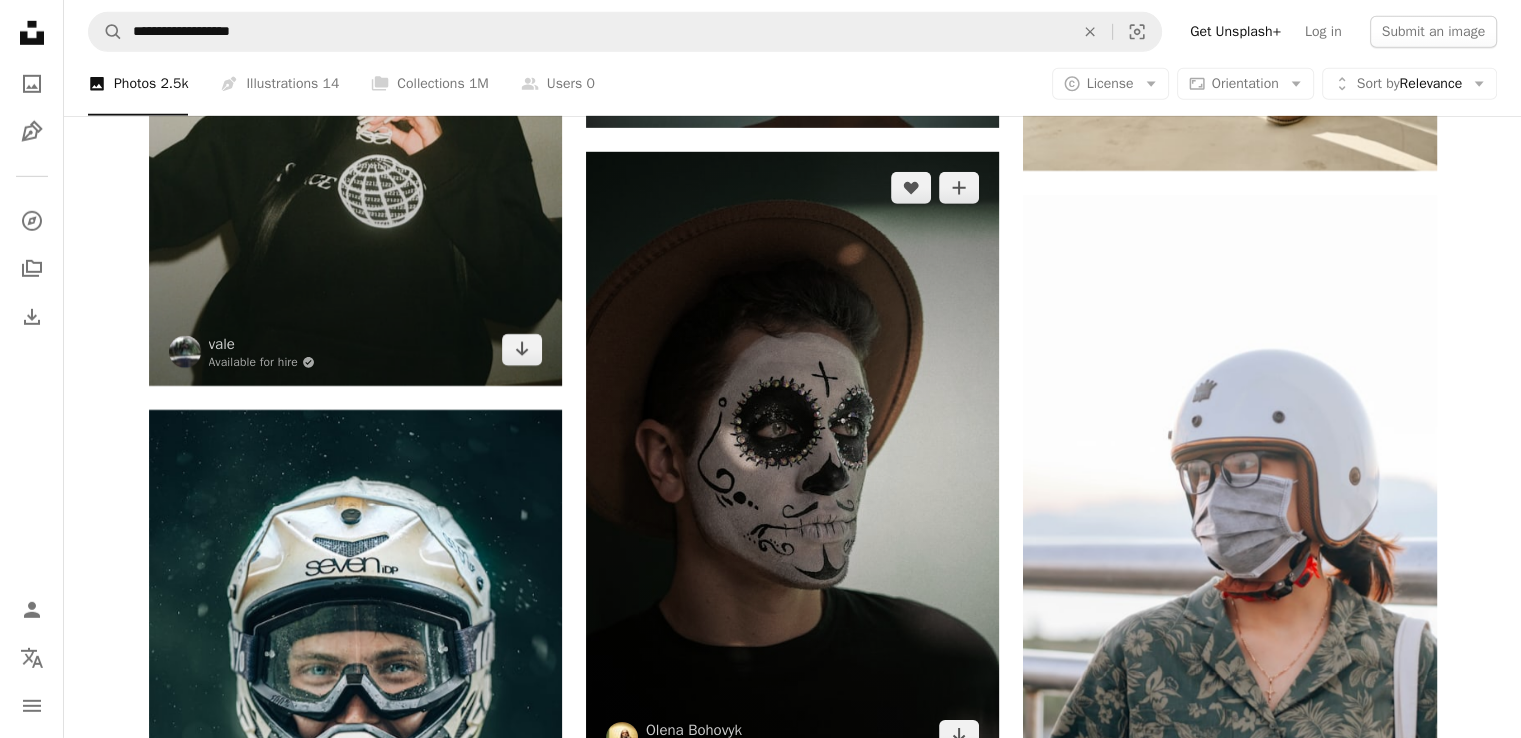 scroll, scrollTop: 29100, scrollLeft: 0, axis: vertical 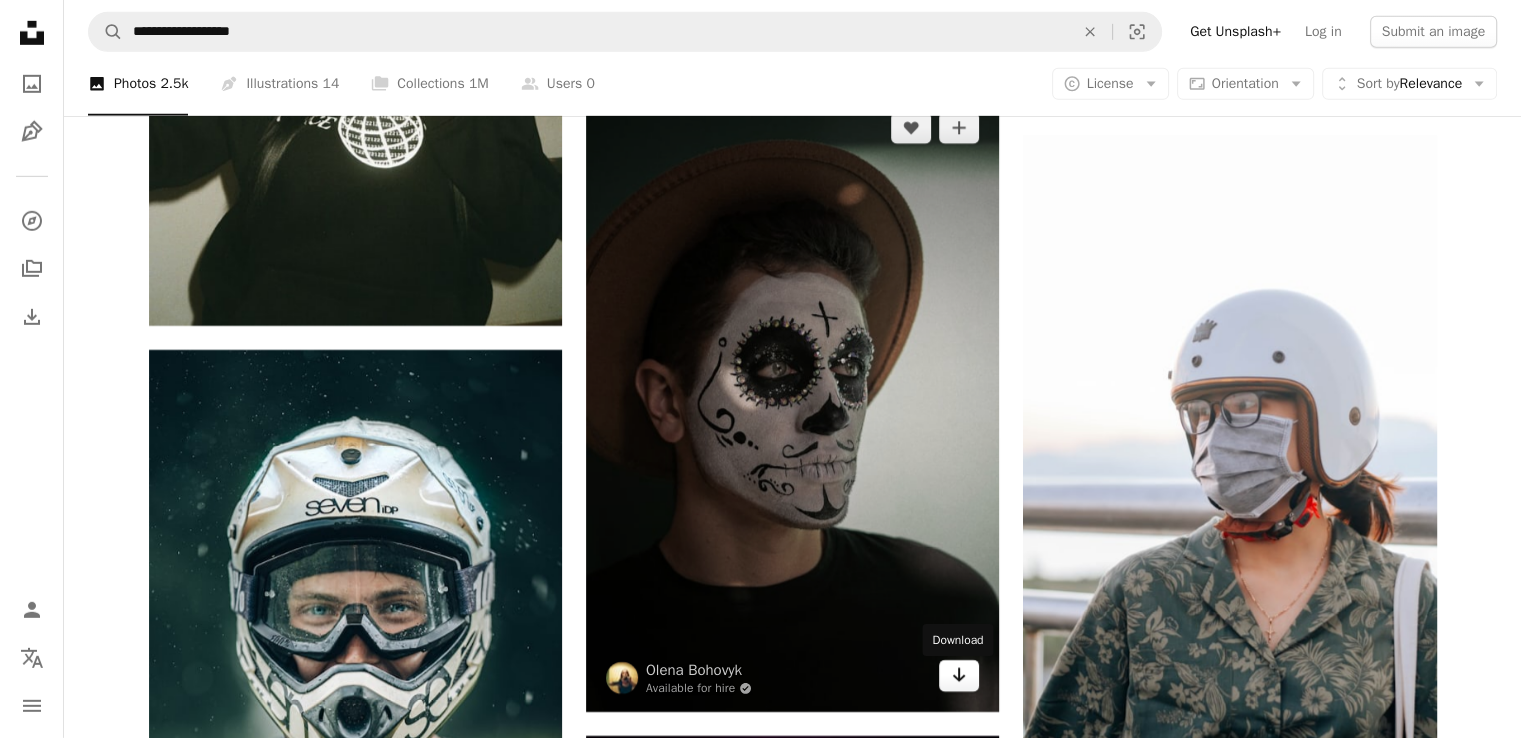 click 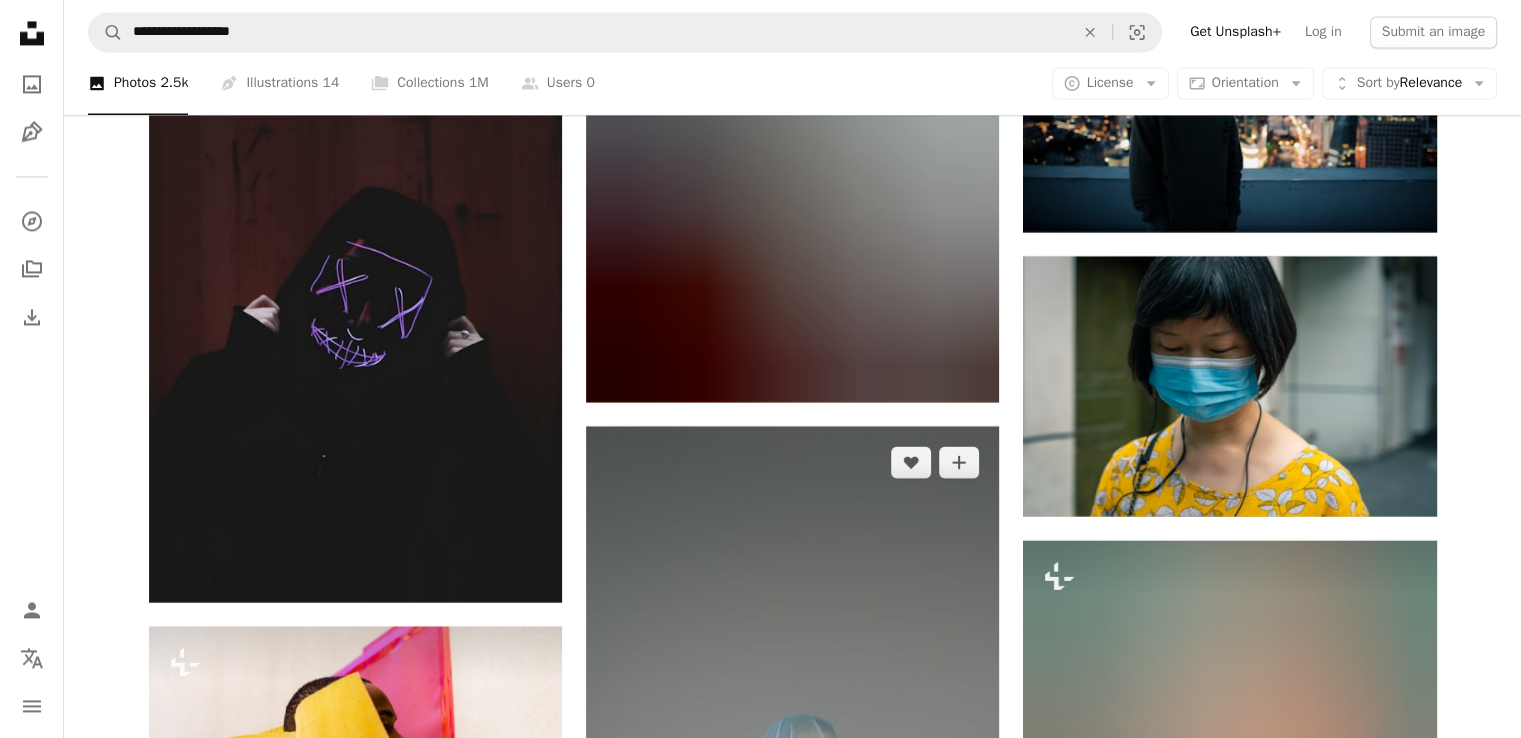 scroll, scrollTop: 33600, scrollLeft: 0, axis: vertical 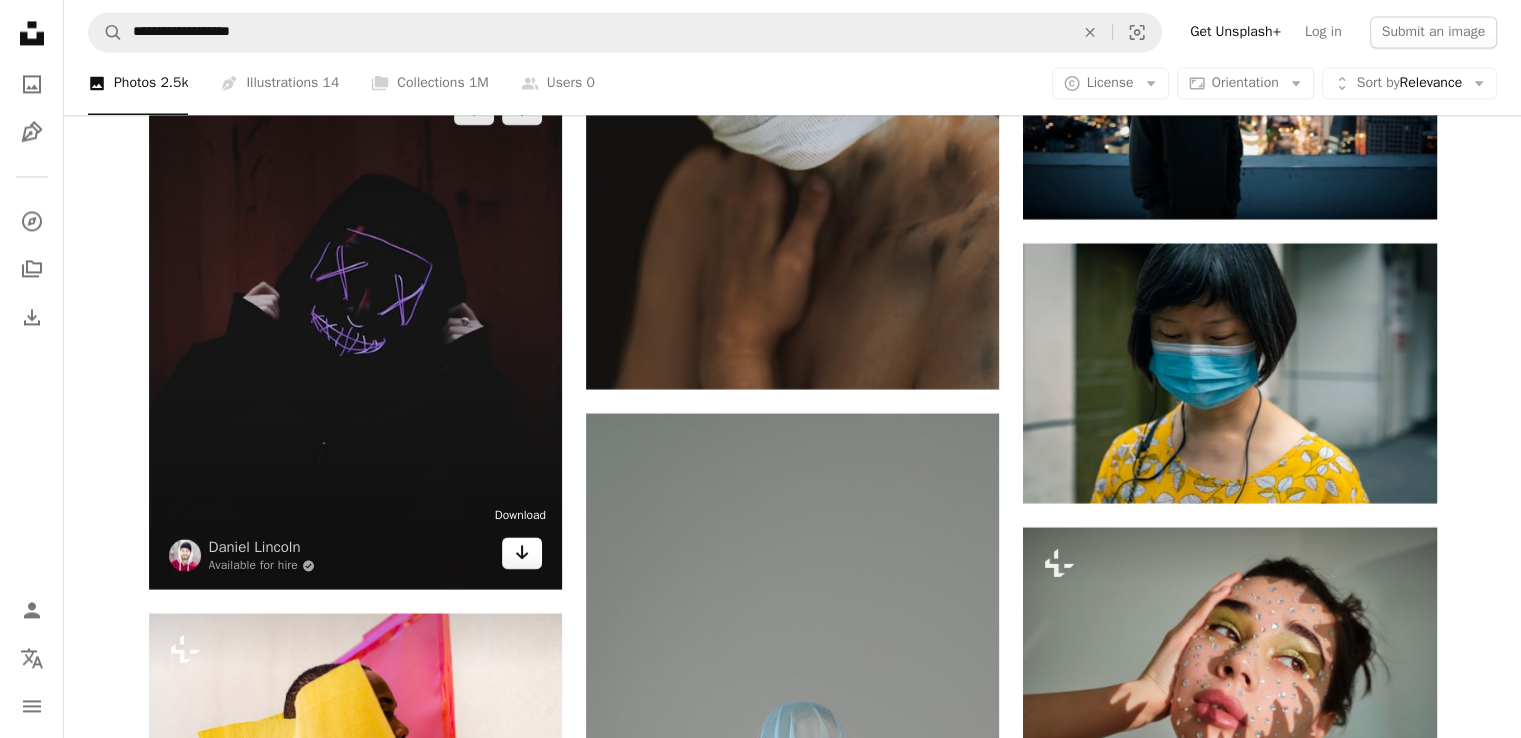 click 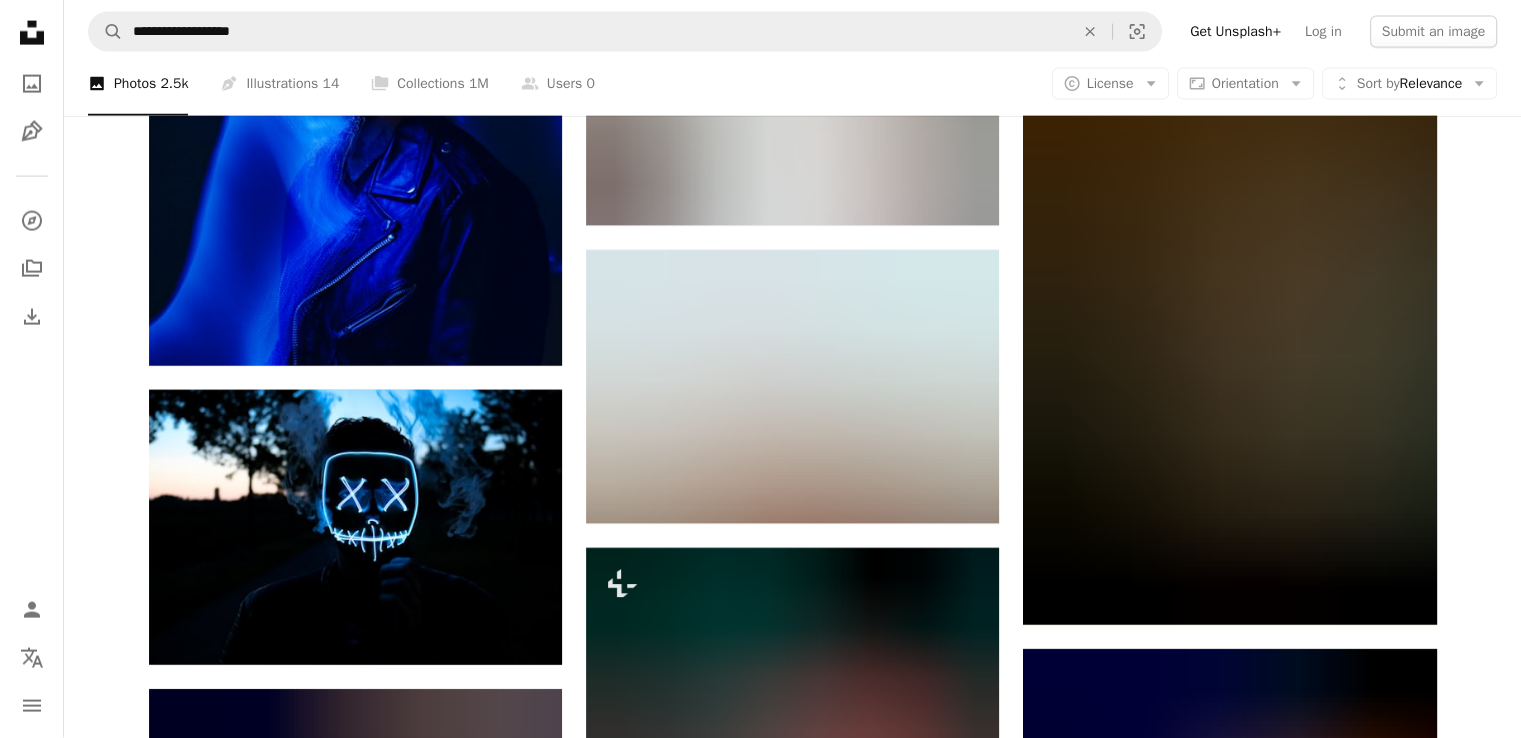 scroll, scrollTop: 35100, scrollLeft: 0, axis: vertical 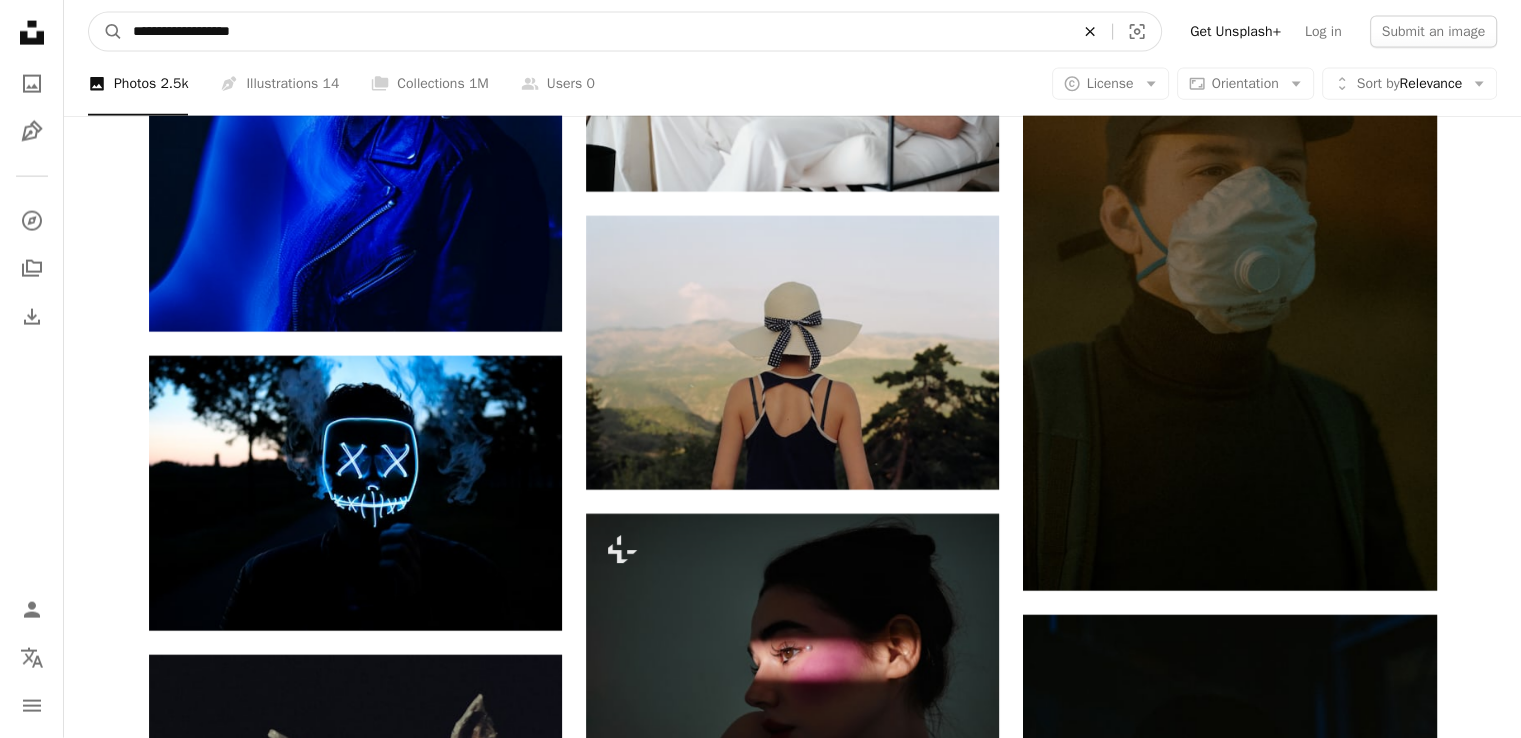 click on "An X shape" 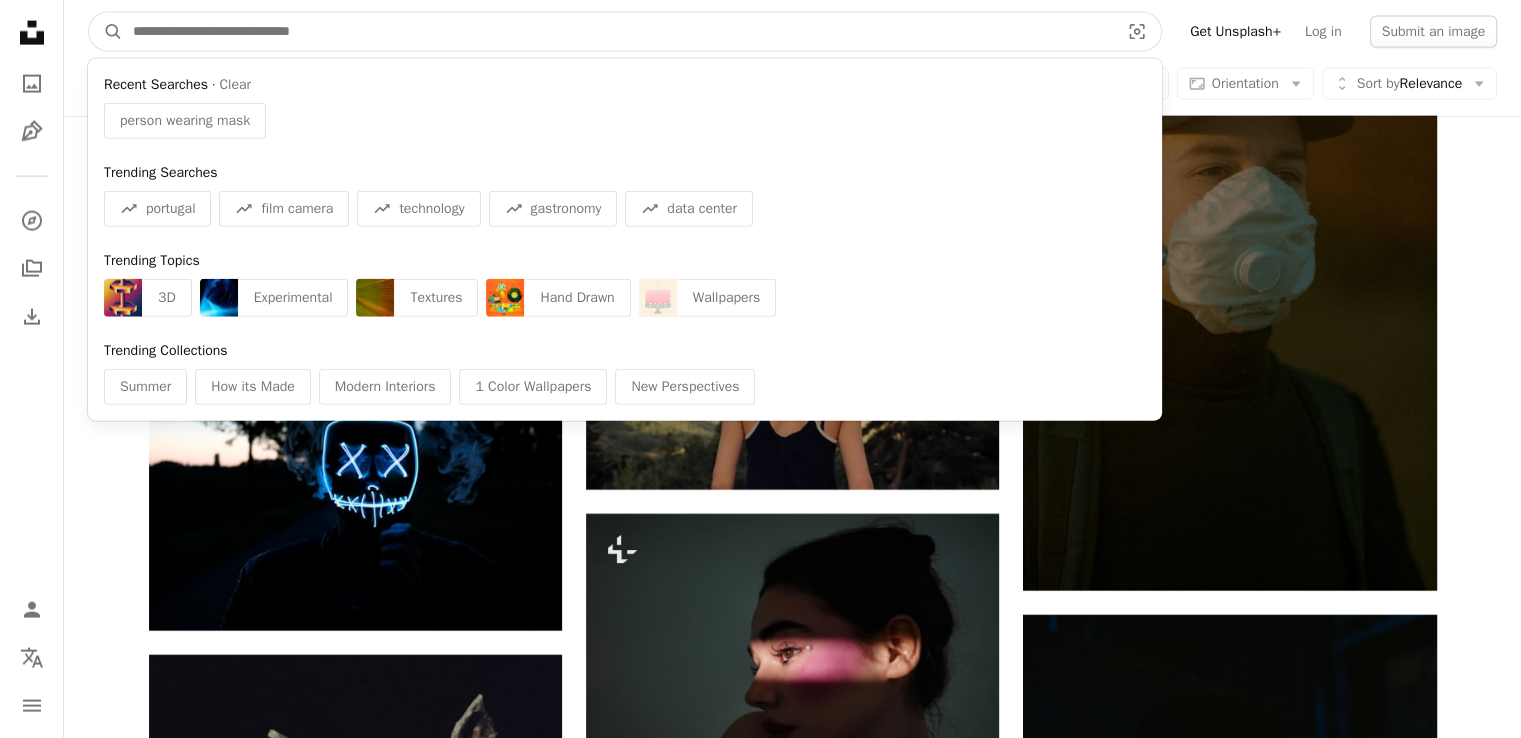 paste on "**********" 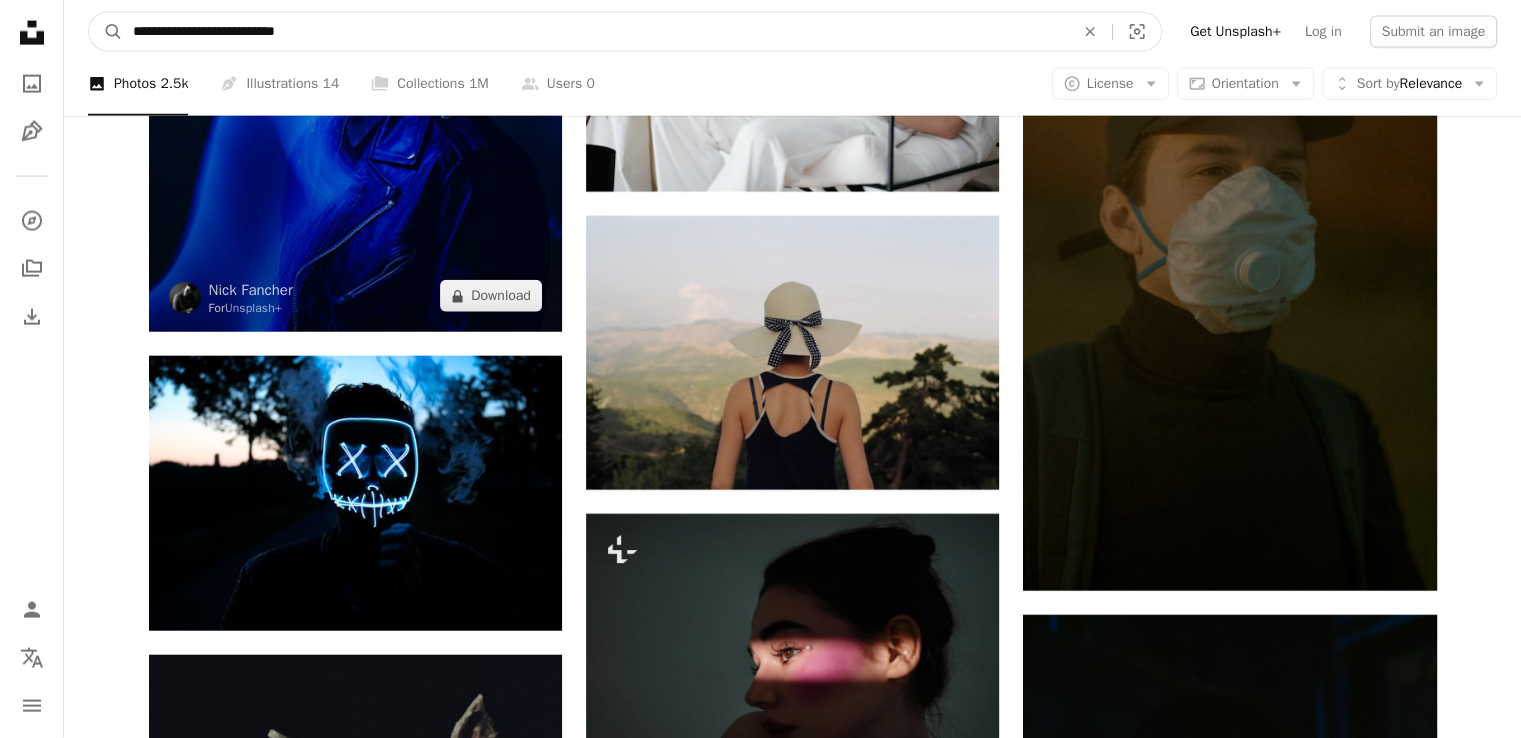 type on "**********" 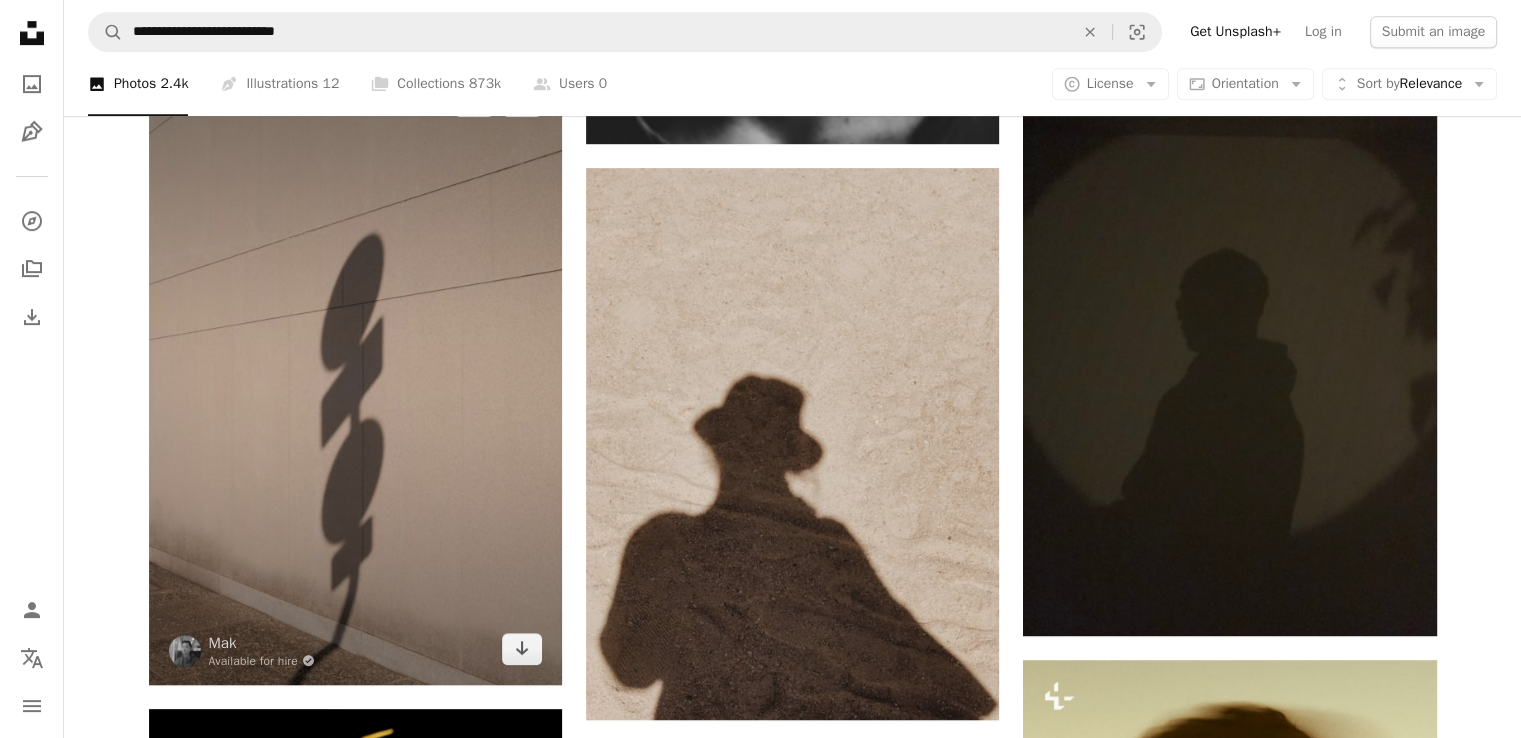 scroll, scrollTop: 1100, scrollLeft: 0, axis: vertical 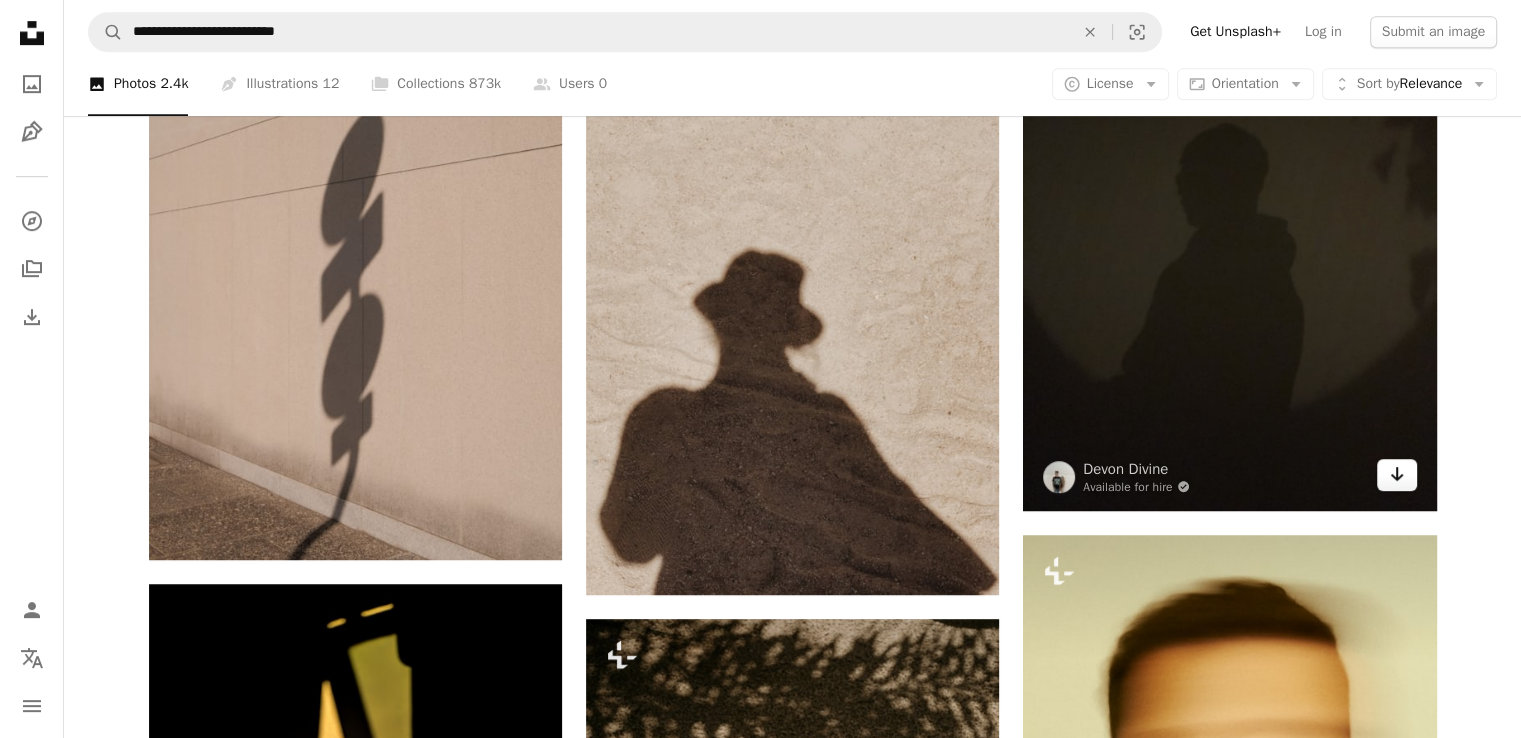 click on "Arrow pointing down" 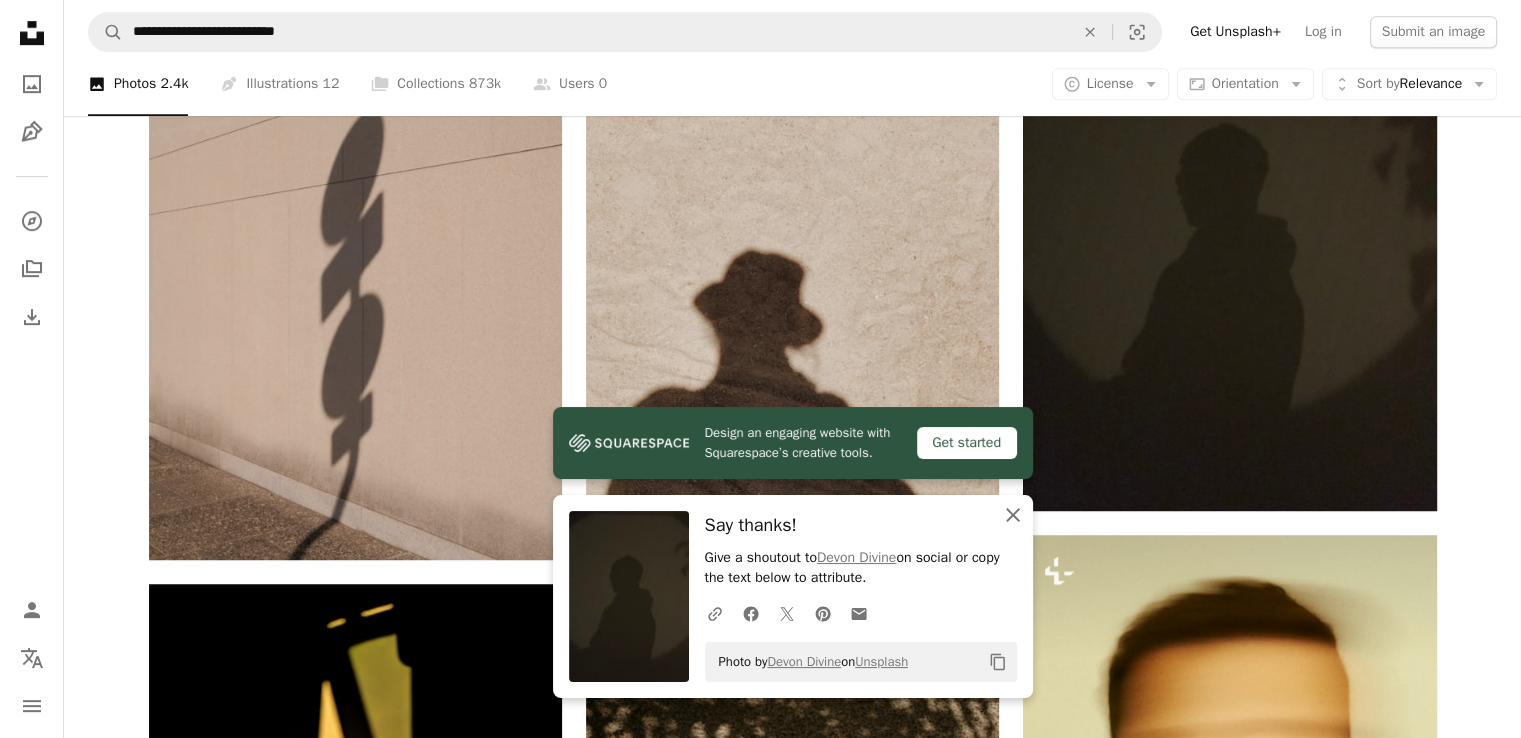 click 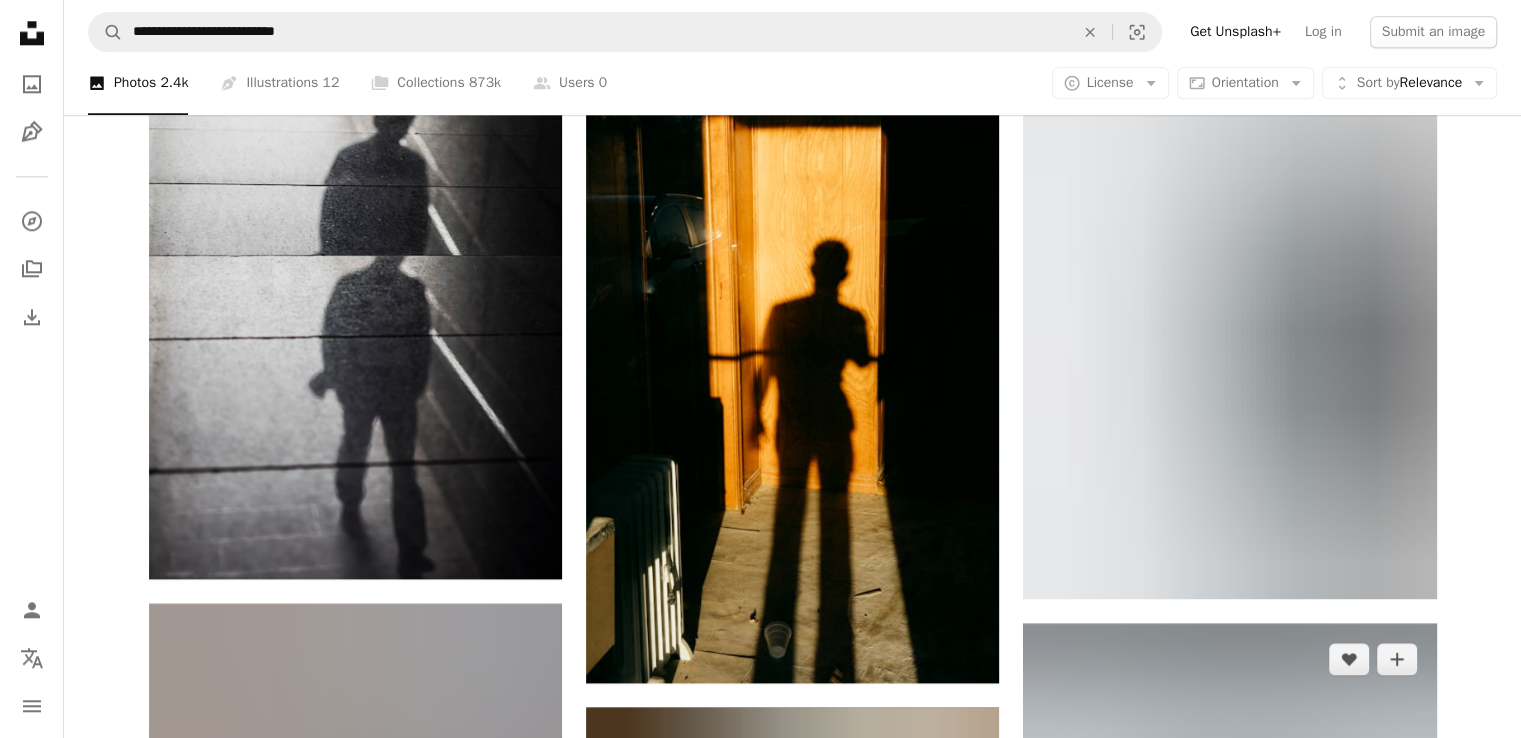 scroll, scrollTop: 2200, scrollLeft: 0, axis: vertical 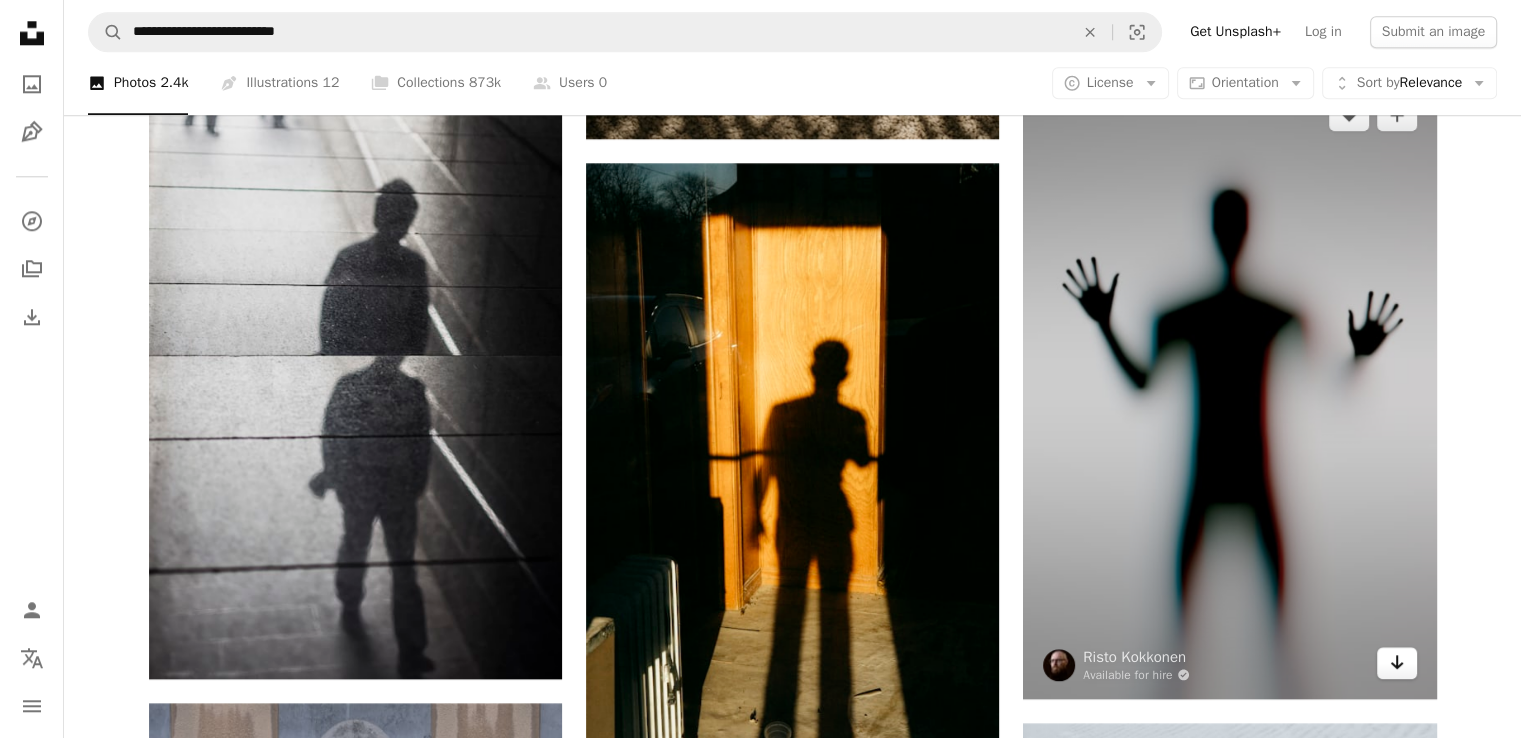 click on "Arrow pointing down" 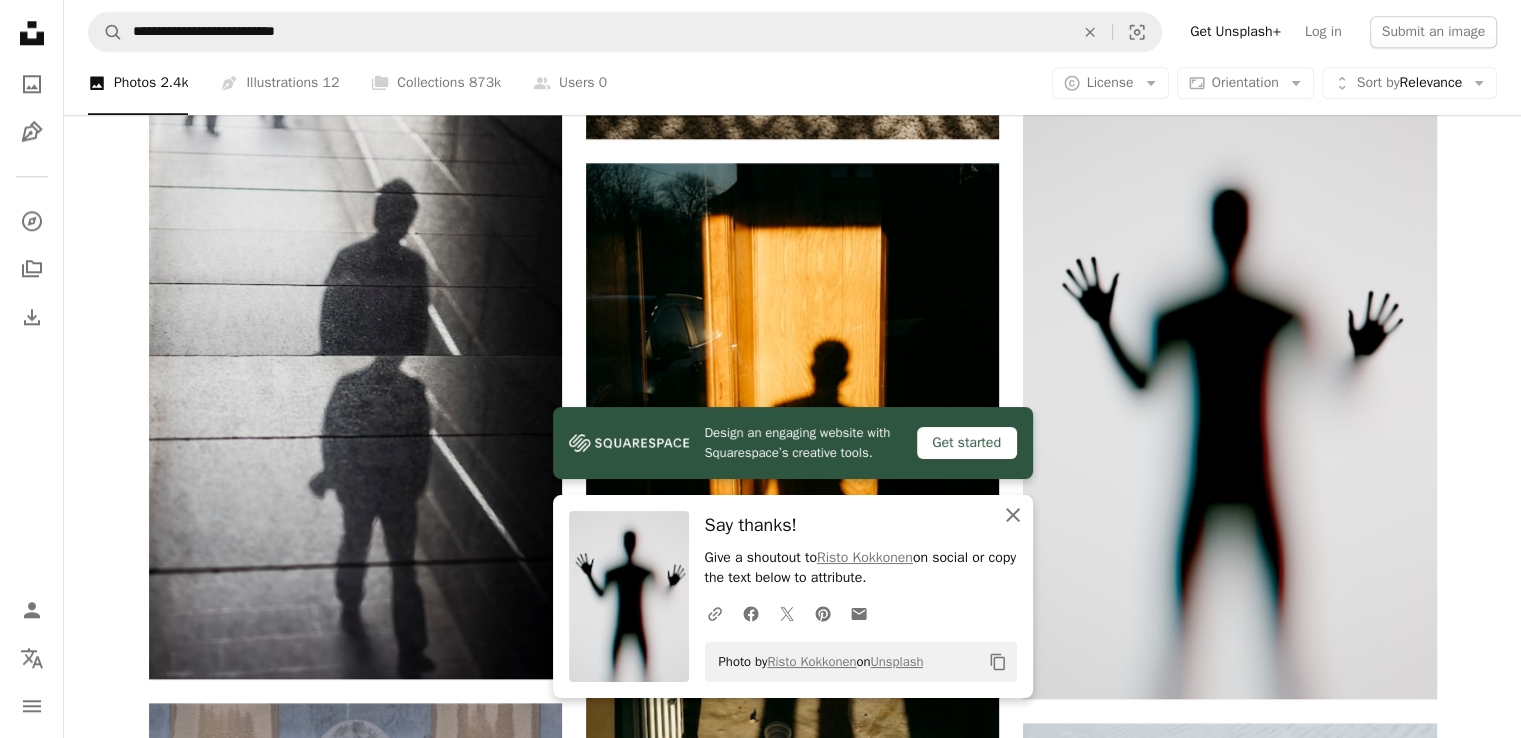 click on "An X shape" 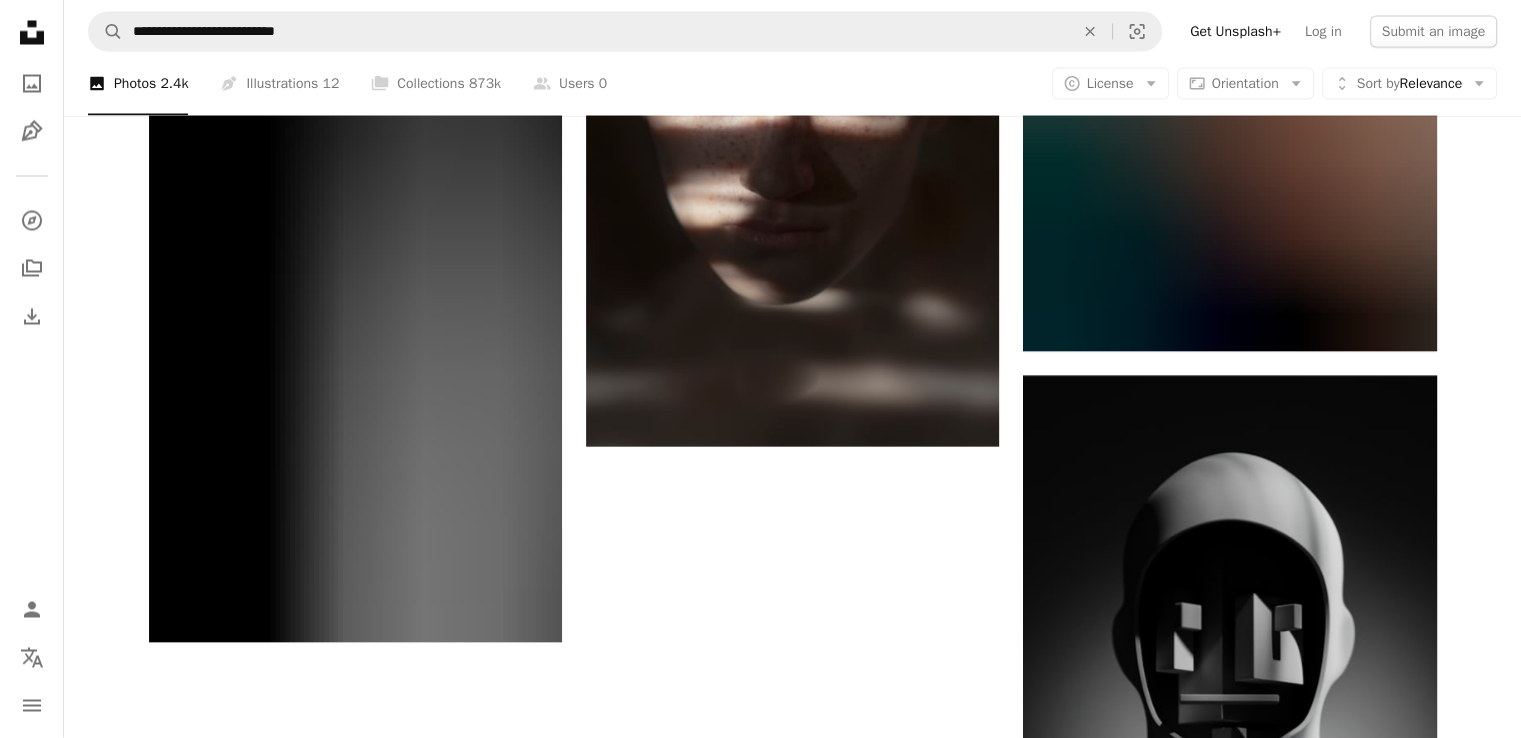 scroll, scrollTop: 3900, scrollLeft: 0, axis: vertical 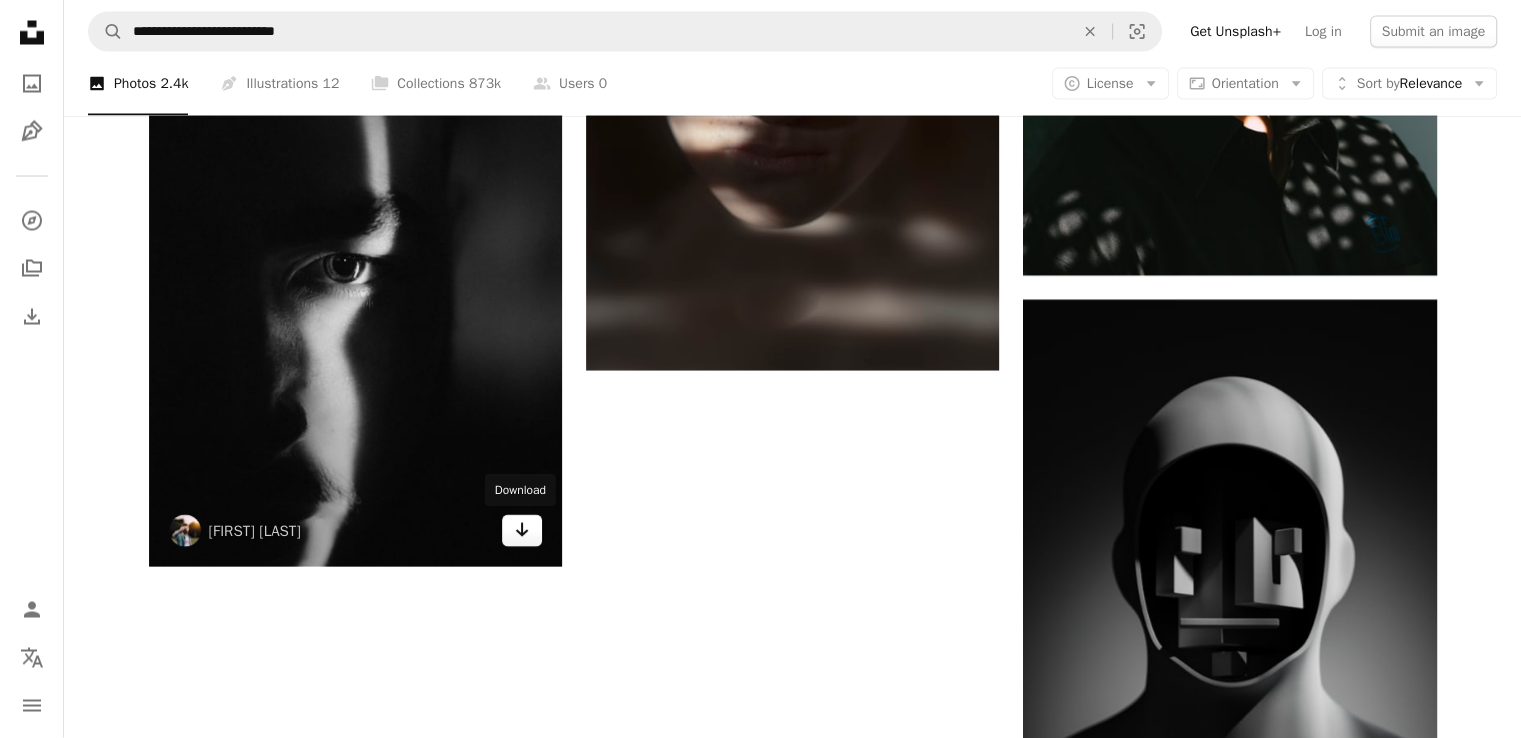 click on "Arrow pointing down" at bounding box center [522, 531] 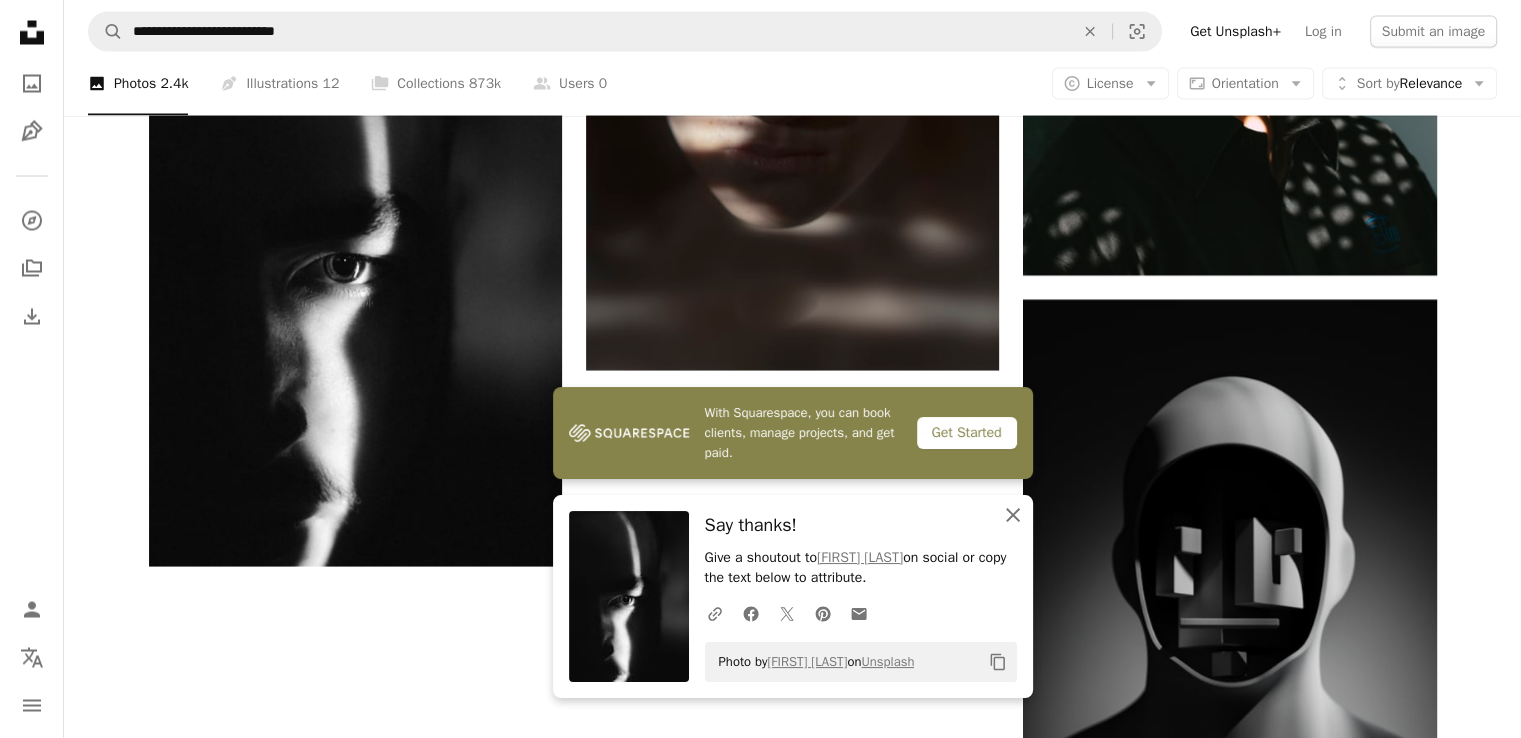 click on "An X shape" 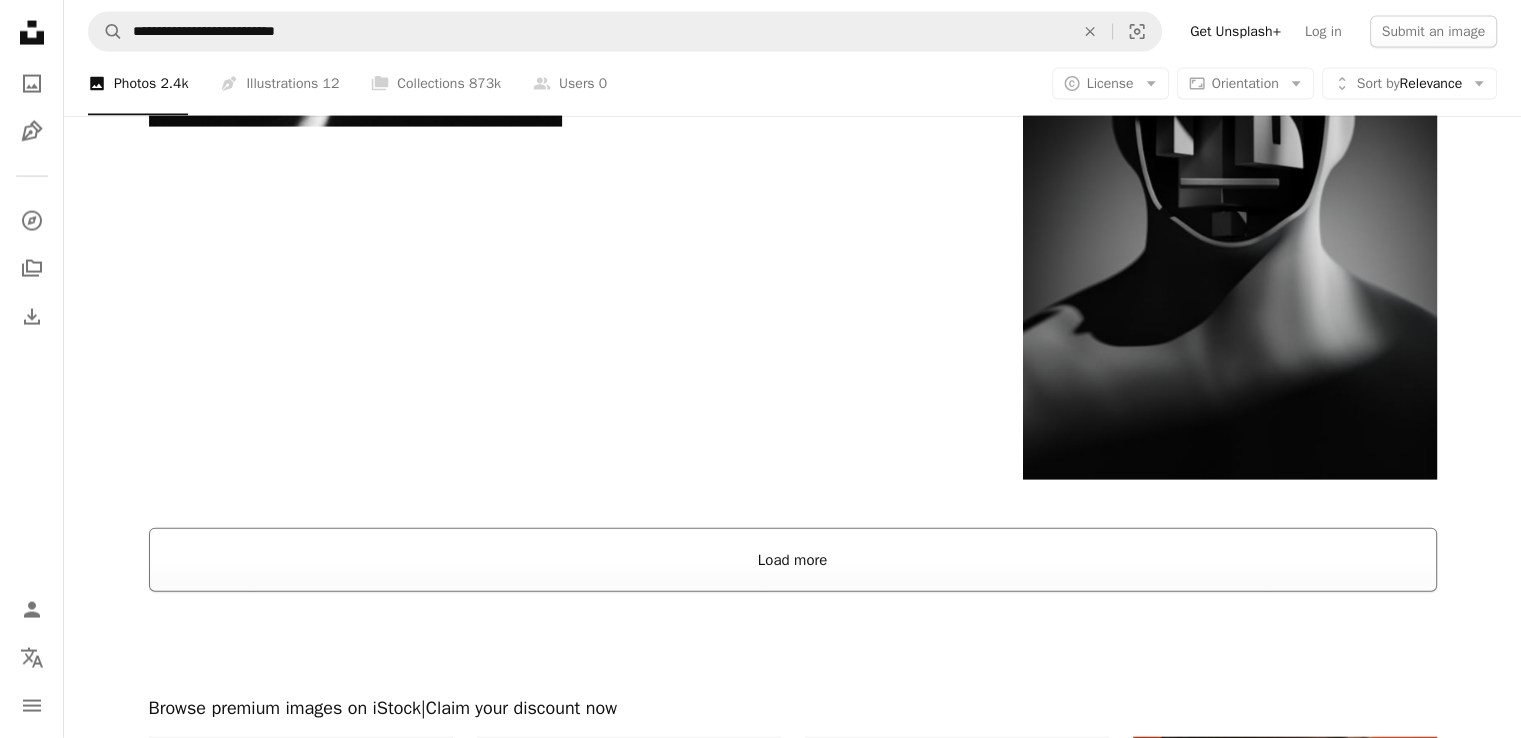 scroll, scrollTop: 4400, scrollLeft: 0, axis: vertical 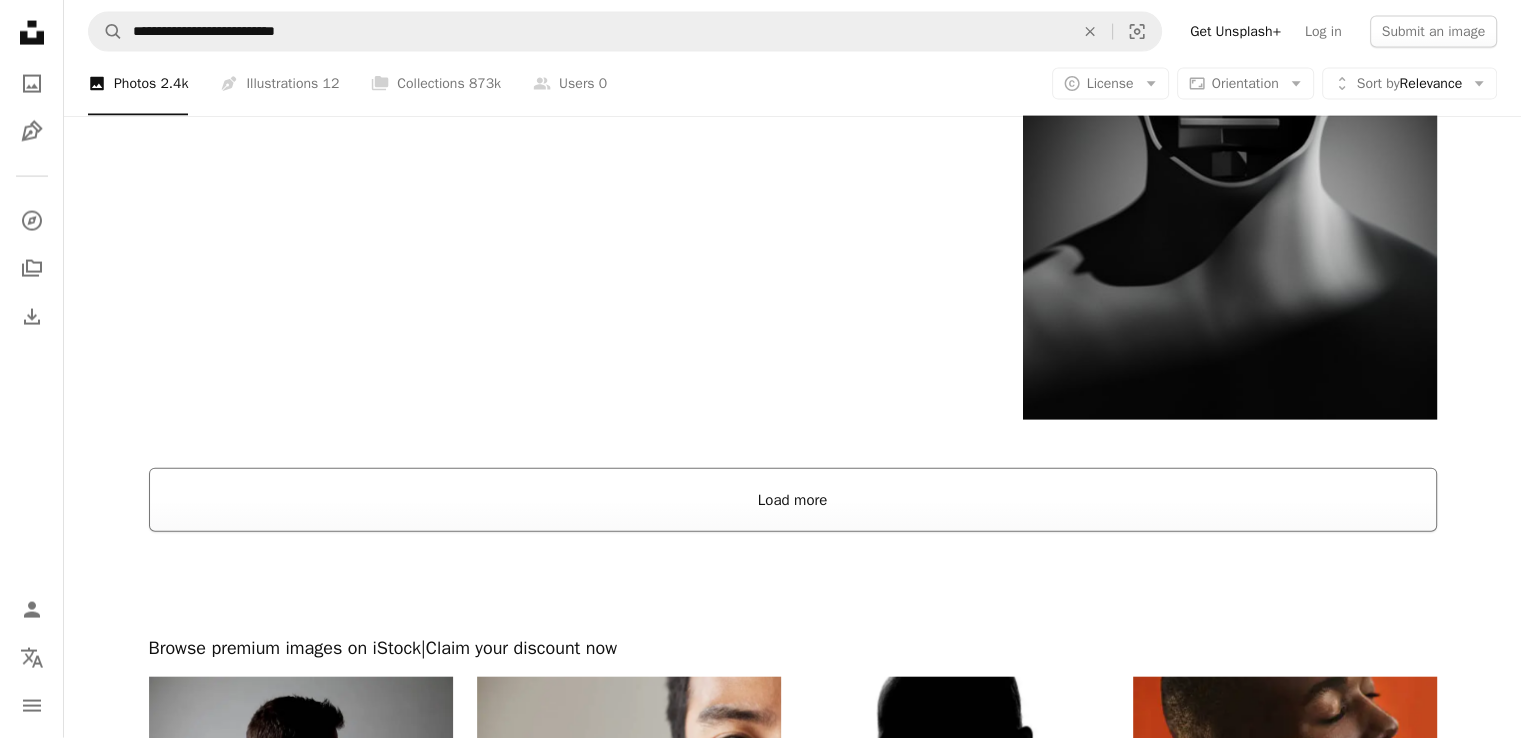 click on "Load more" at bounding box center (793, 500) 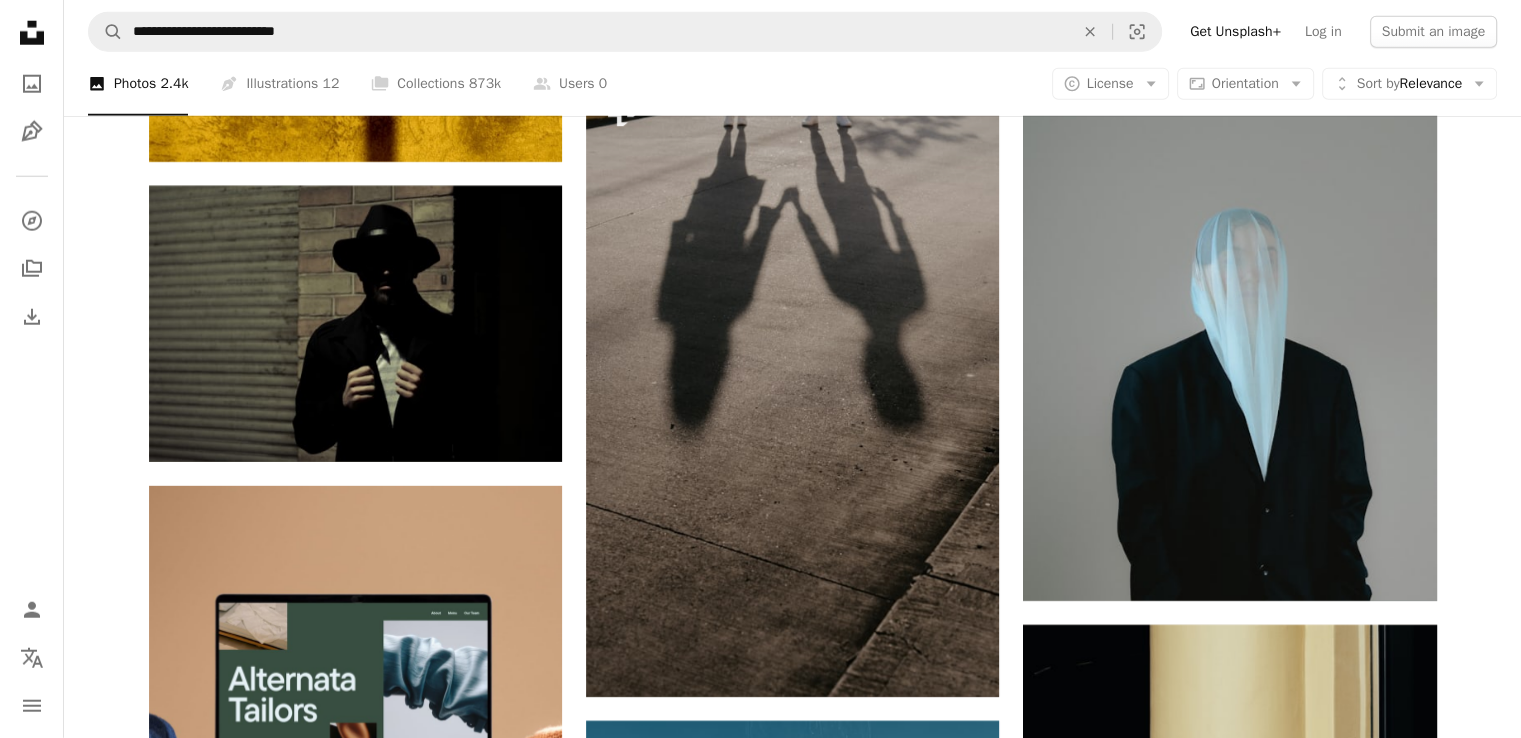 scroll, scrollTop: 5500, scrollLeft: 0, axis: vertical 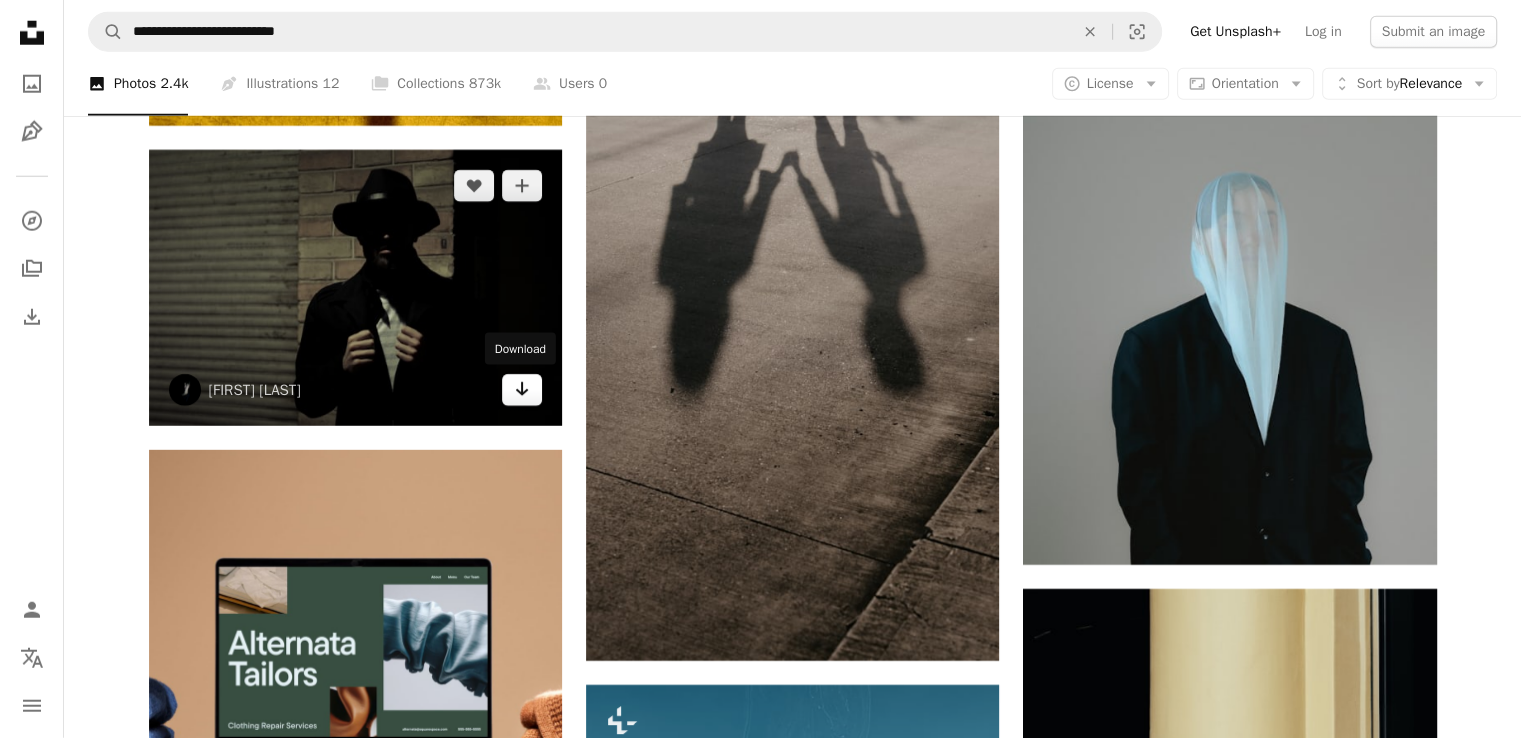 click on "Arrow pointing down" at bounding box center [522, 390] 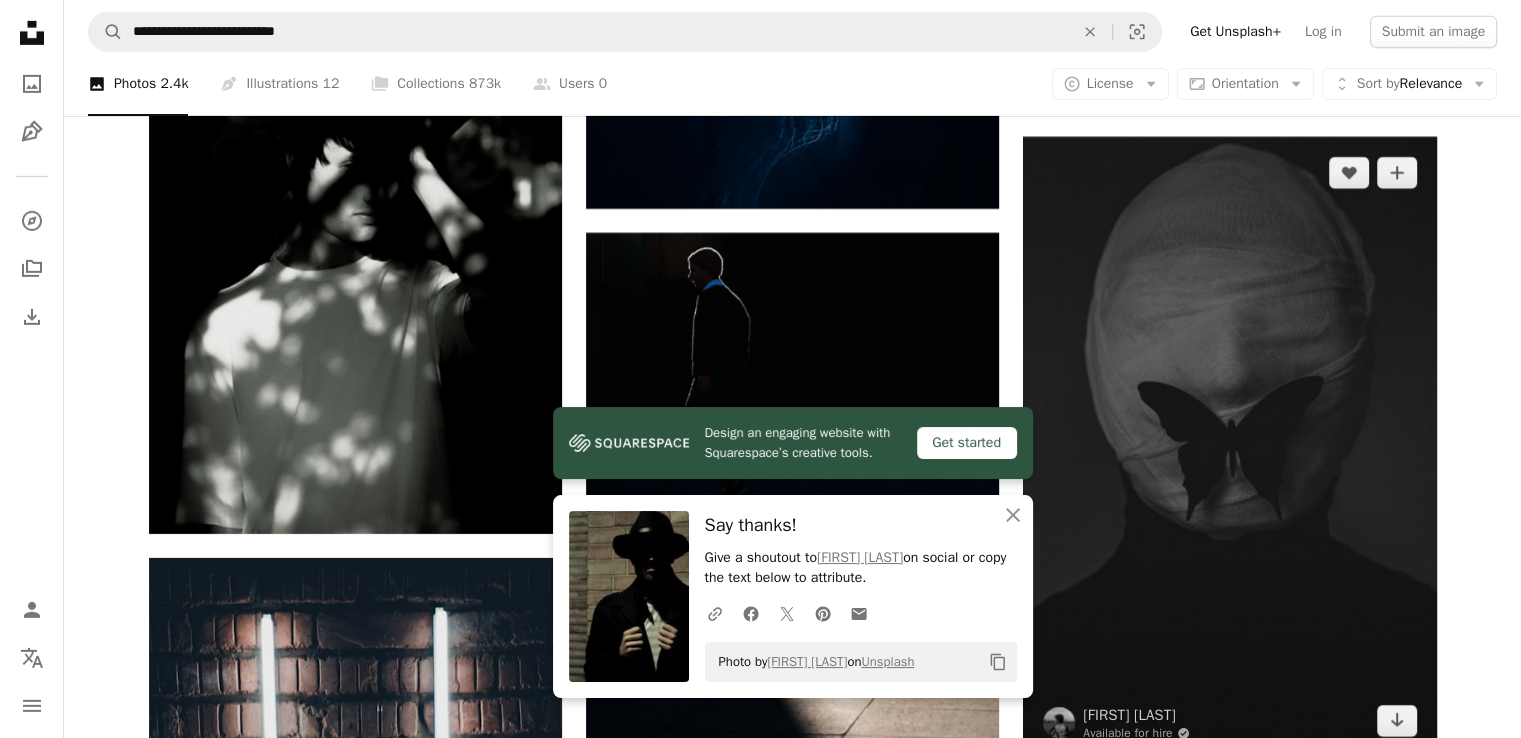 scroll, scrollTop: 6600, scrollLeft: 0, axis: vertical 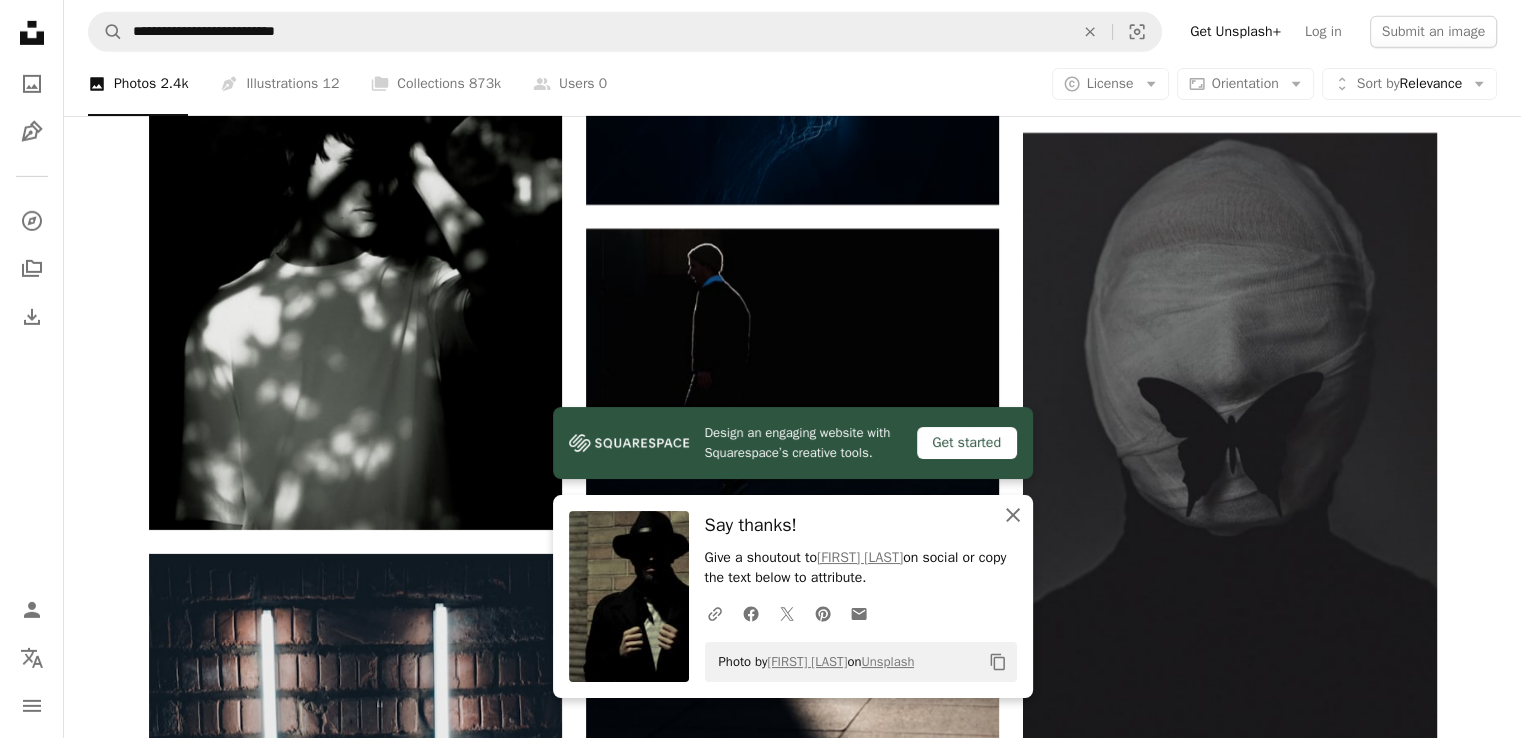 click 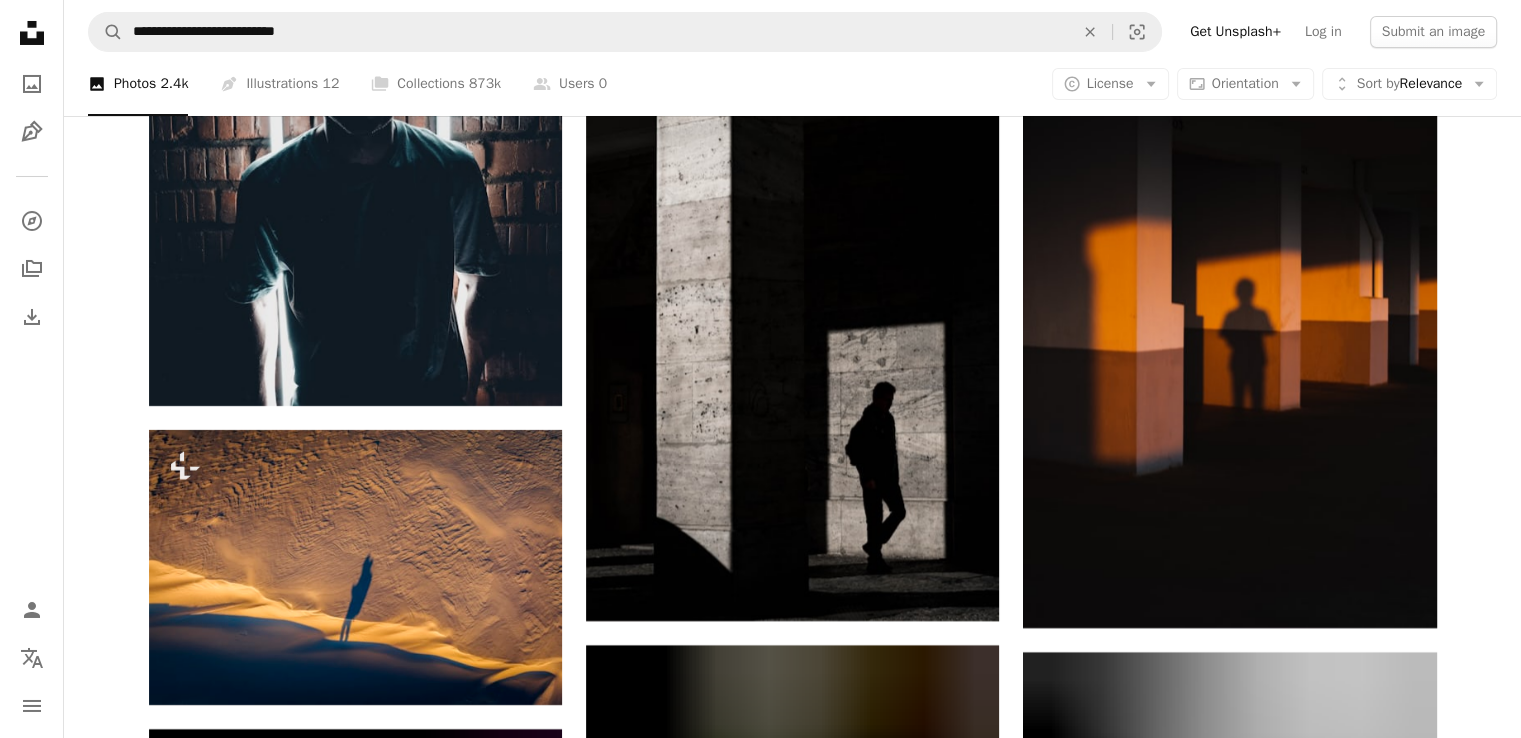 scroll, scrollTop: 7400, scrollLeft: 0, axis: vertical 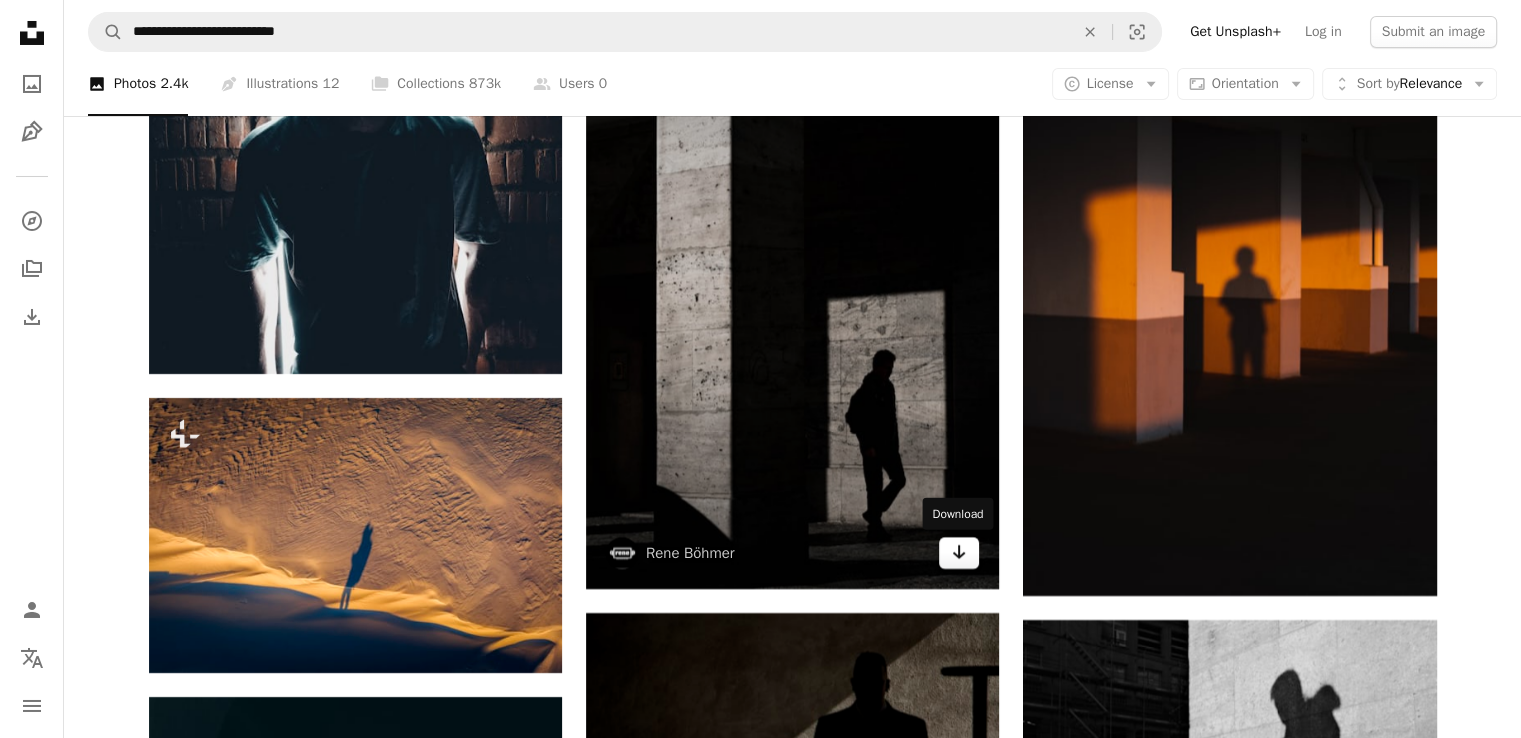 click on "Arrow pointing down" 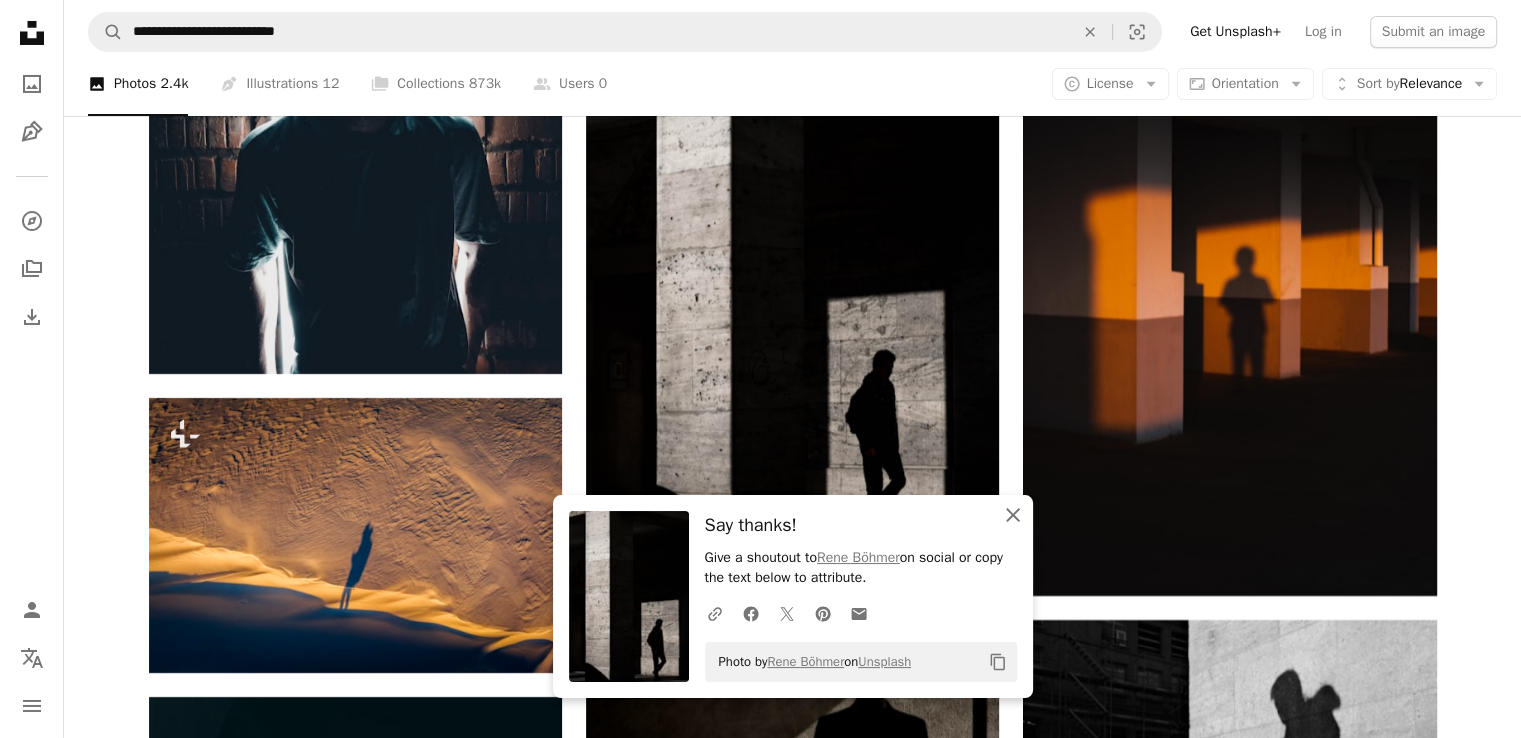 click on "An X shape" 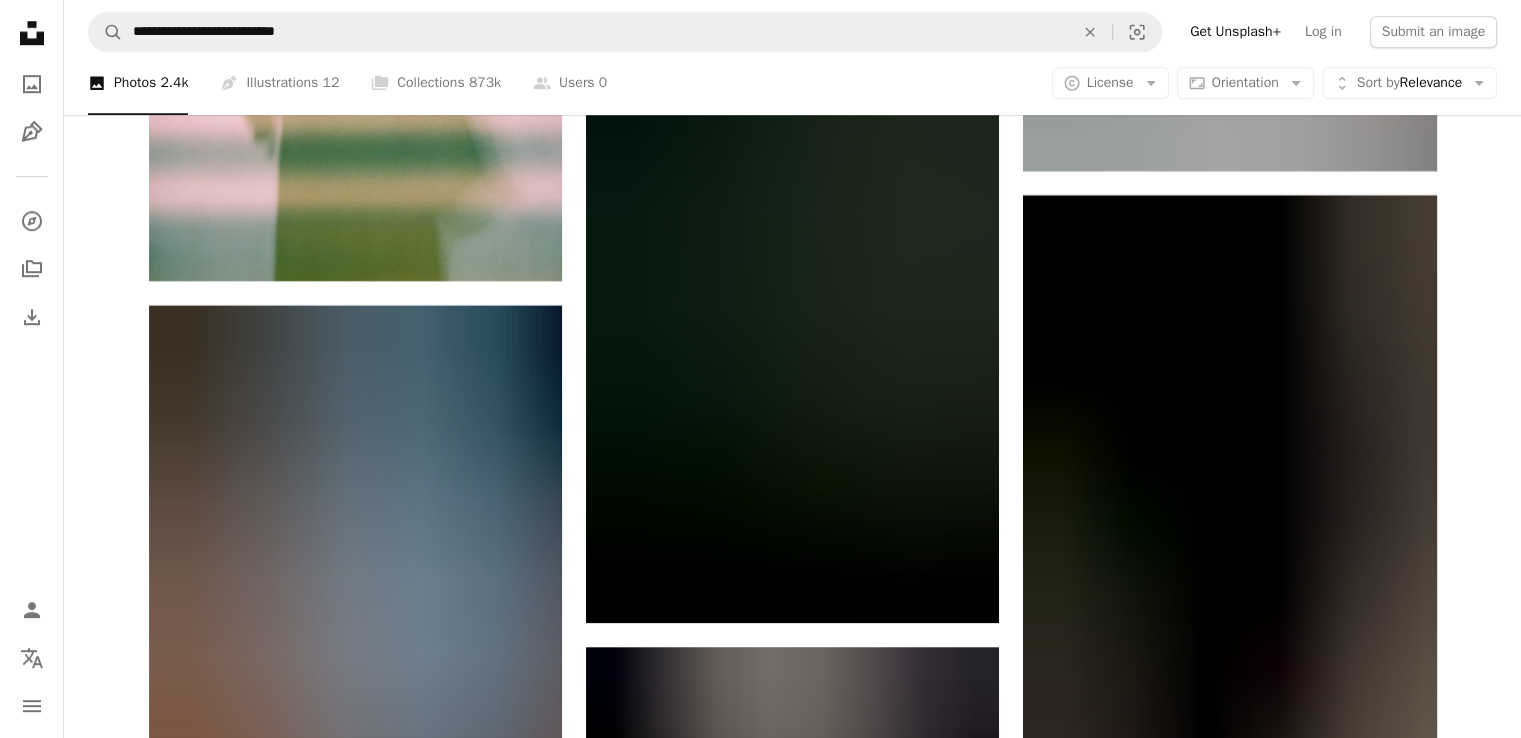 scroll, scrollTop: 9100, scrollLeft: 0, axis: vertical 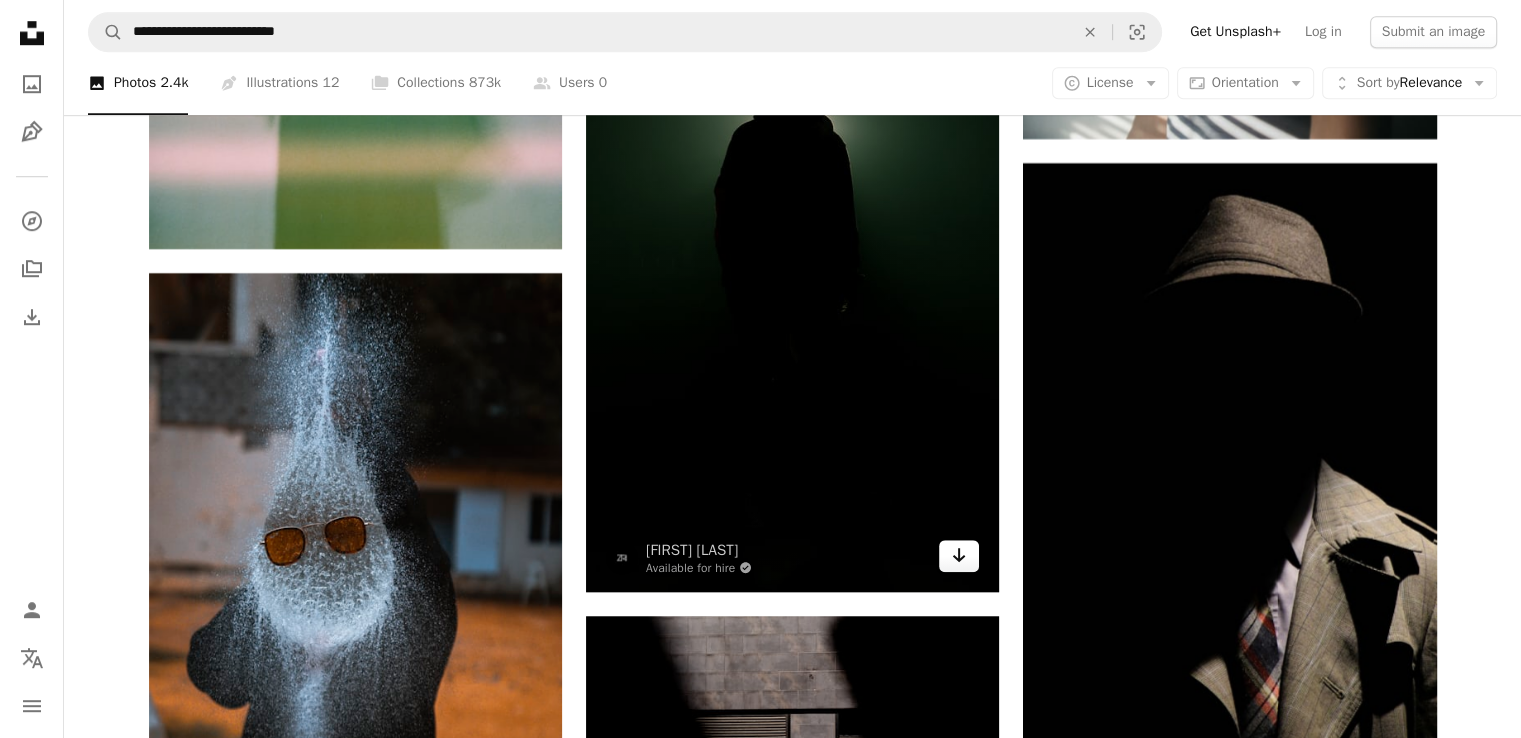 click on "Arrow pointing down" at bounding box center (959, 556) 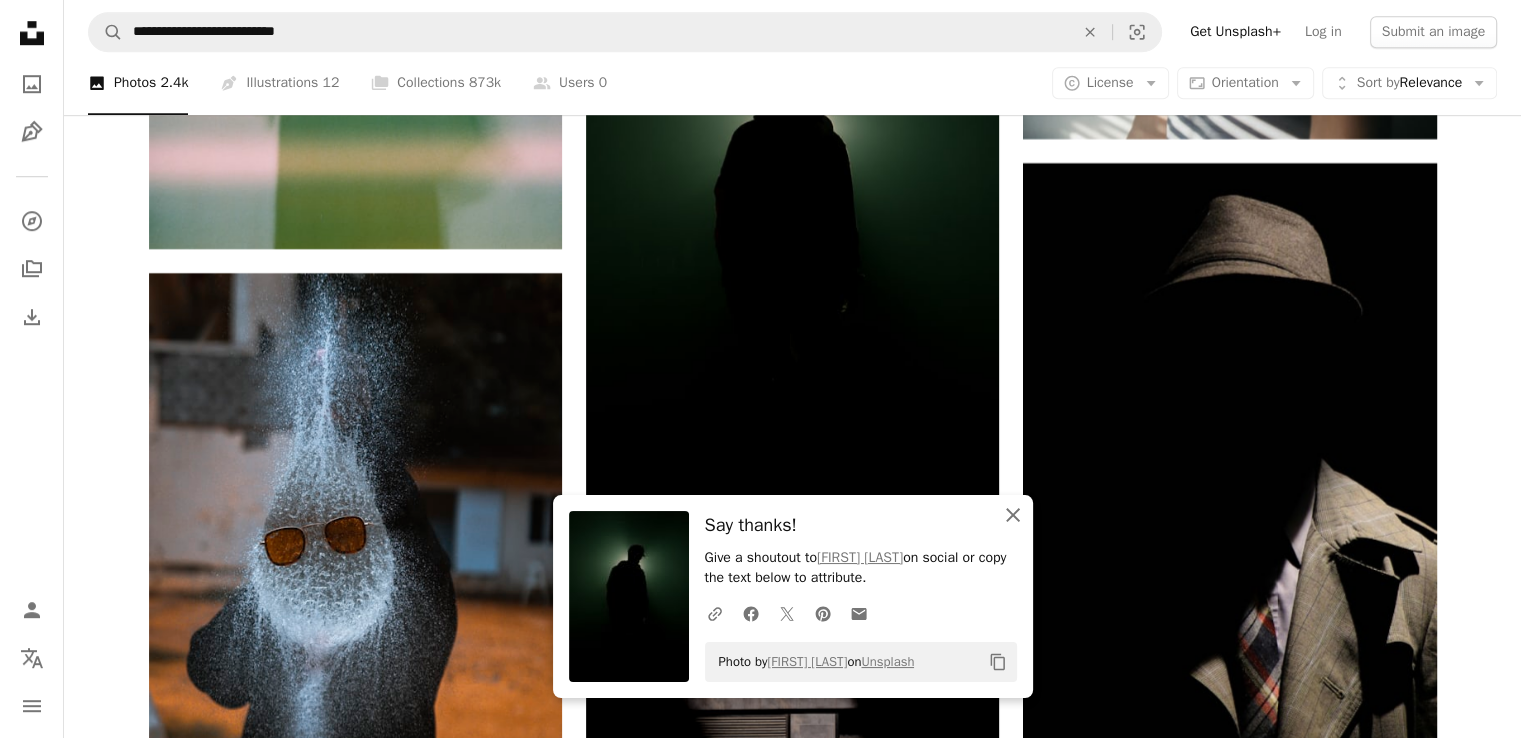 click 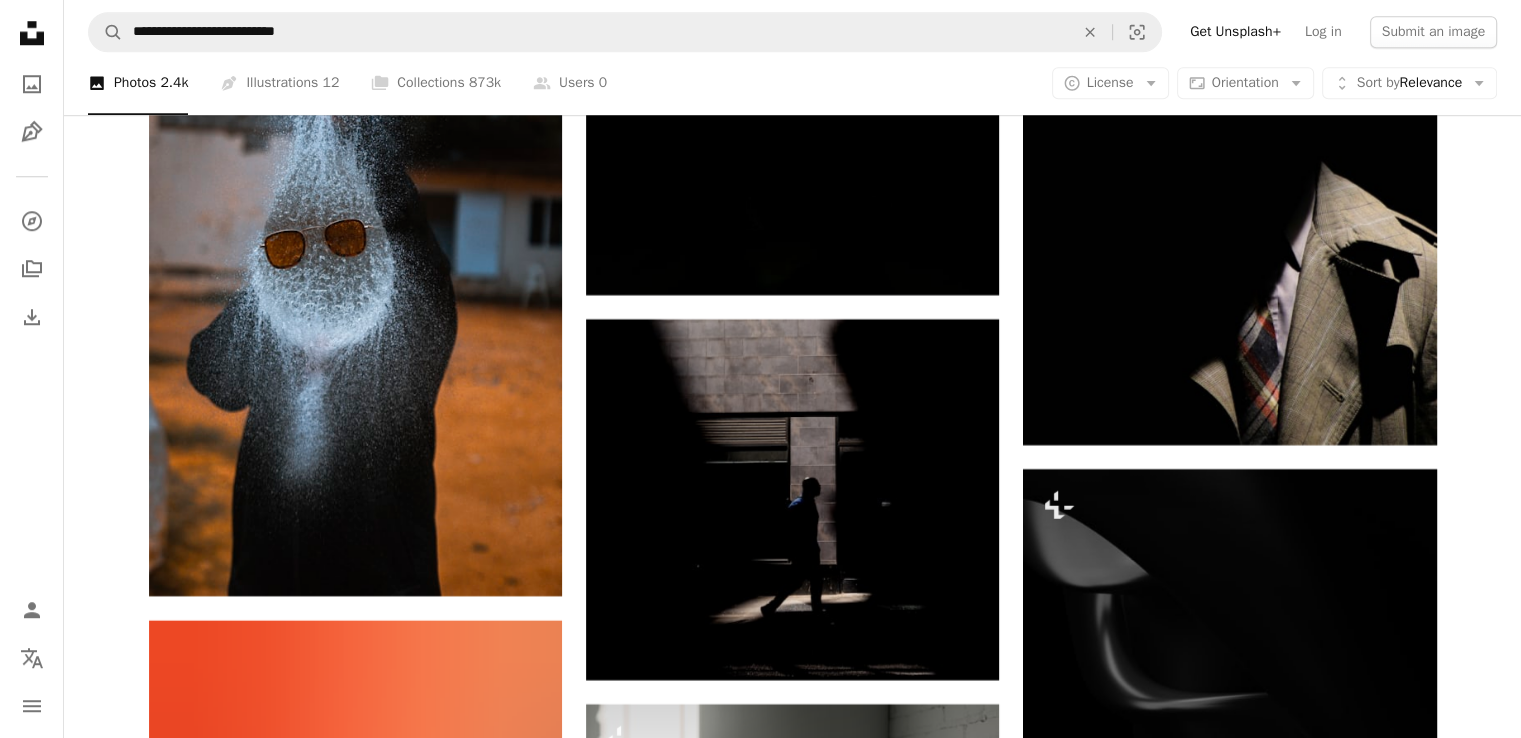 scroll, scrollTop: 9400, scrollLeft: 0, axis: vertical 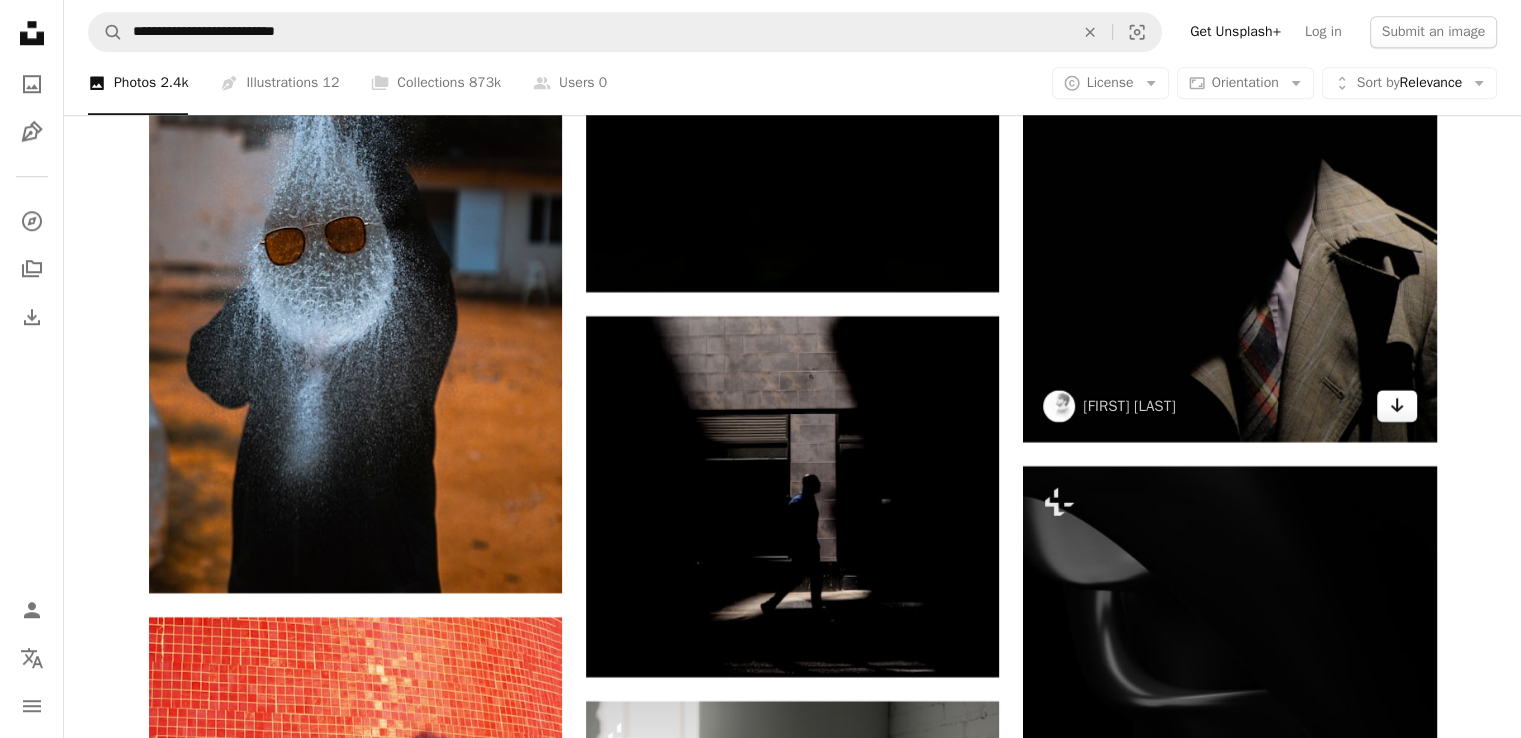 click 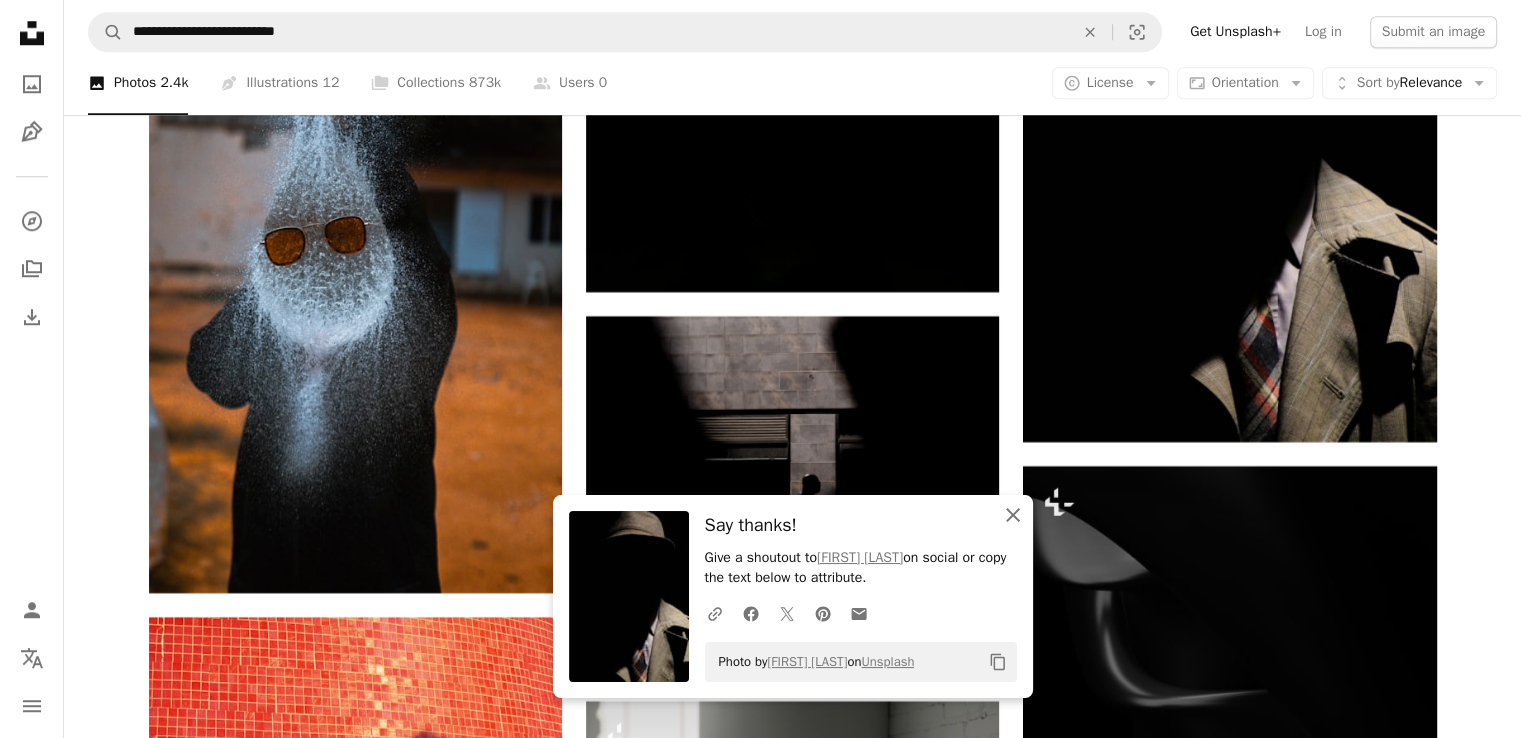 click on "An X shape" 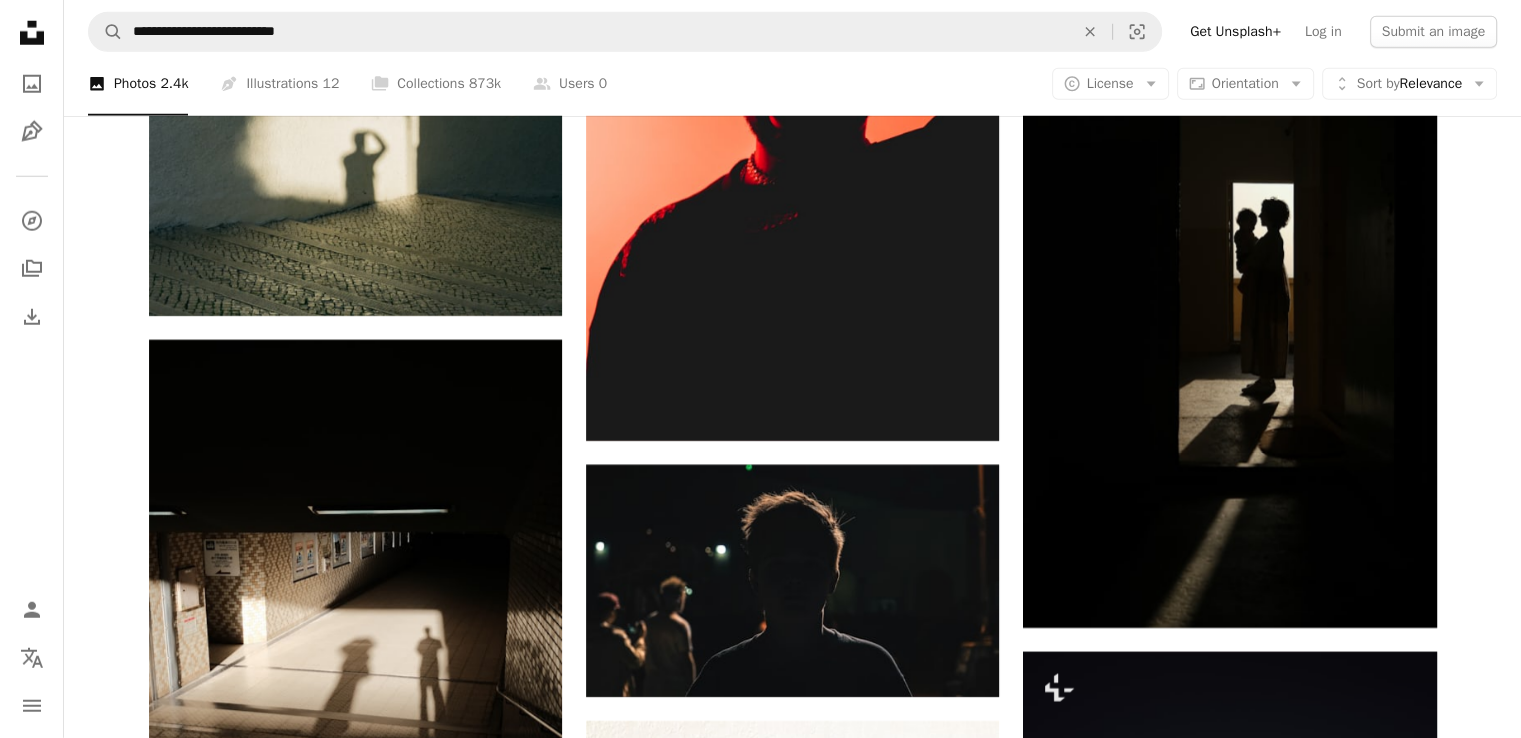scroll, scrollTop: 13200, scrollLeft: 0, axis: vertical 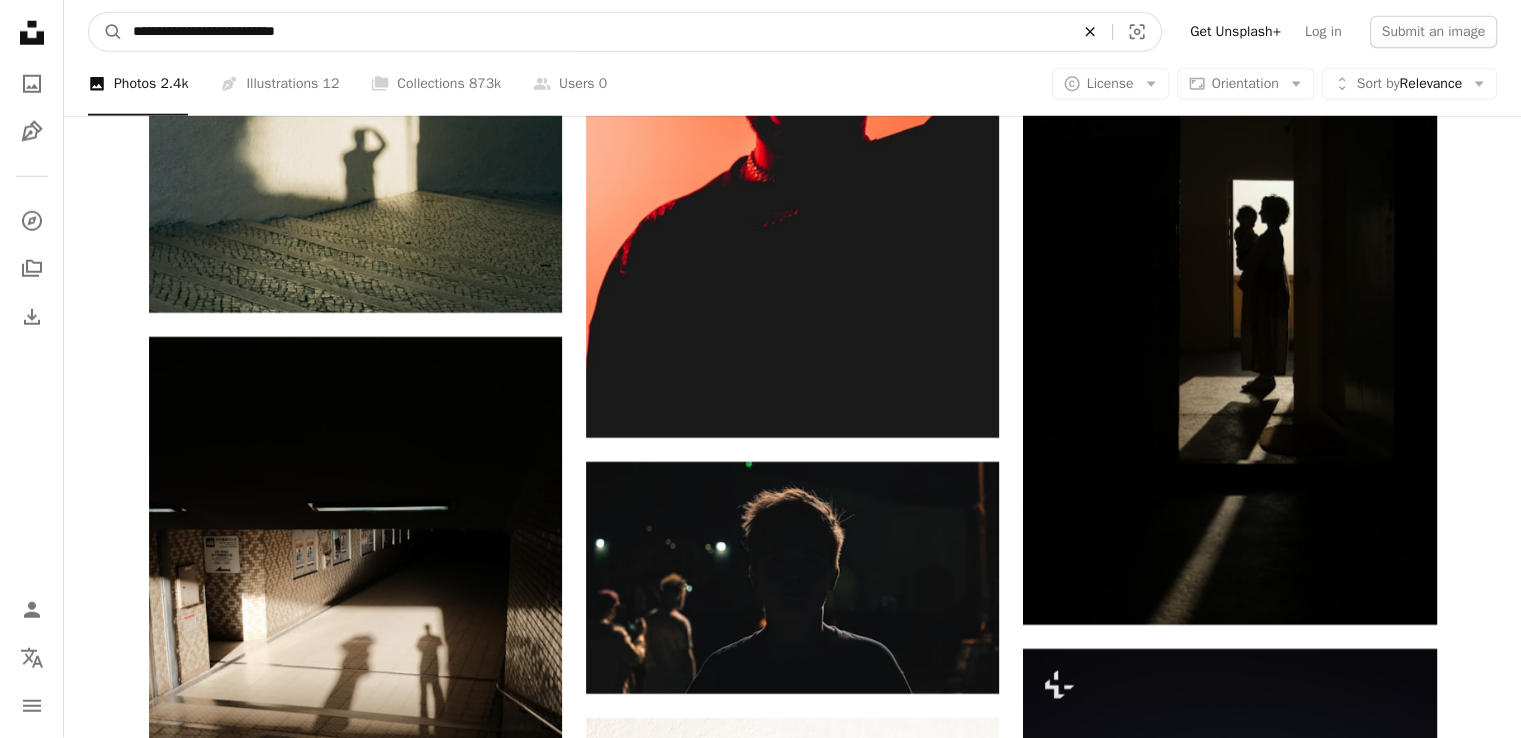 click on "An X shape" 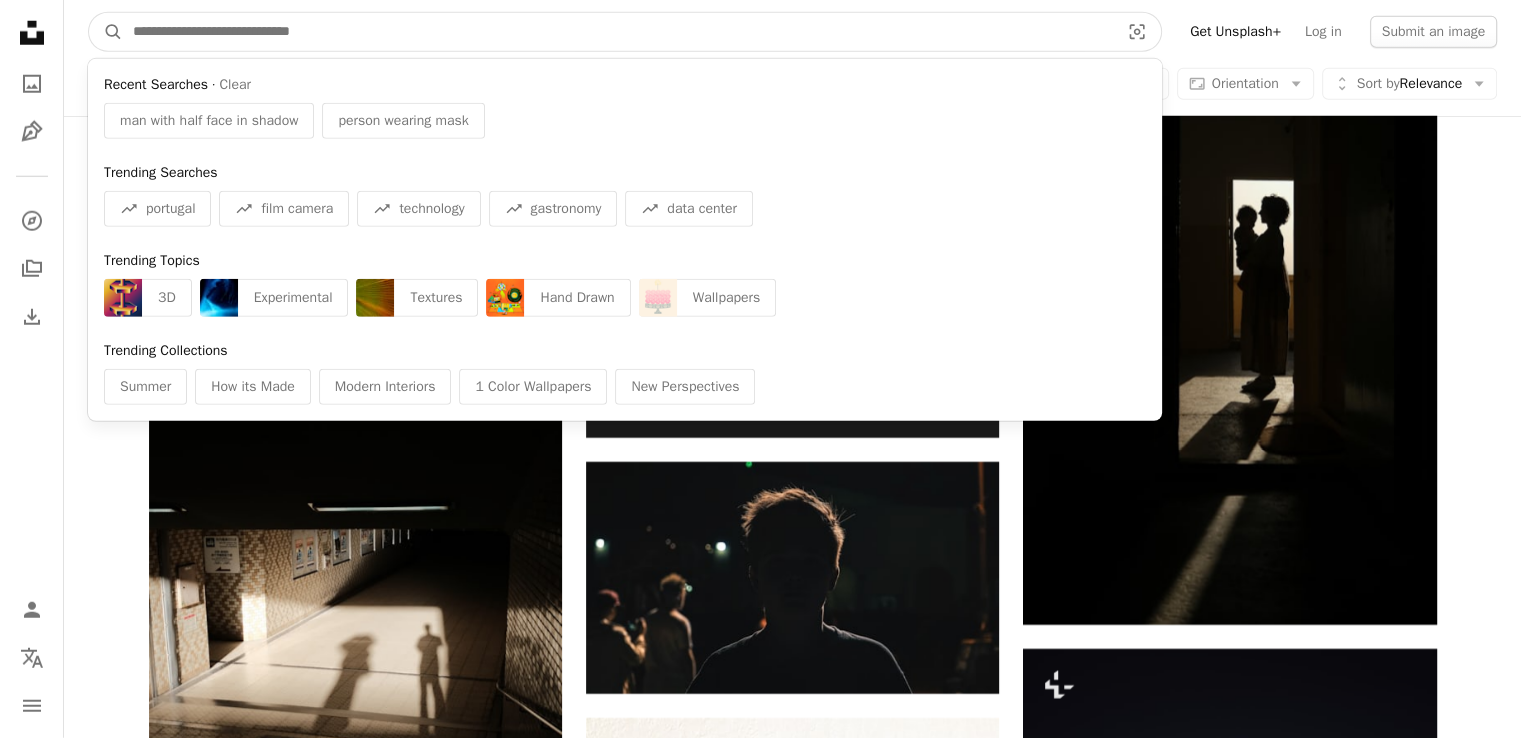 paste on "**********" 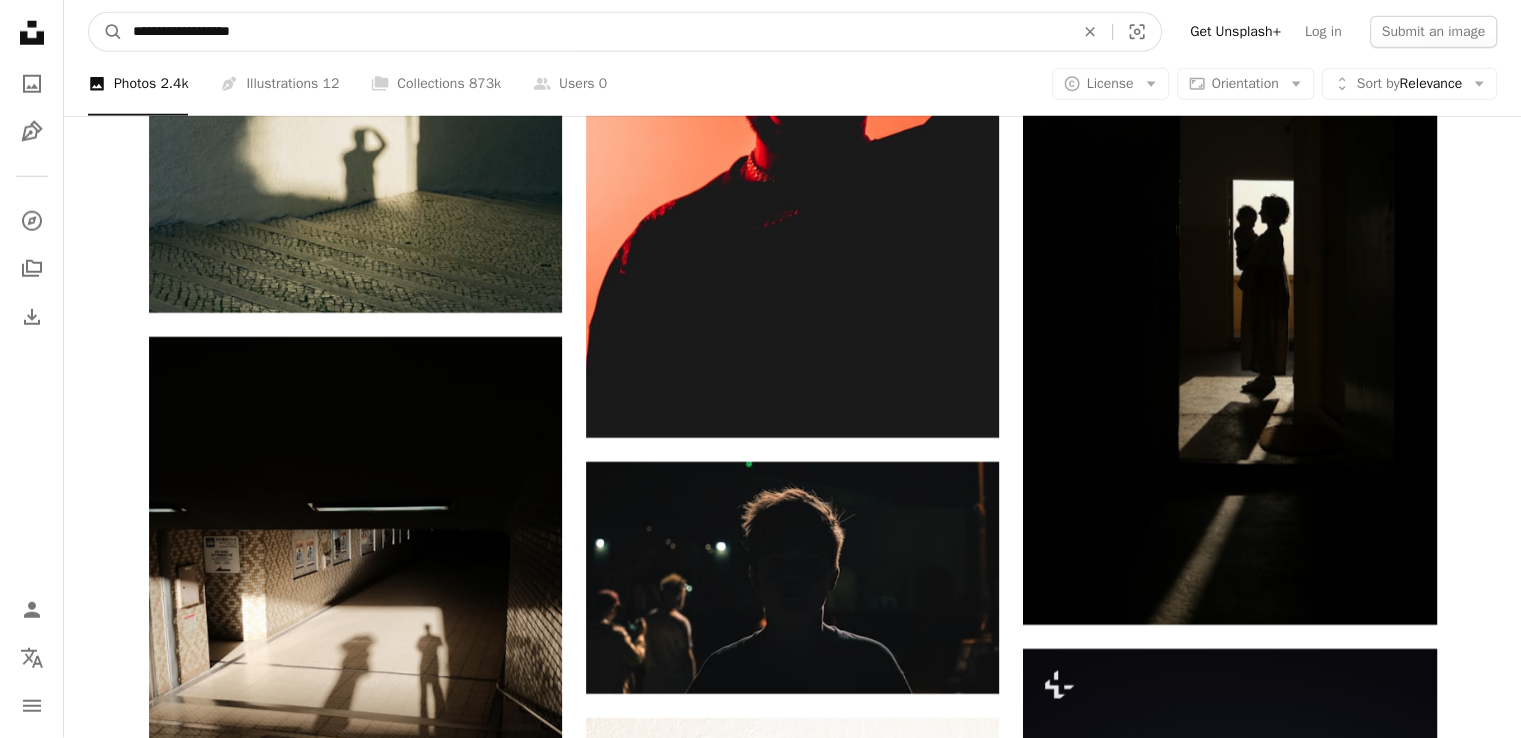 type on "**********" 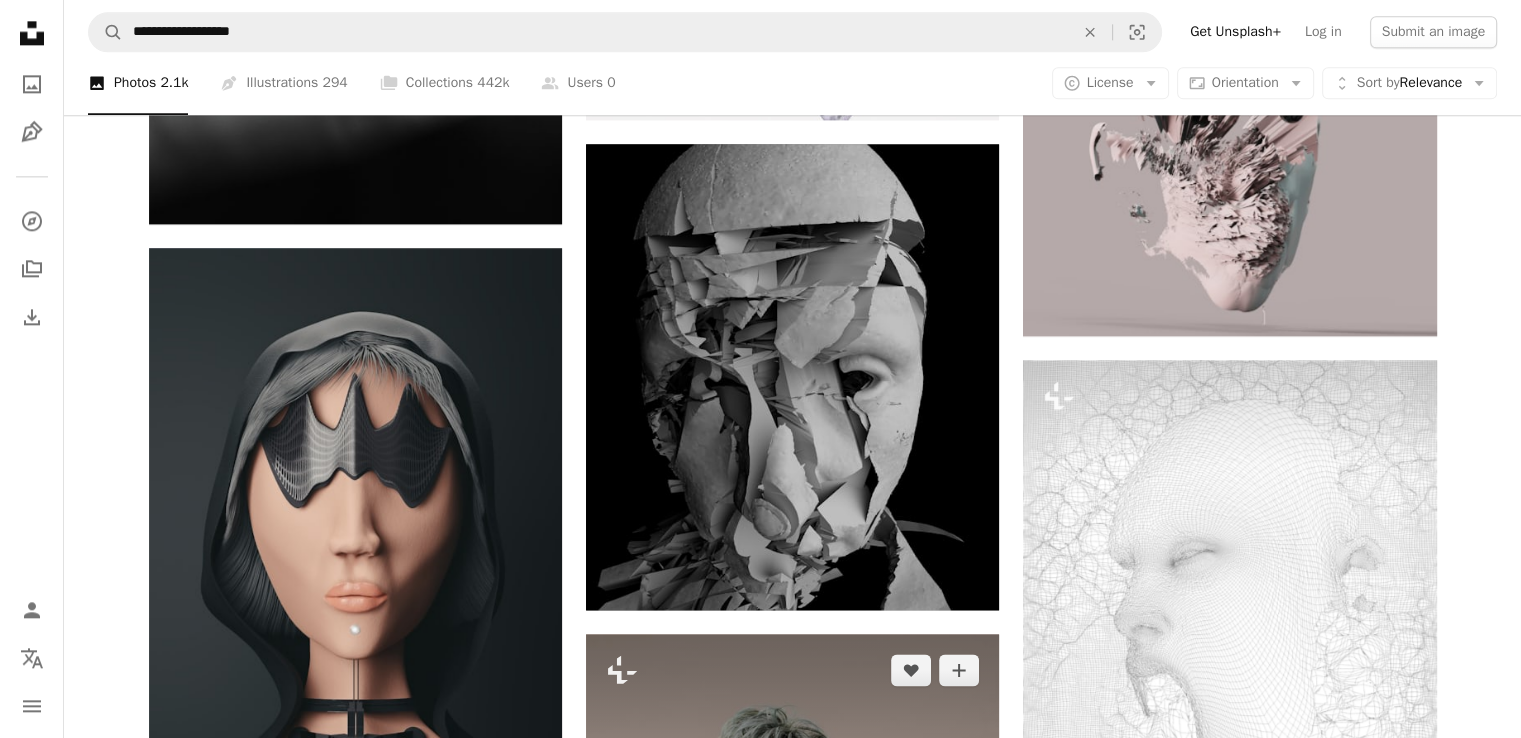 scroll, scrollTop: 2600, scrollLeft: 0, axis: vertical 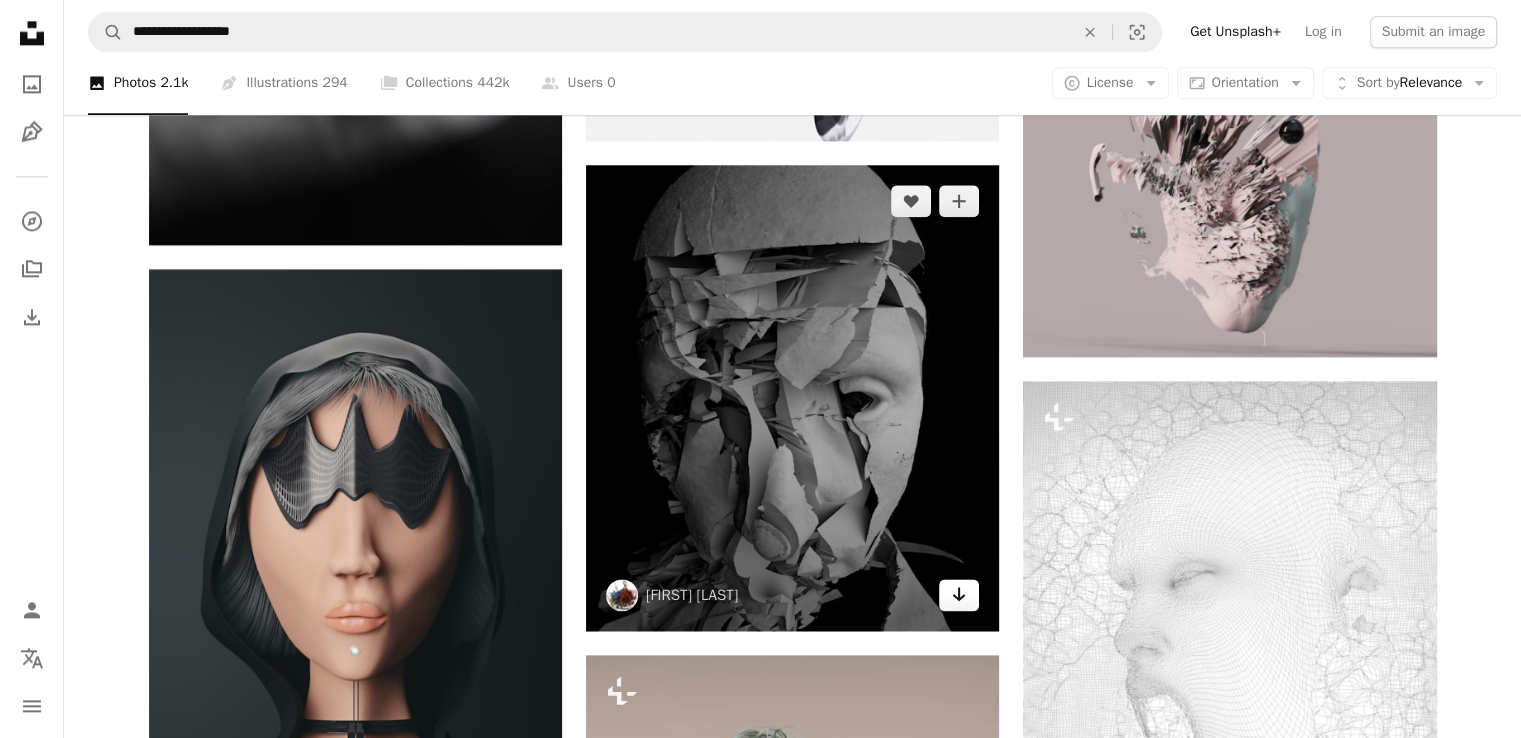 click on "Arrow pointing down" 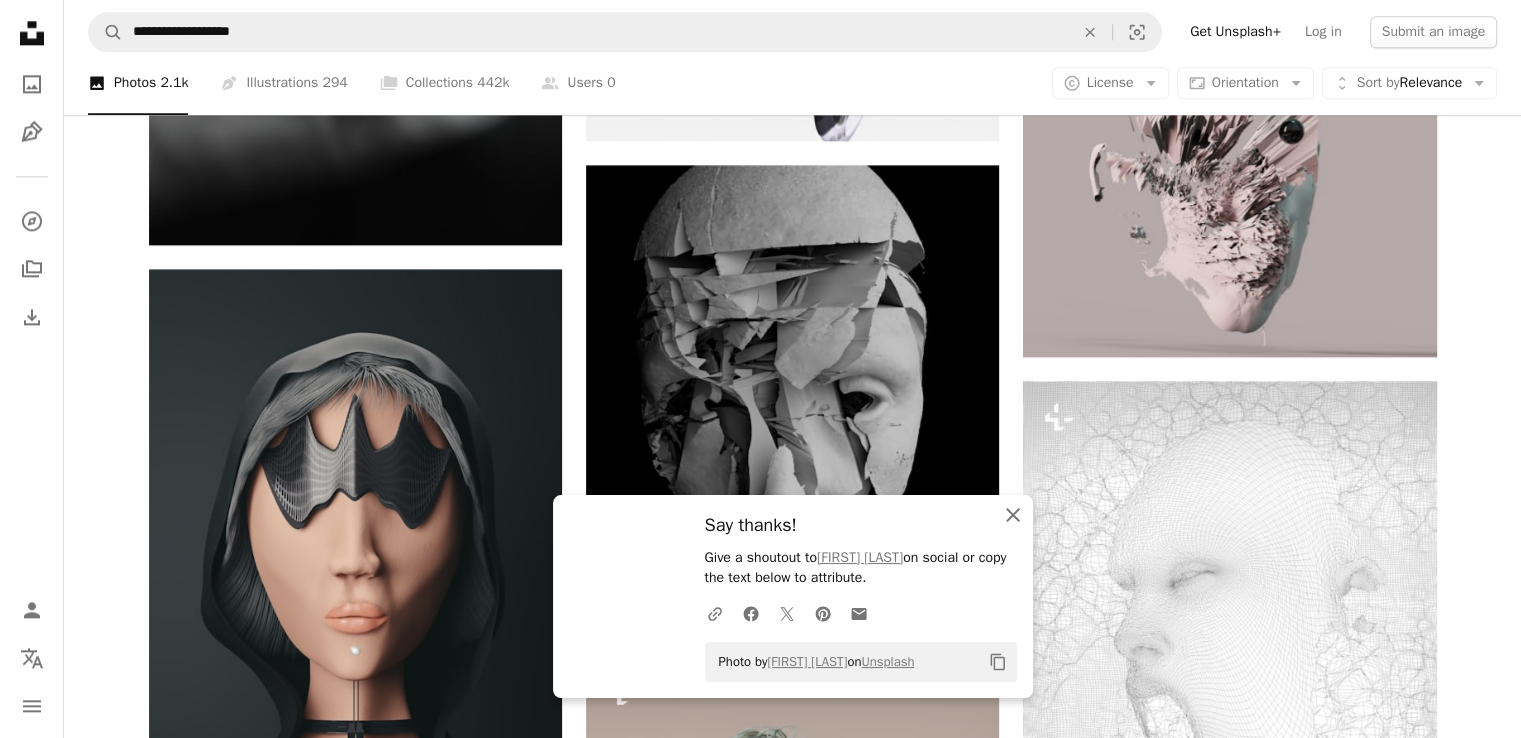 click on "An X shape" 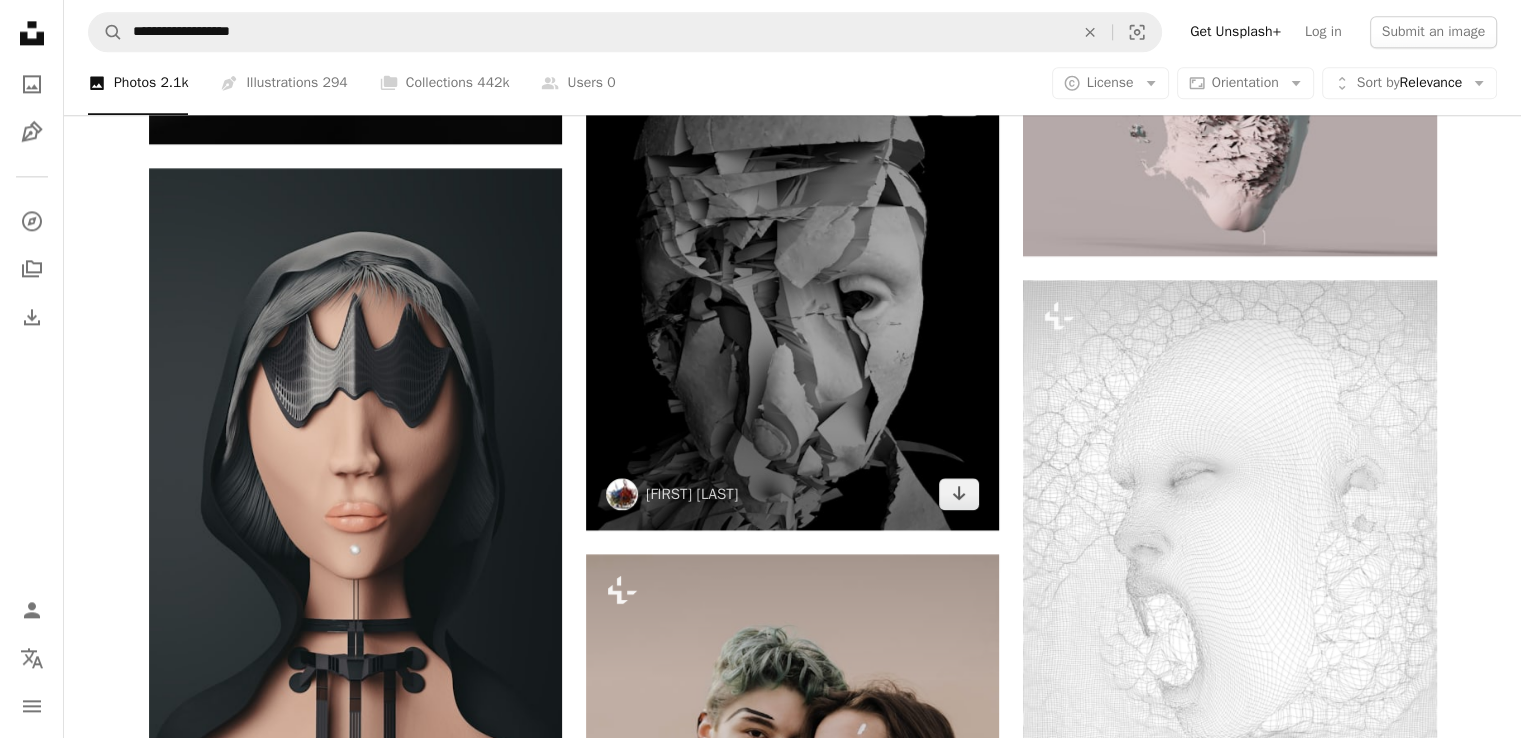 scroll, scrollTop: 2700, scrollLeft: 0, axis: vertical 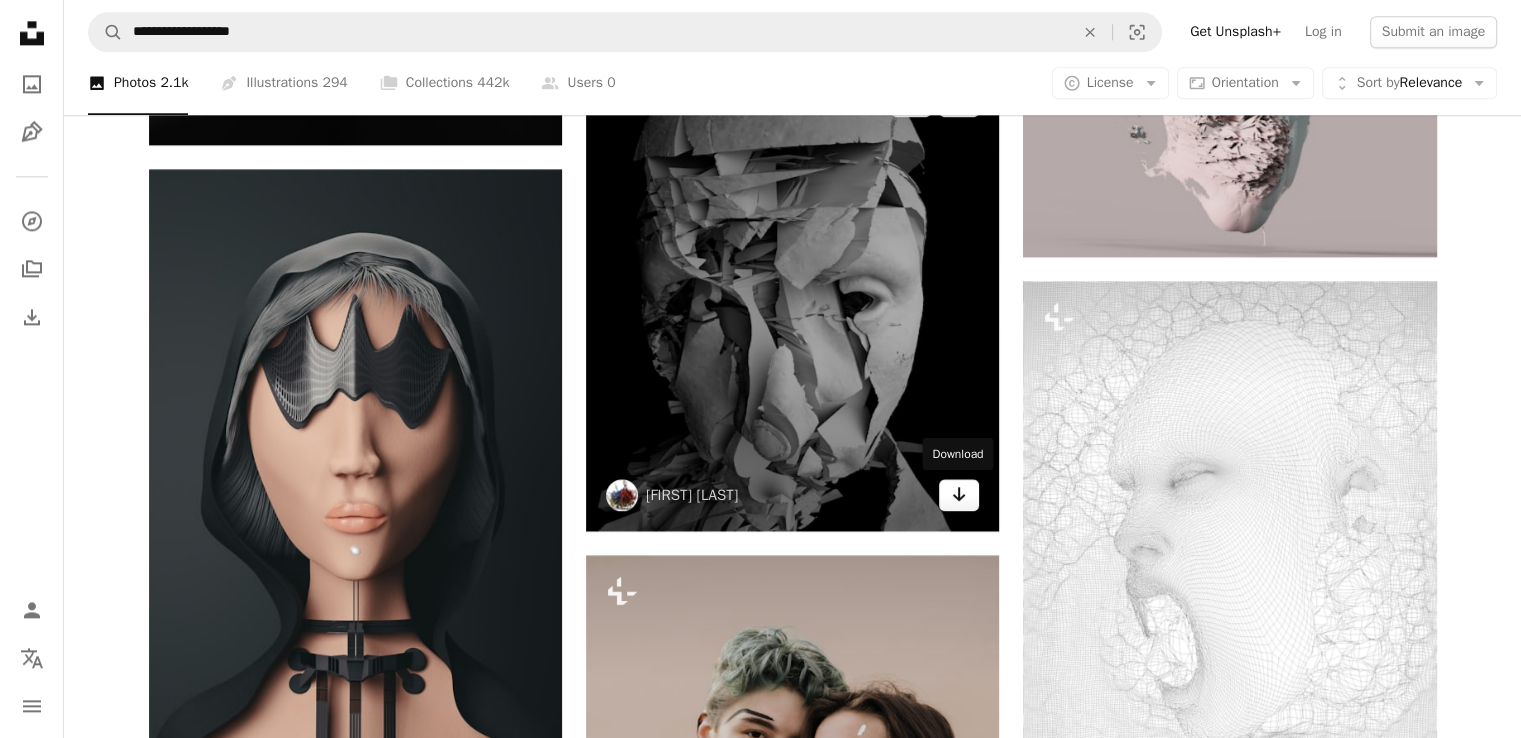 click on "Arrow pointing down" 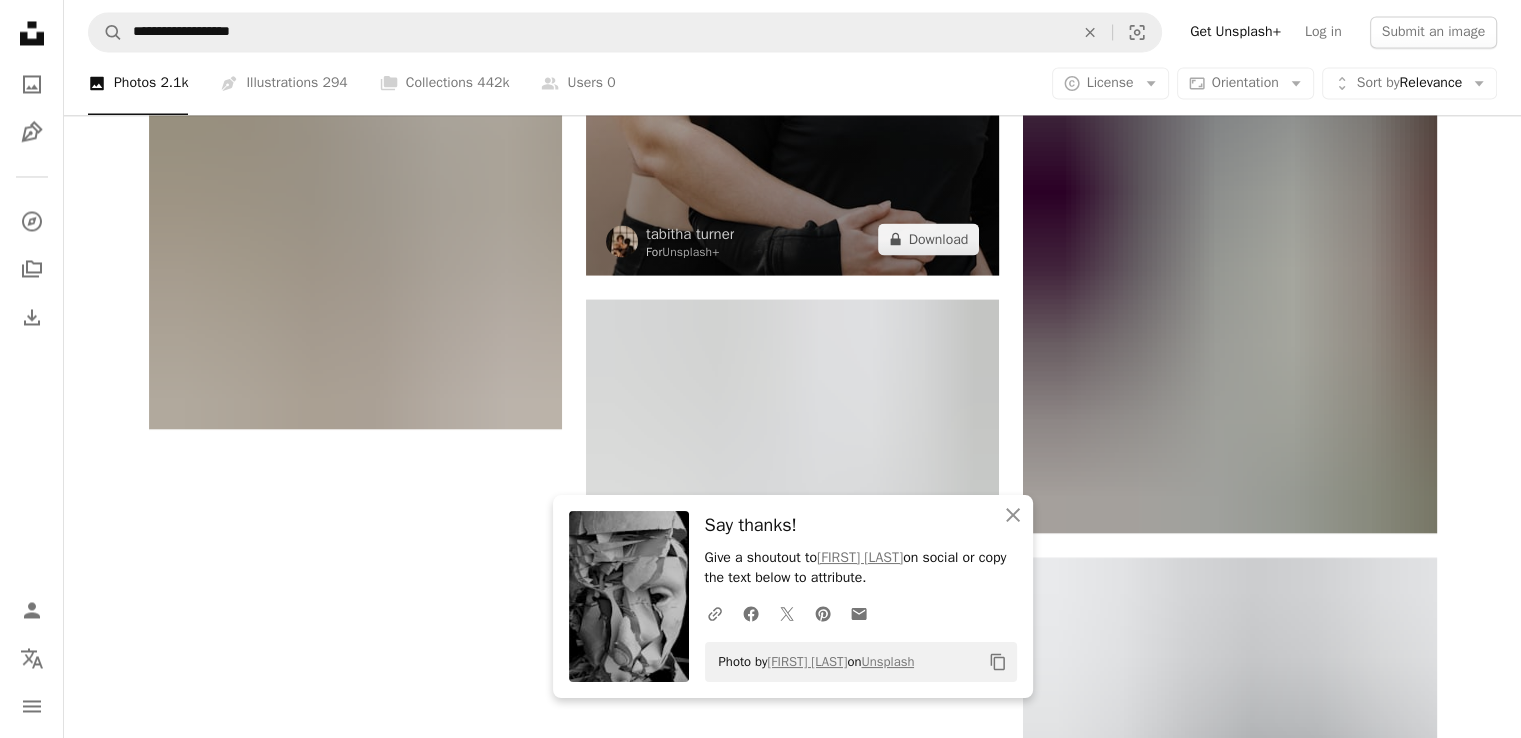 scroll, scrollTop: 3800, scrollLeft: 0, axis: vertical 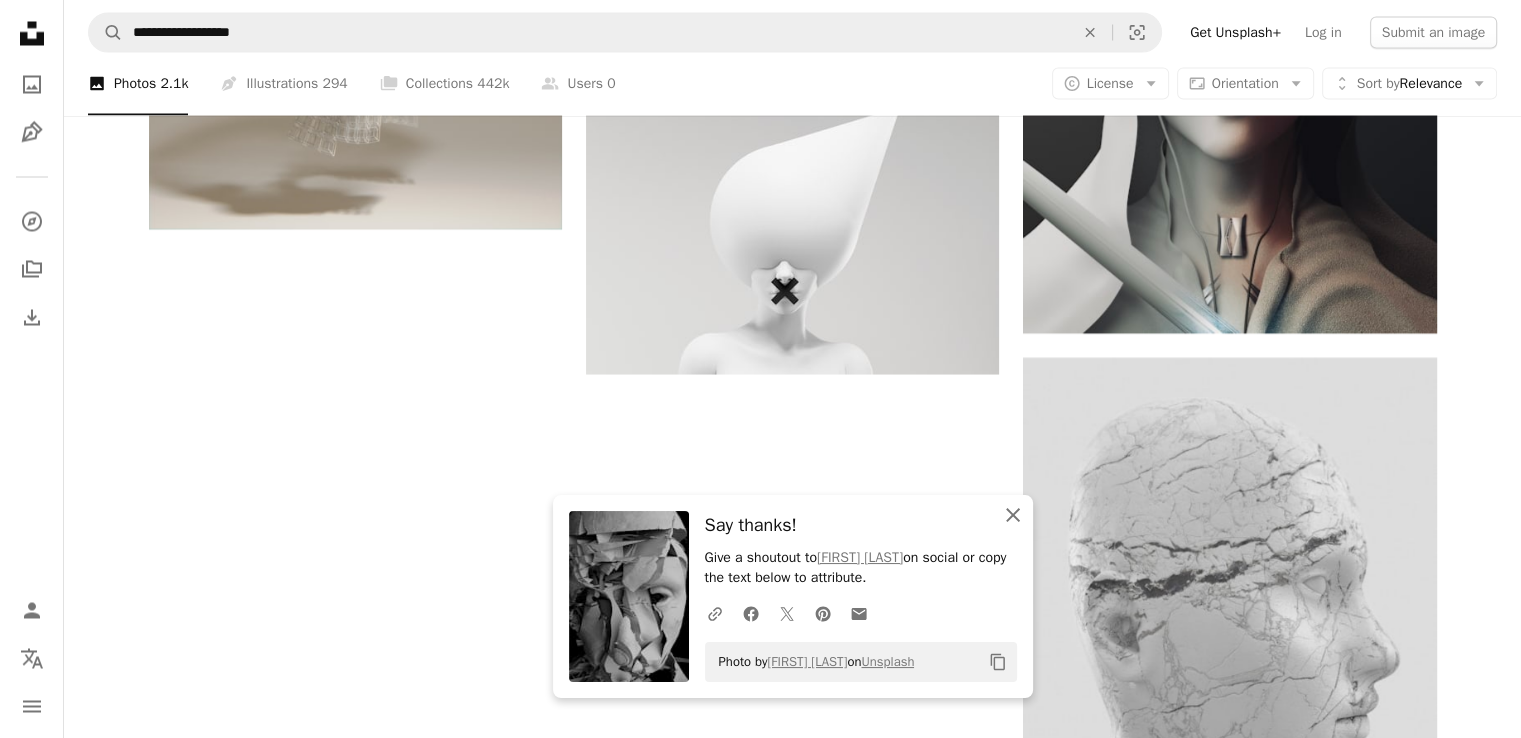 click 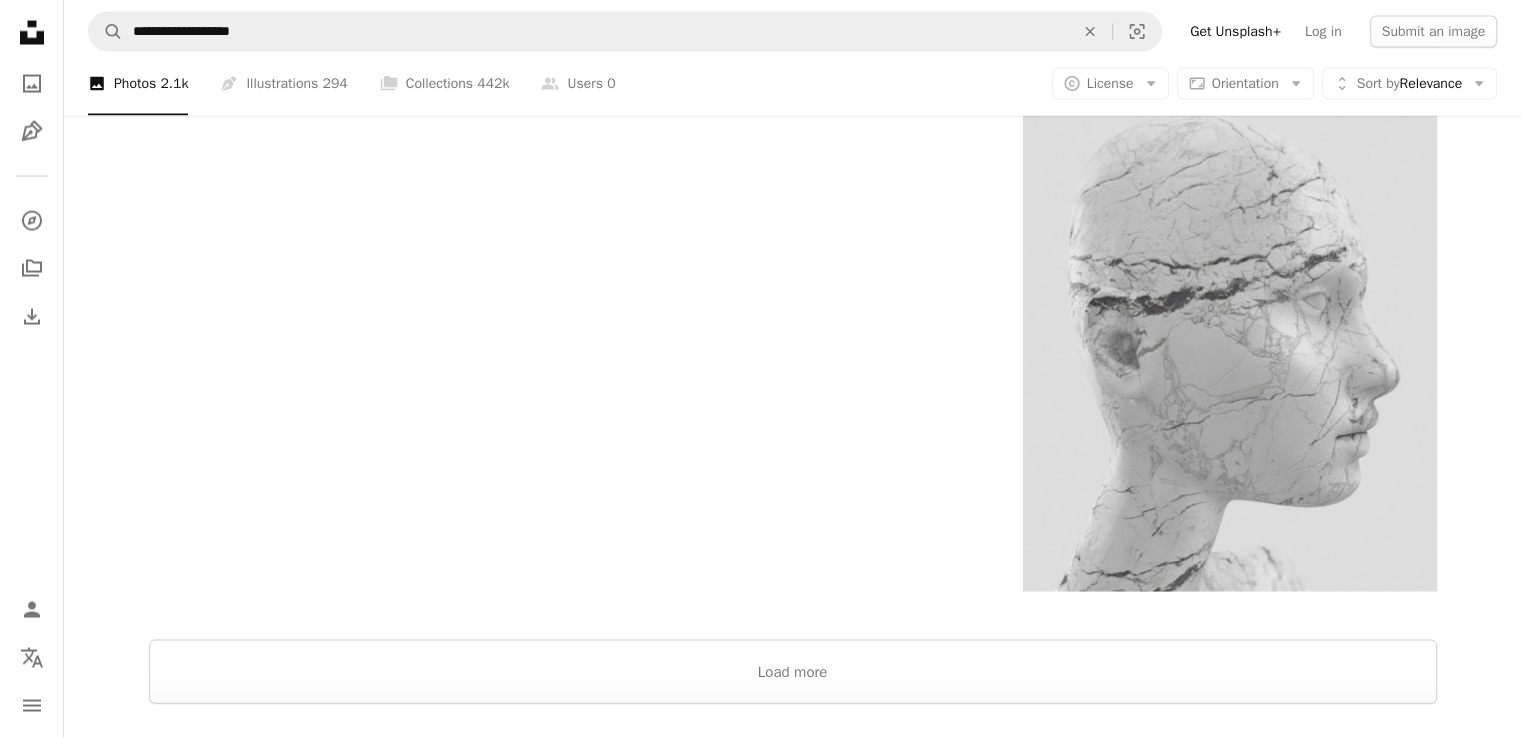 scroll, scrollTop: 4100, scrollLeft: 0, axis: vertical 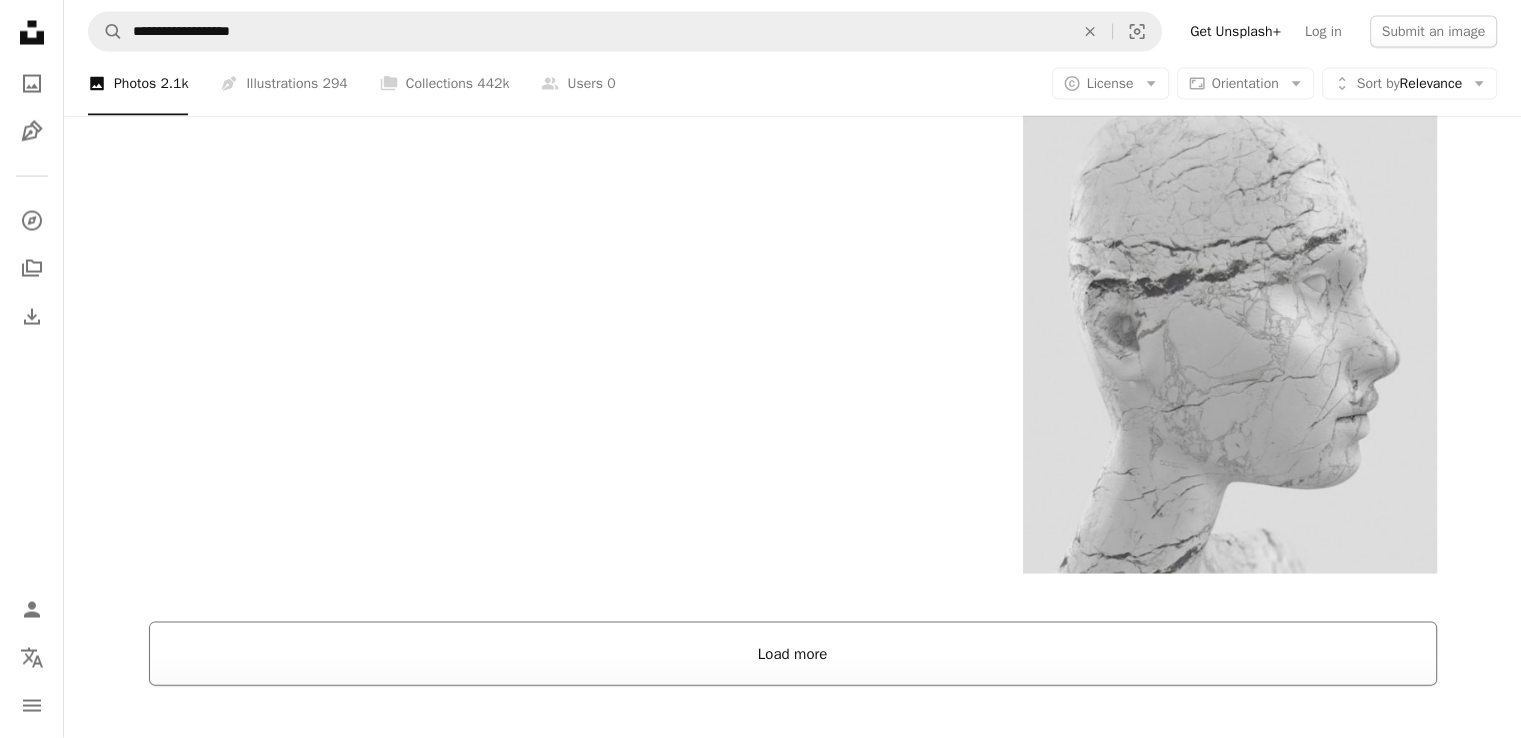 click on "Load more" at bounding box center [793, 654] 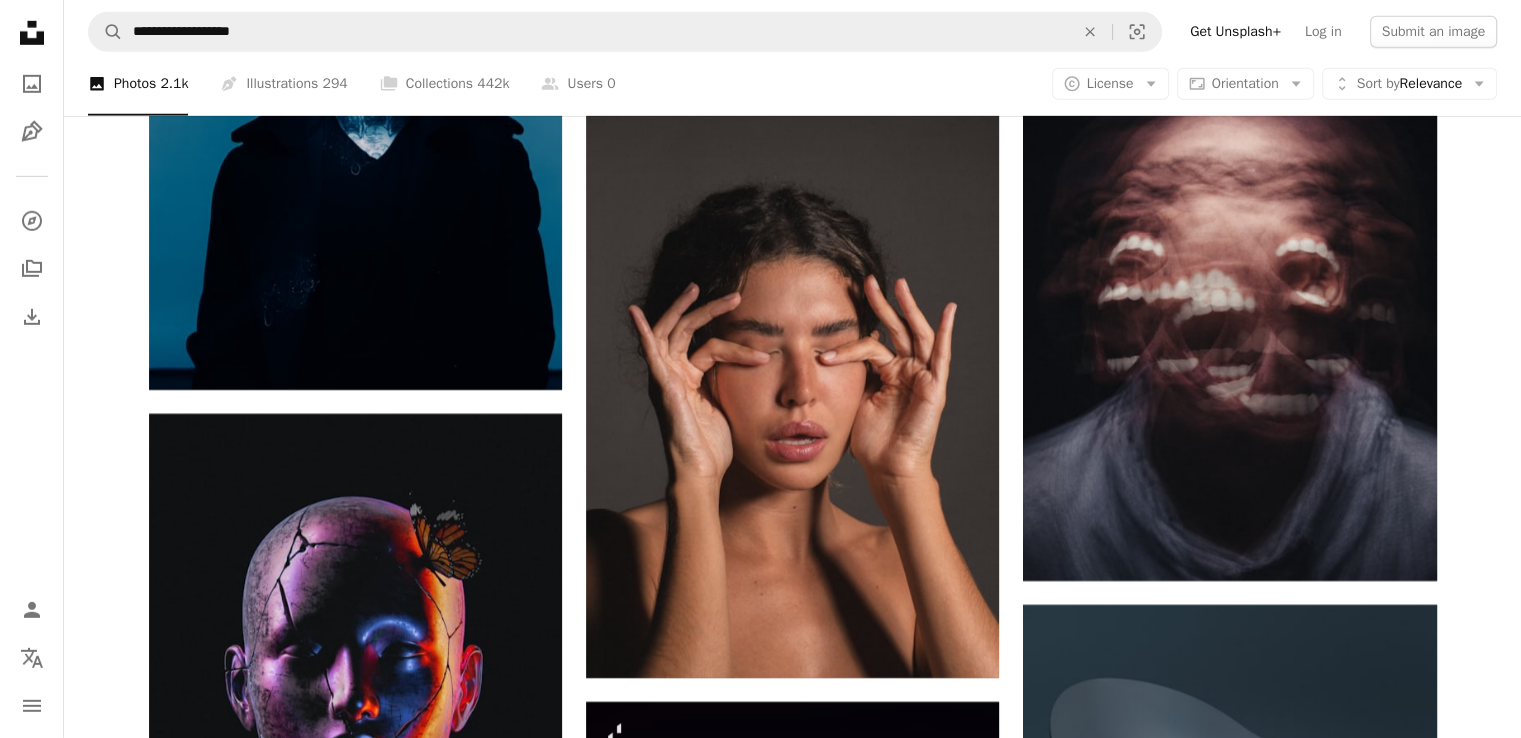 scroll, scrollTop: 13900, scrollLeft: 0, axis: vertical 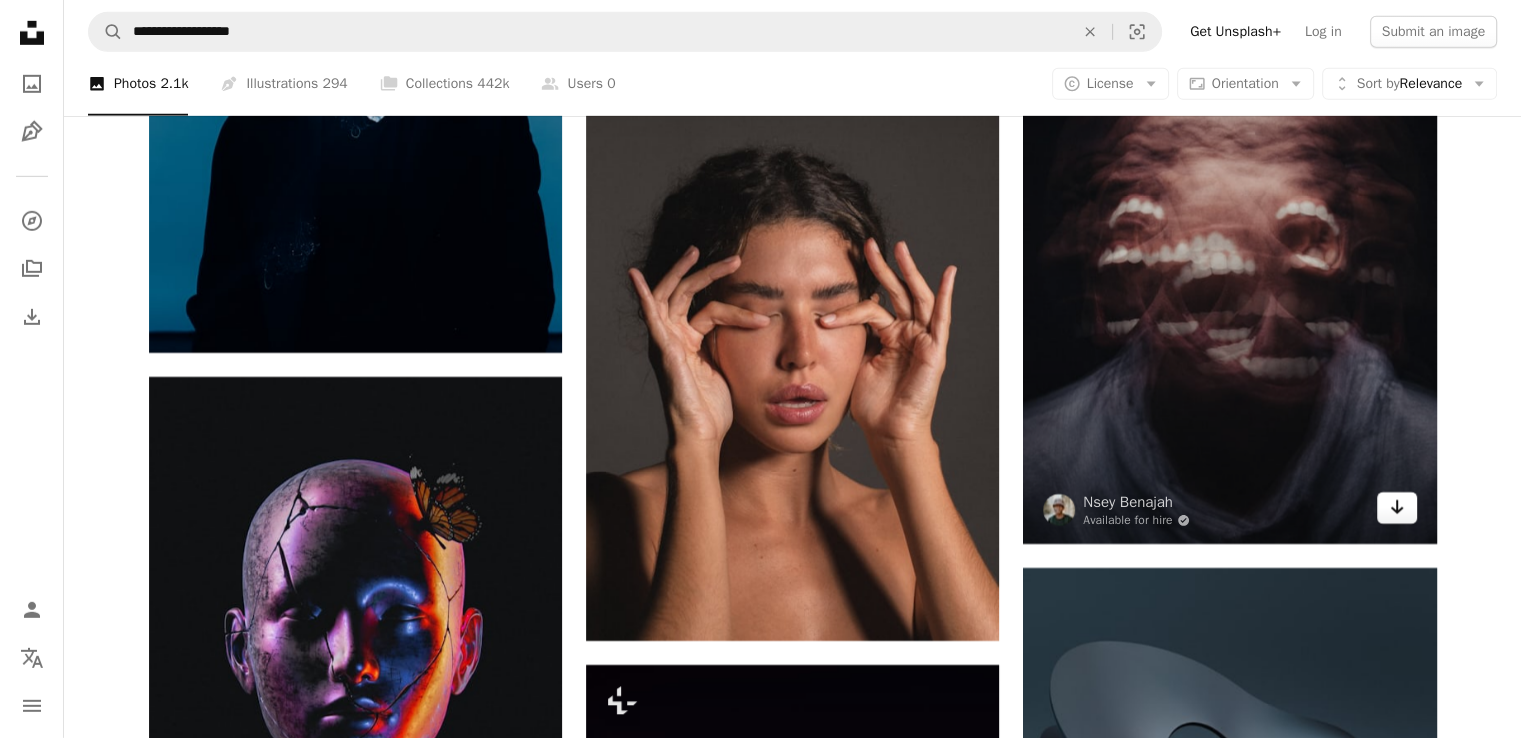 click on "Arrow pointing down" at bounding box center (1397, 508) 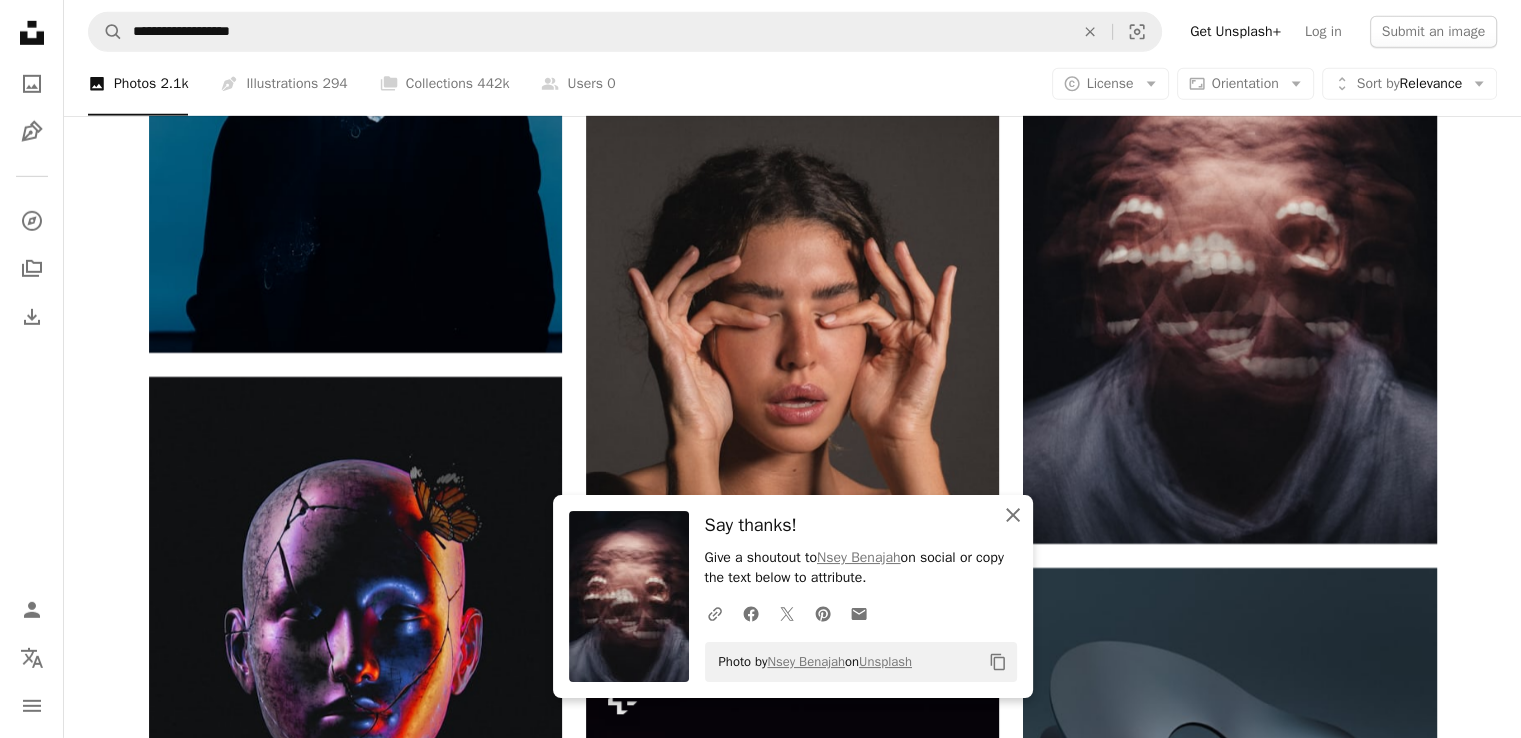 click on "An X shape" 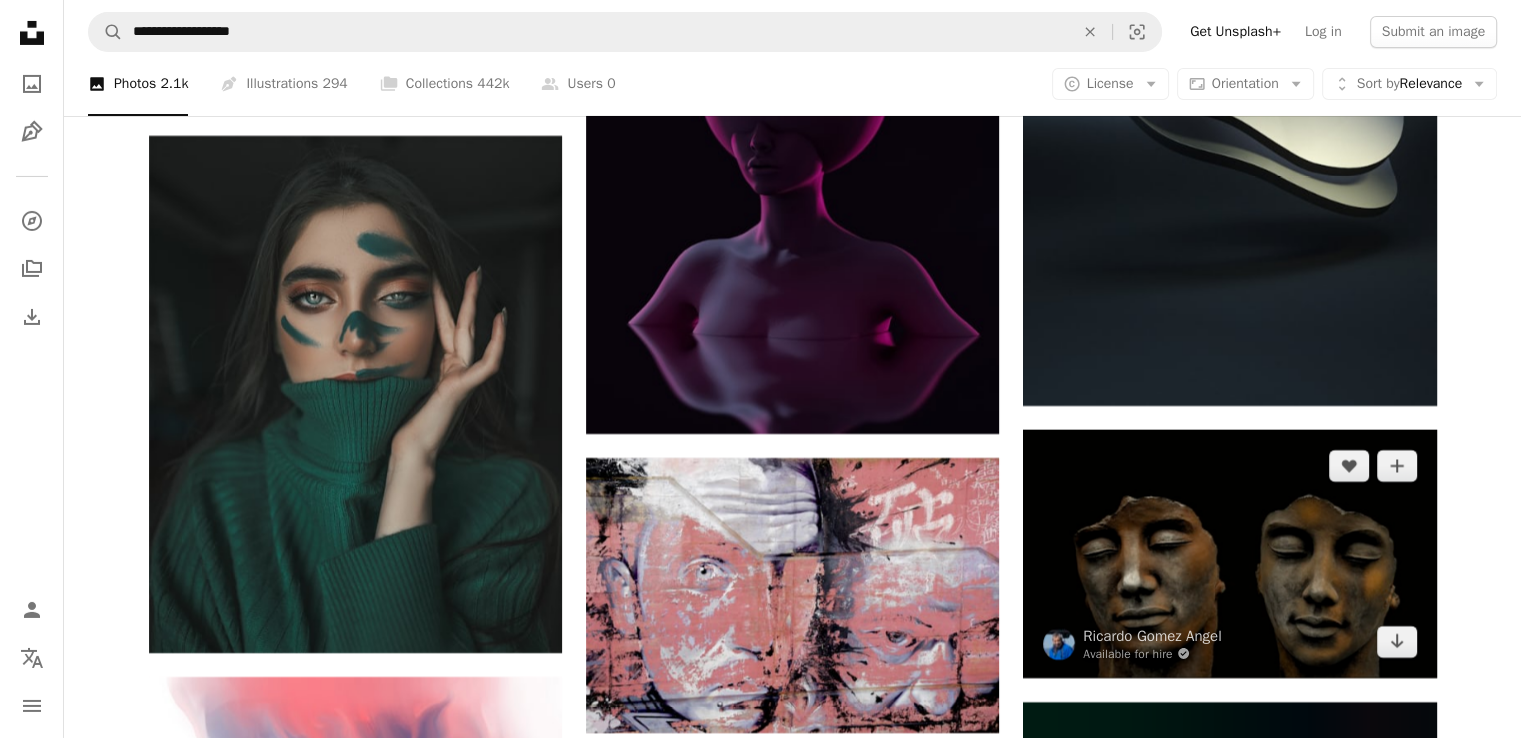 scroll, scrollTop: 14700, scrollLeft: 0, axis: vertical 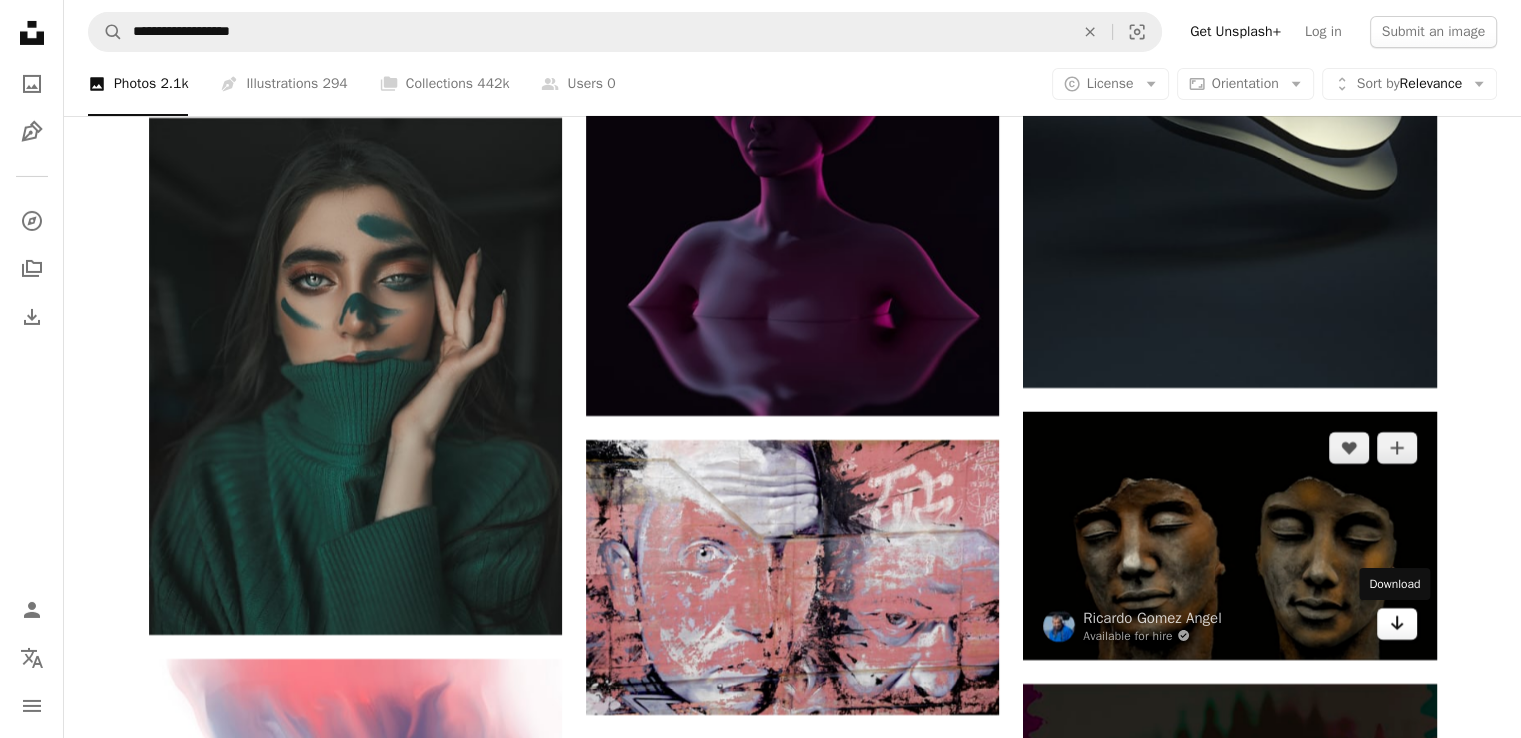 click on "Arrow pointing down" 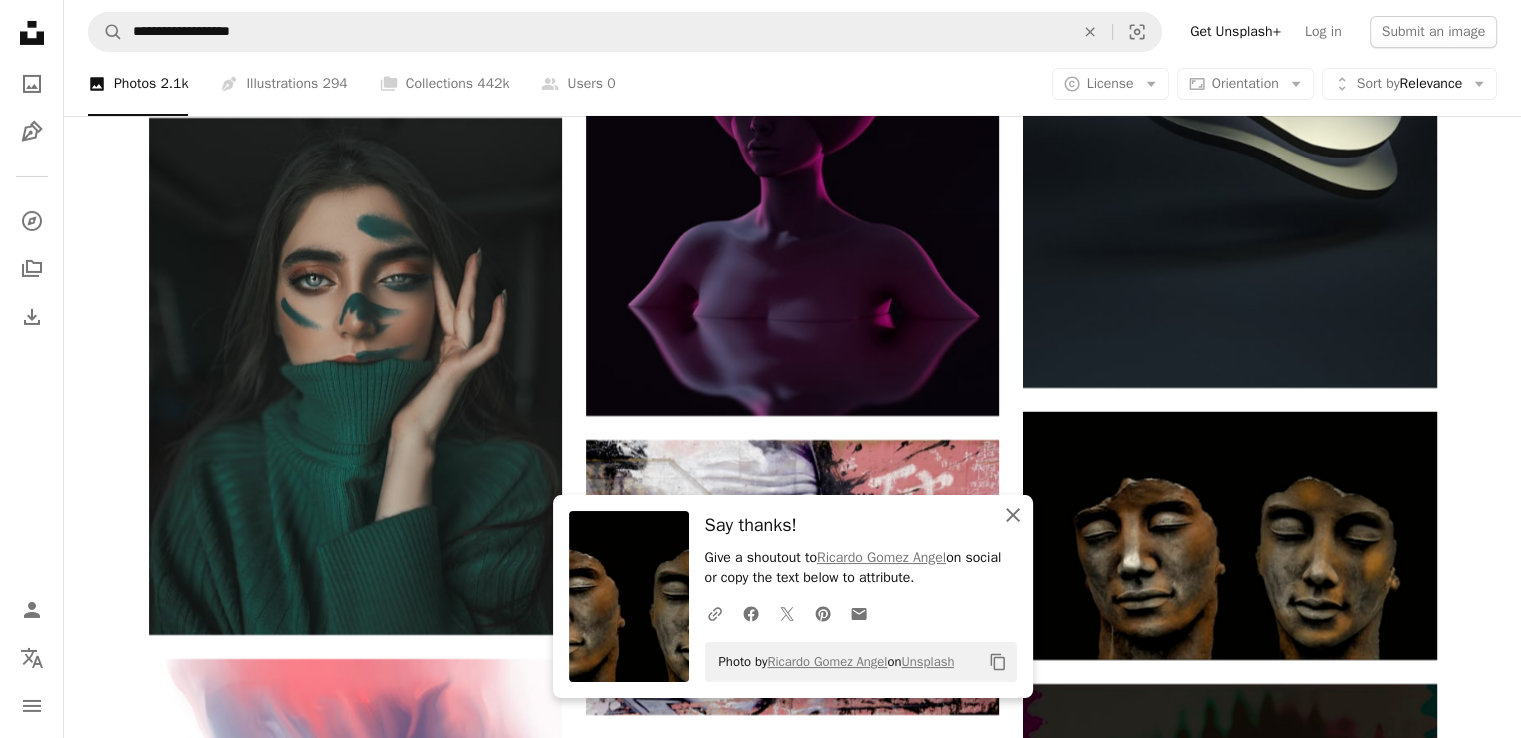 click 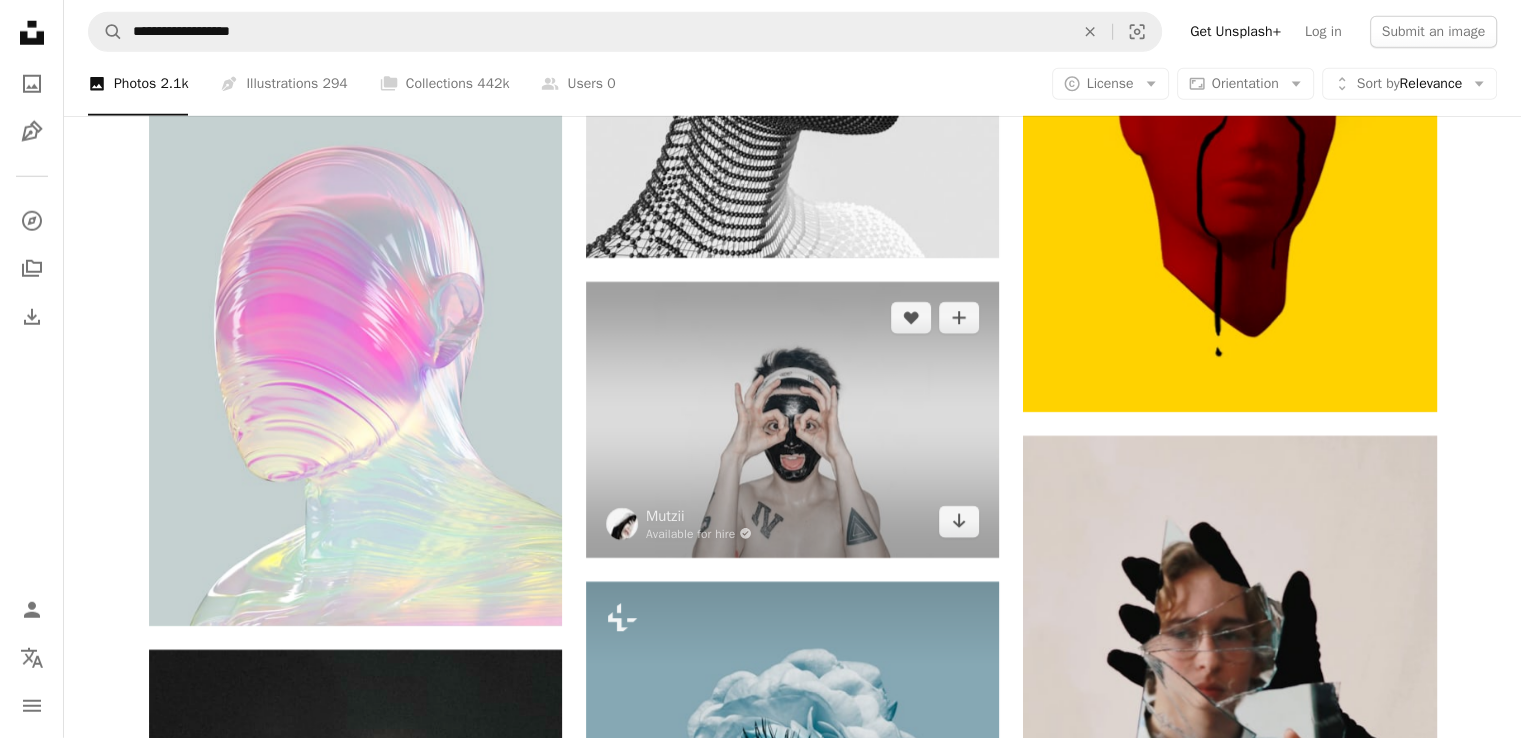scroll, scrollTop: 28500, scrollLeft: 0, axis: vertical 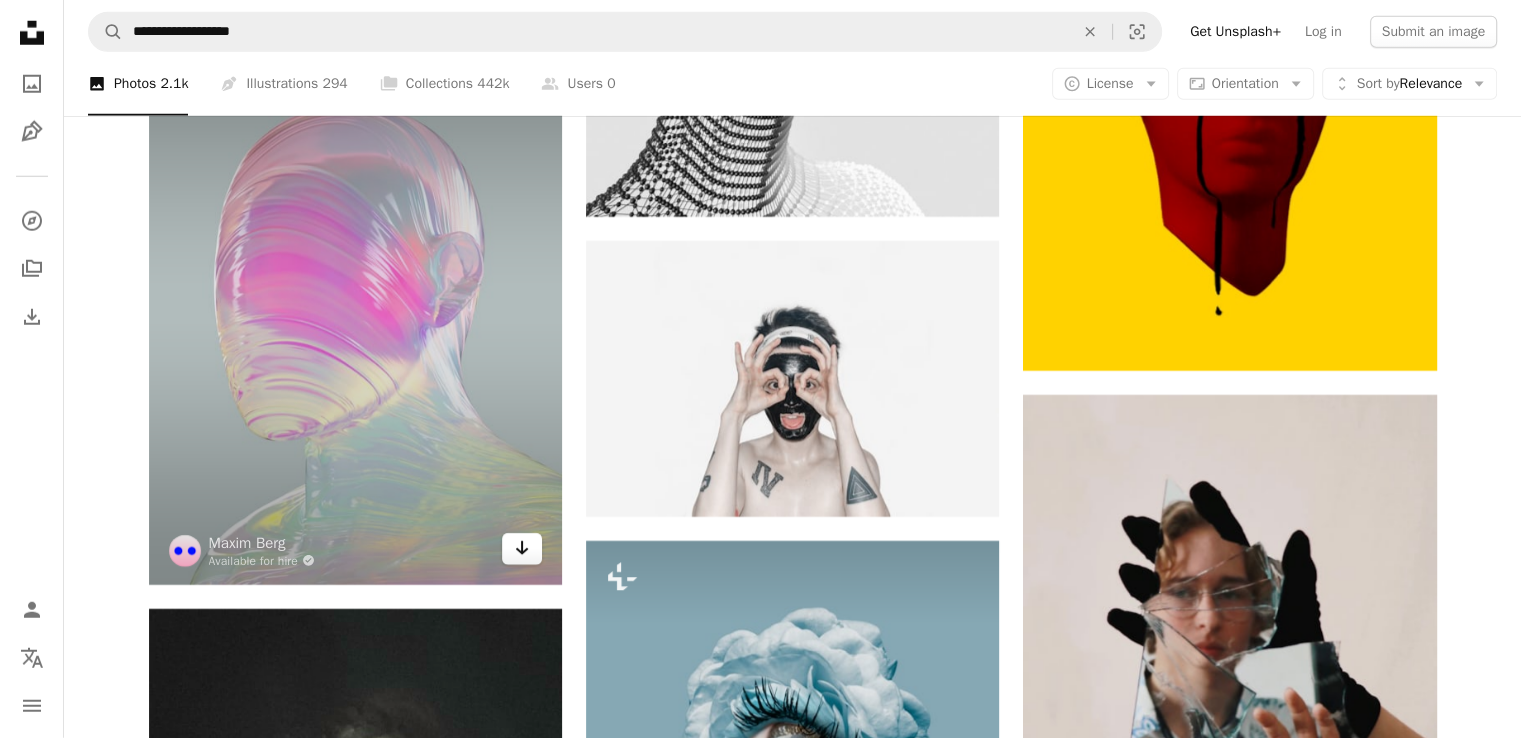 click on "Arrow pointing down" at bounding box center (522, 549) 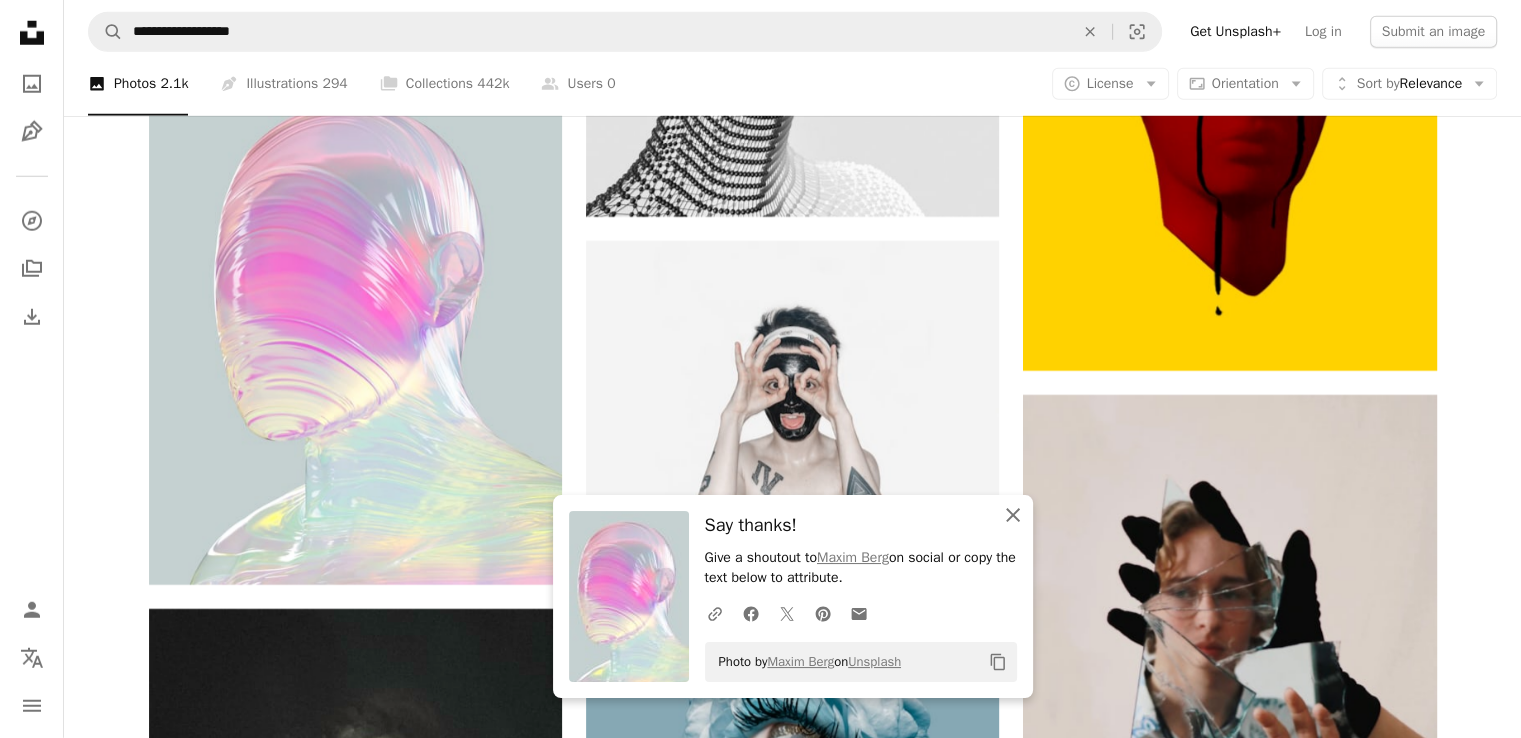 click on "An X shape" 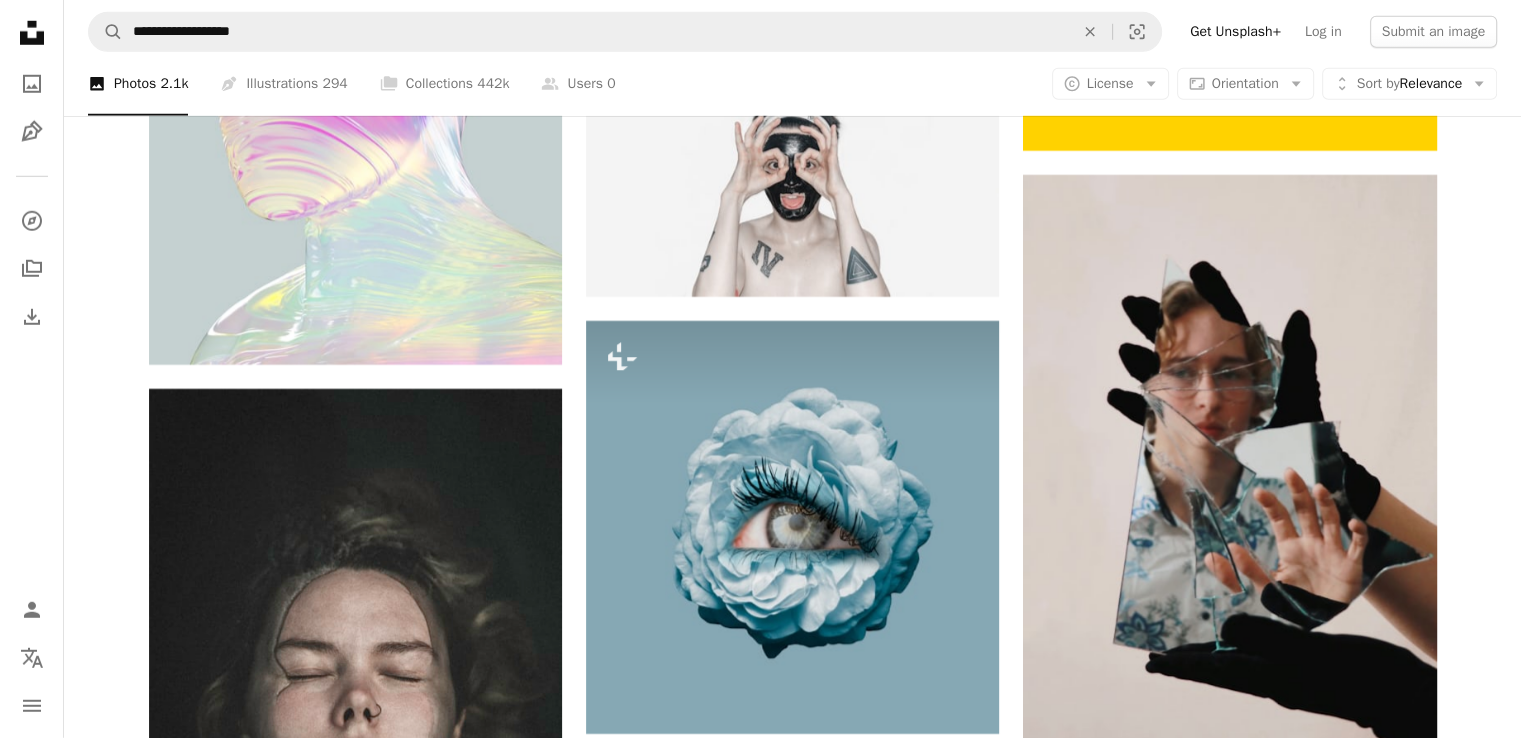 scroll, scrollTop: 28800, scrollLeft: 0, axis: vertical 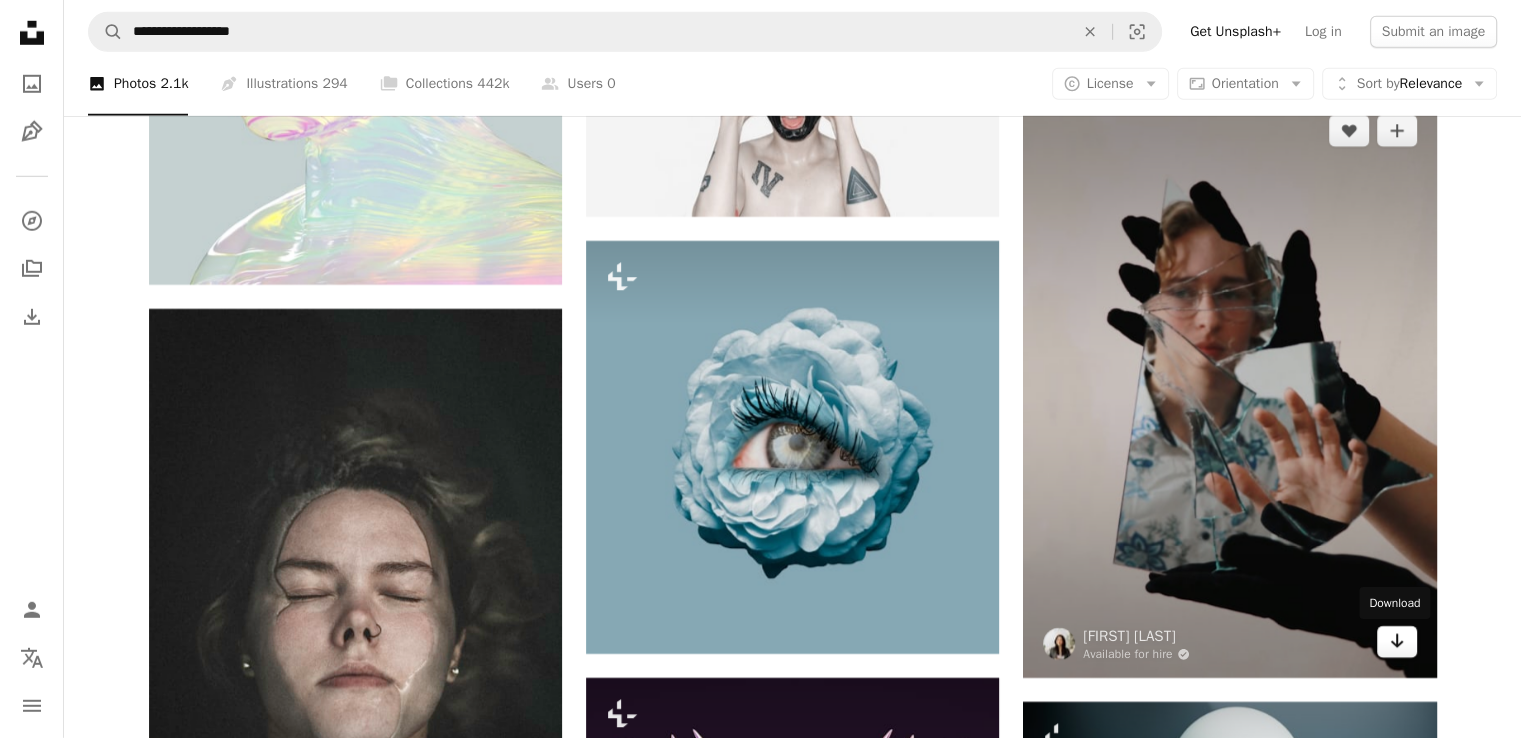 click 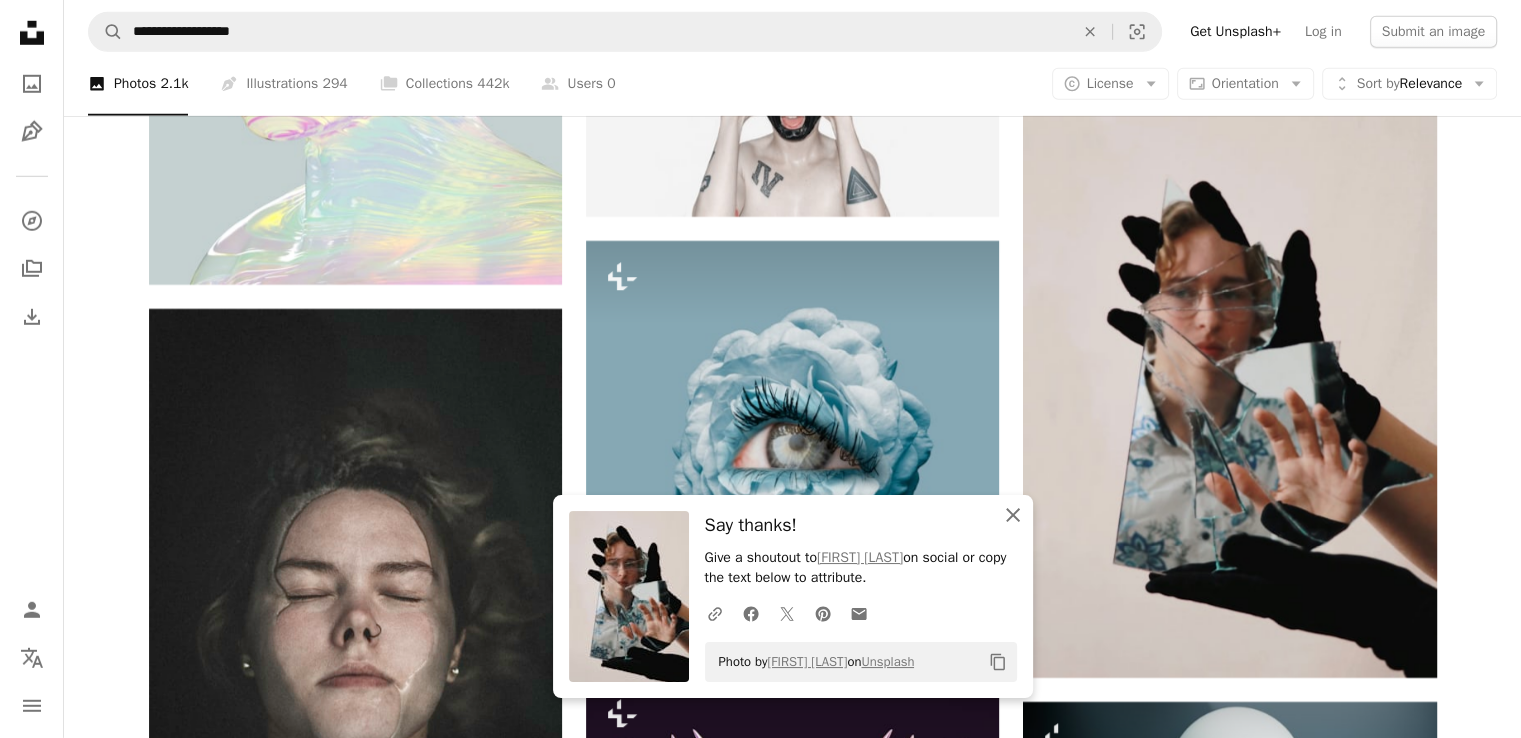 click on "An X shape" 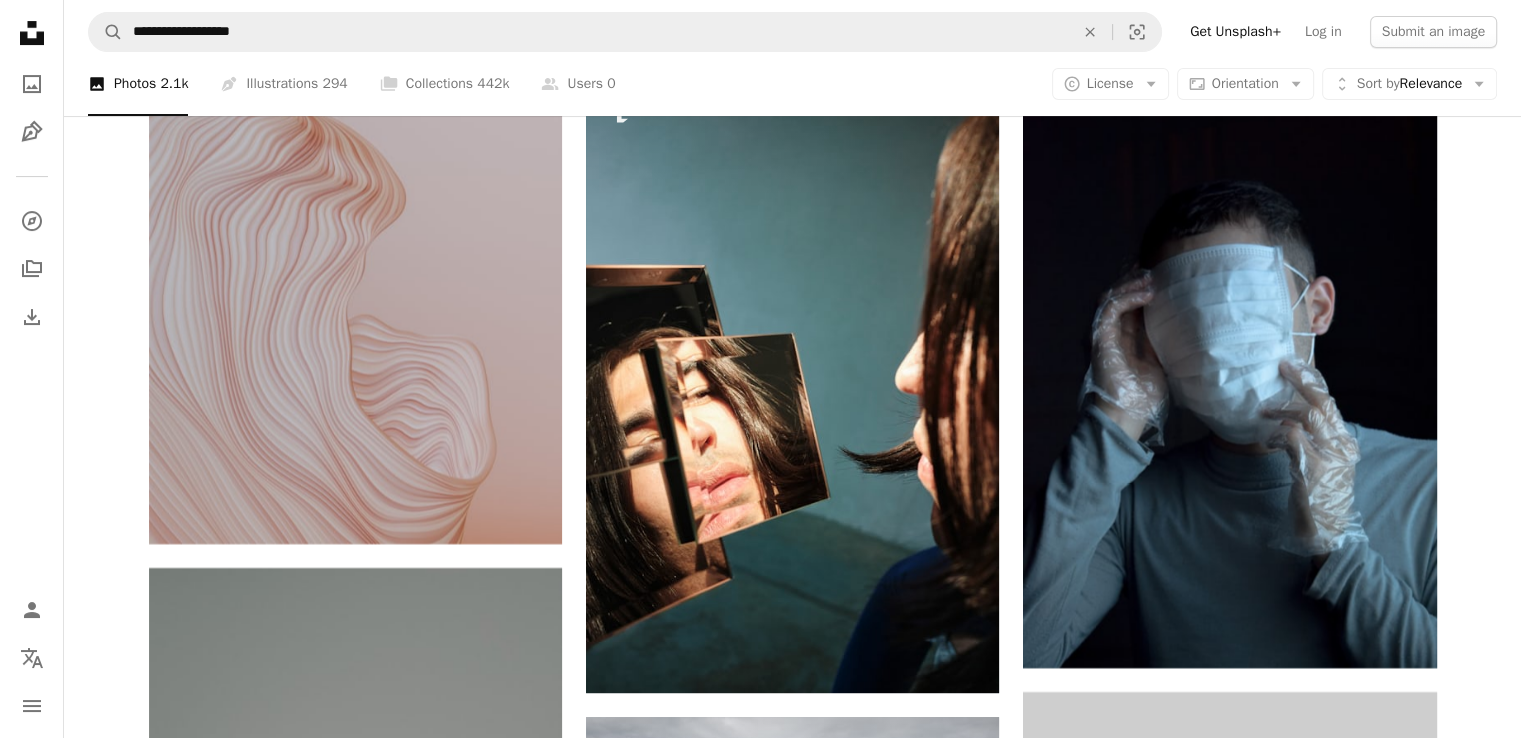 scroll, scrollTop: 31000, scrollLeft: 0, axis: vertical 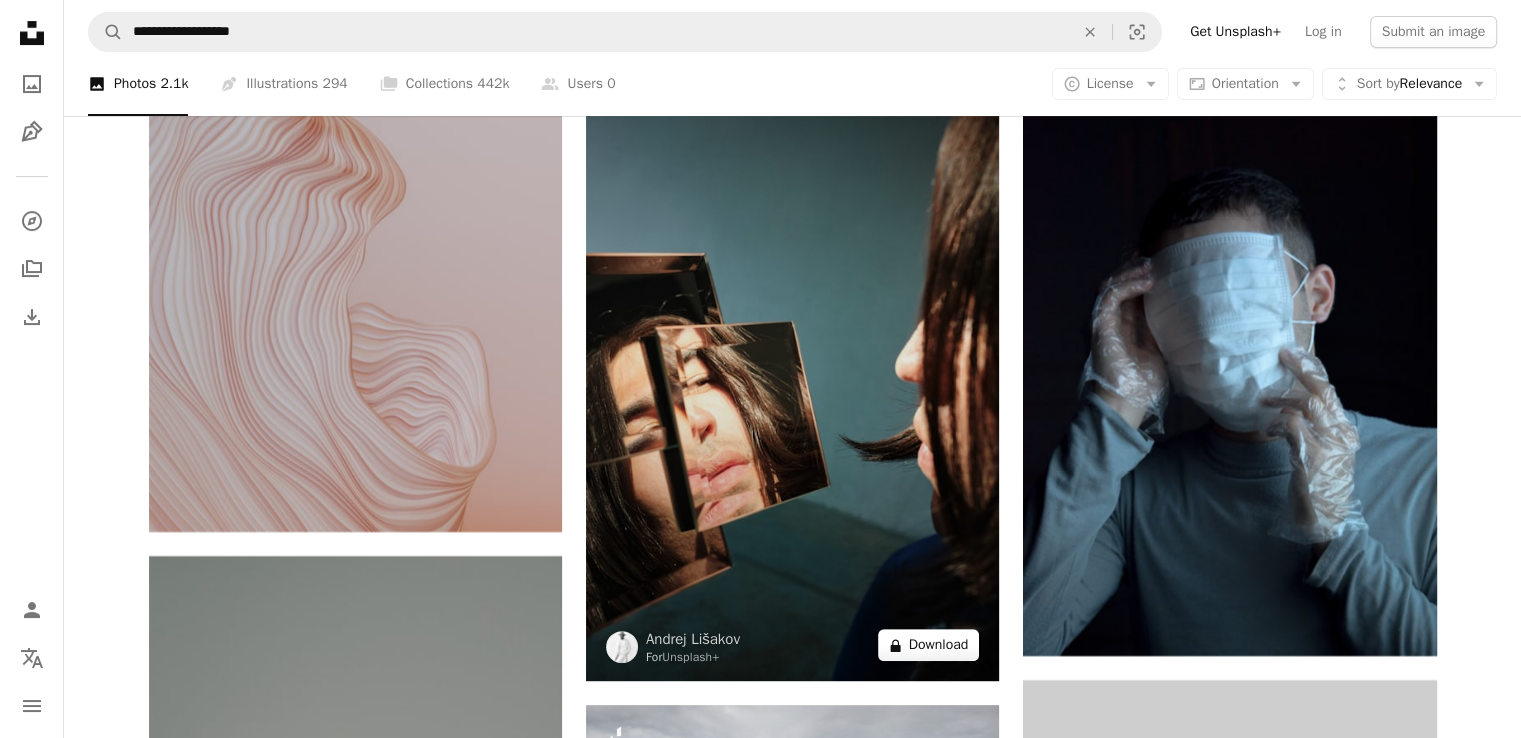 click on "A lock   Download" at bounding box center [929, 645] 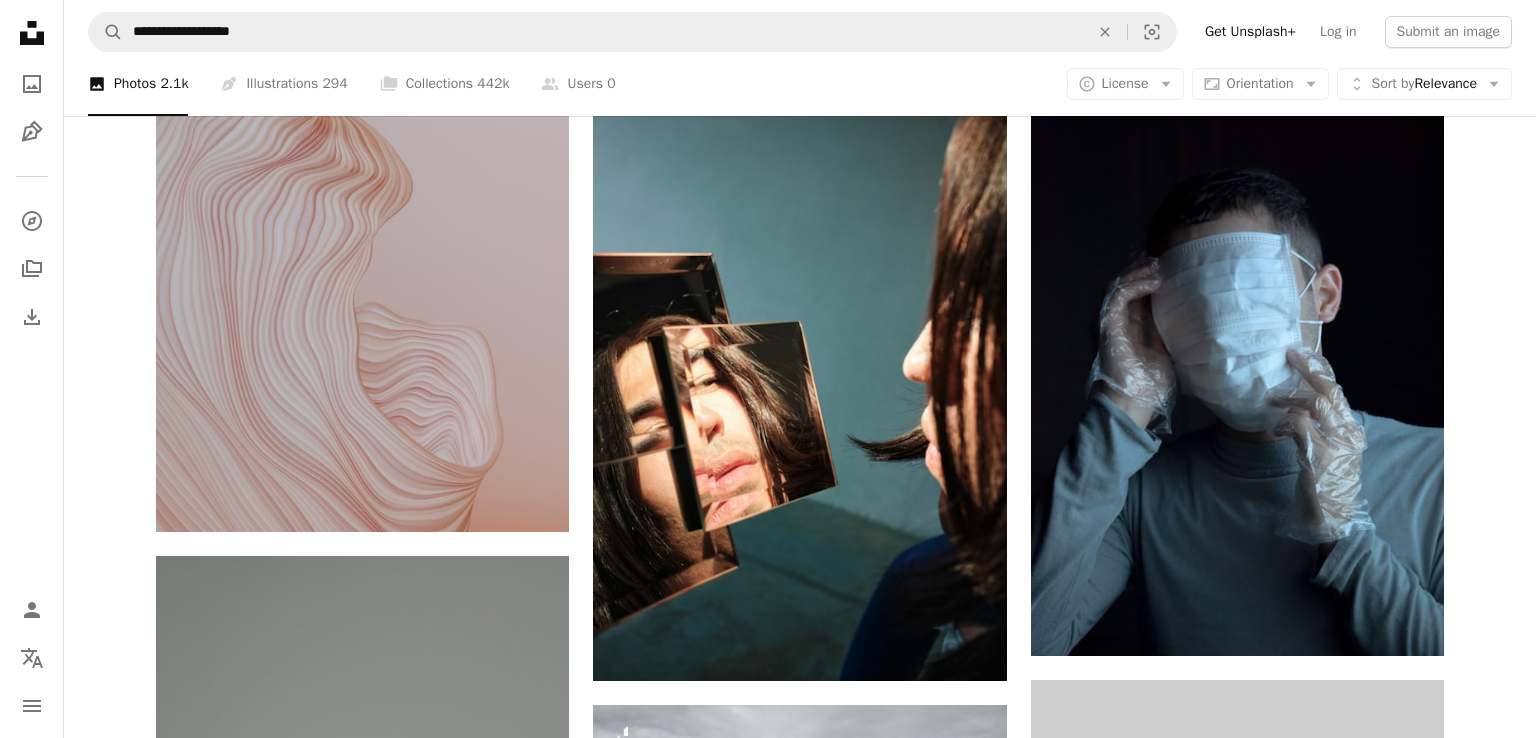 click on "An X shape Premium, ready to use images. Get unlimited access. A plus sign Members-only content added monthly A plus sign Unlimited royalty-free downloads A plus sign Illustrations  New A plus sign Enhanced legal protections yearly 66%  off monthly $12   $4 USD per month * Get  Unsplash+ * When paid annually, billed upfront  $48 Taxes where applicable. Renews automatically. Cancel anytime." at bounding box center [768, 4572] 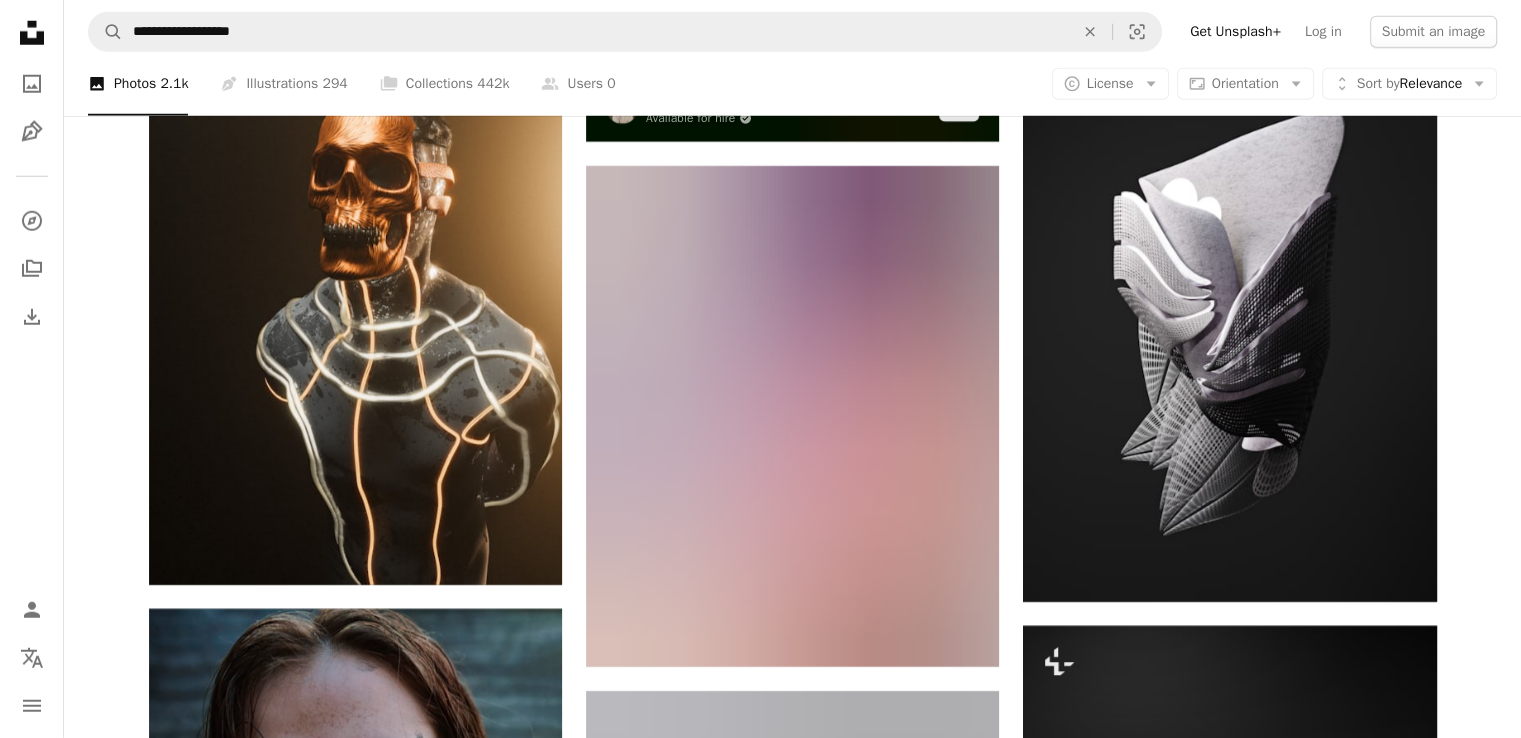 scroll, scrollTop: 43702, scrollLeft: 0, axis: vertical 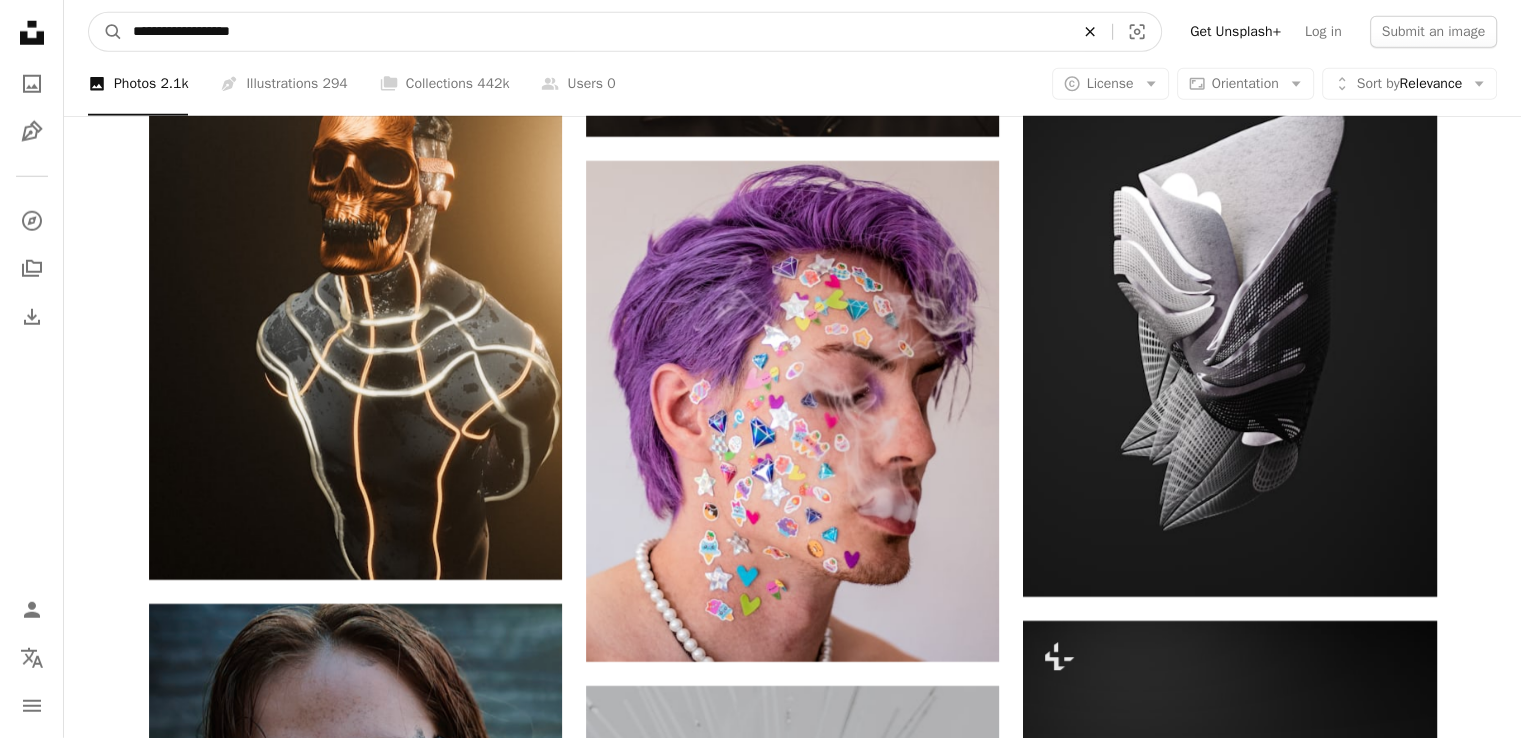 click on "An X shape" 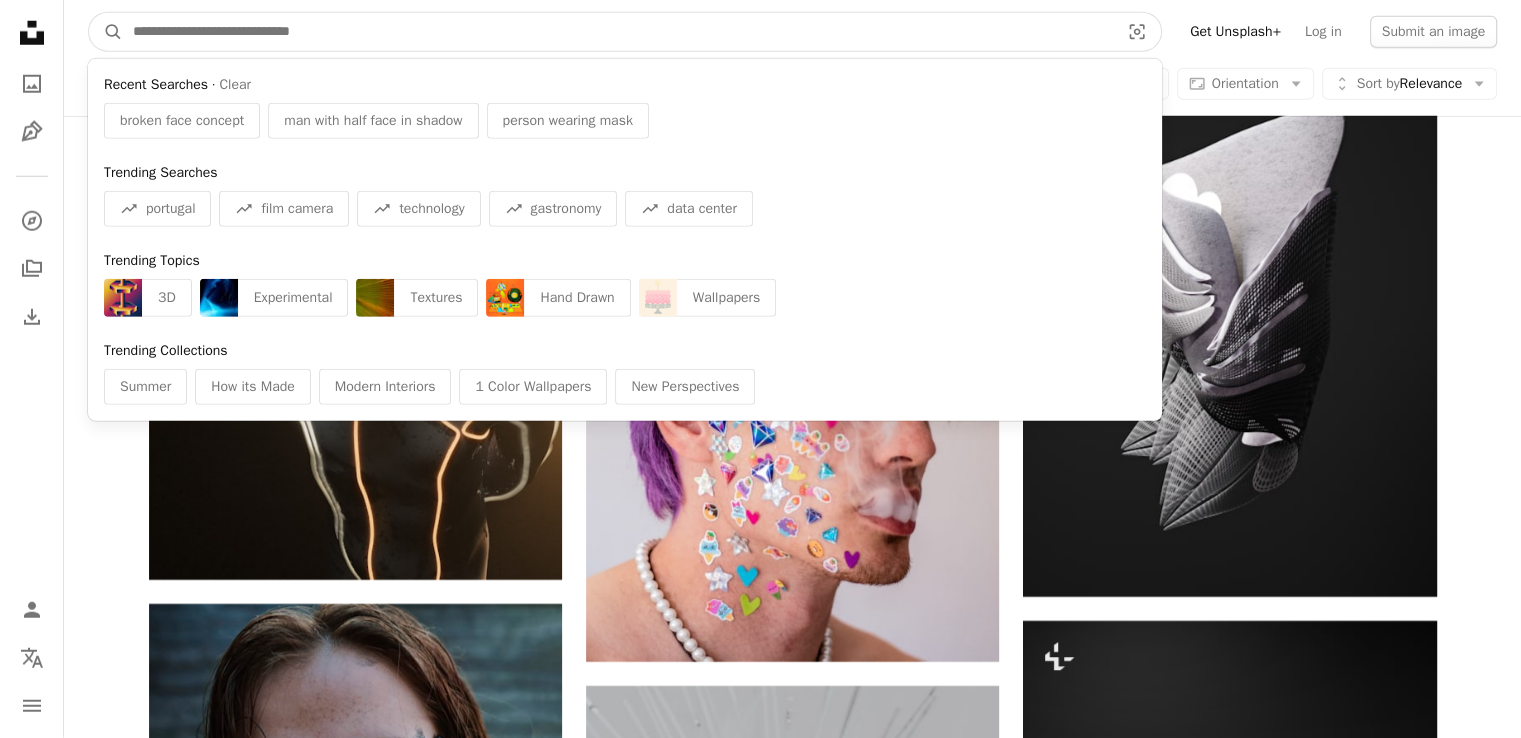 paste on "**********" 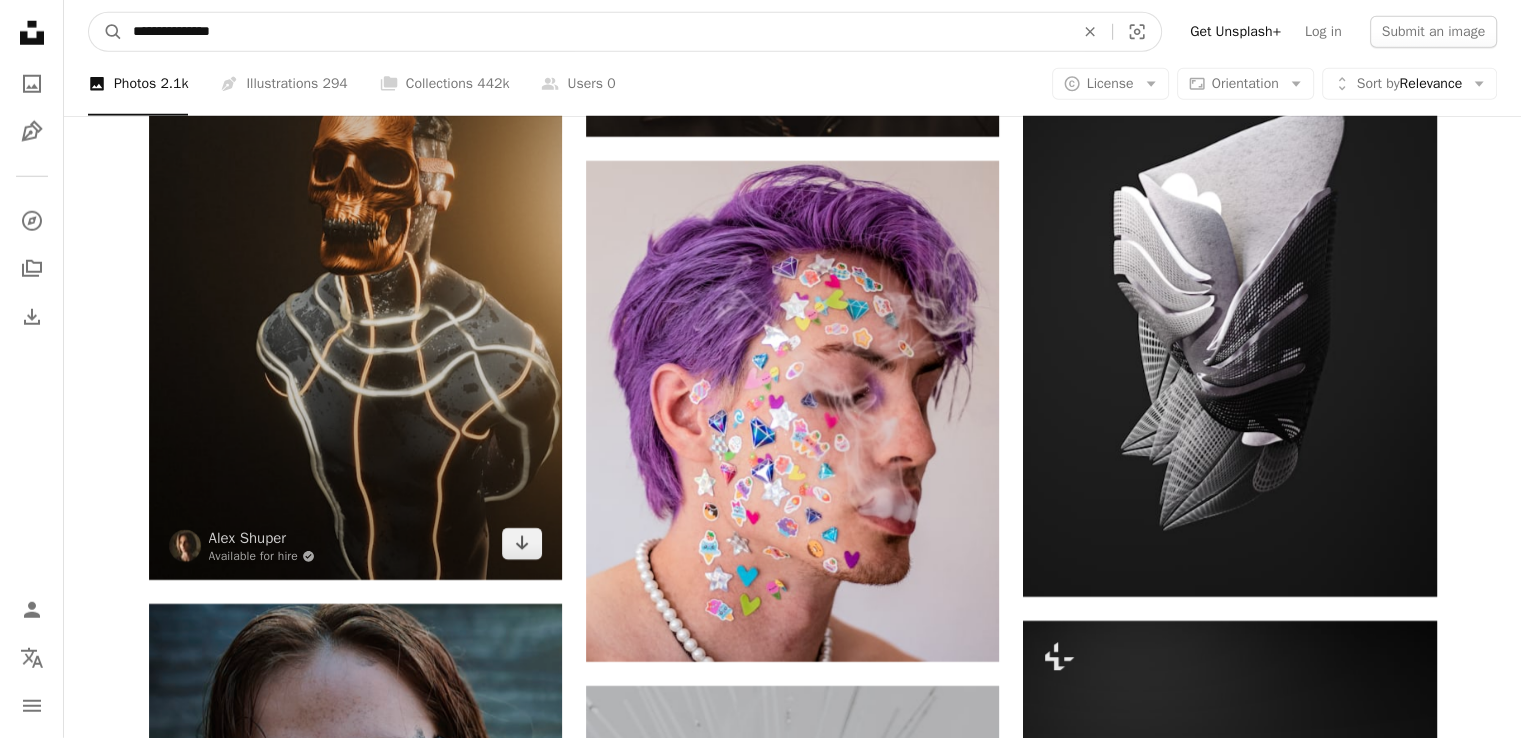 type on "**********" 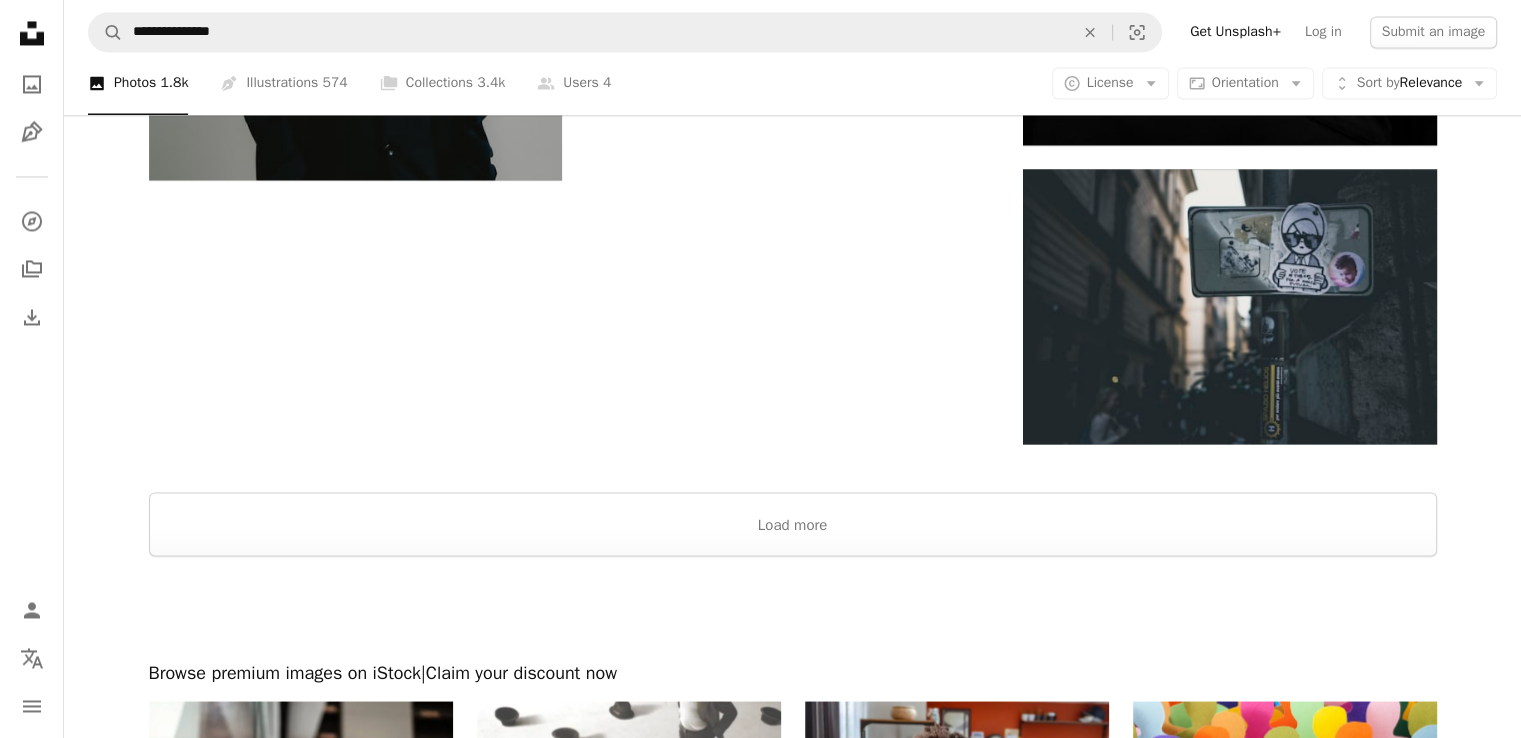 scroll, scrollTop: 3500, scrollLeft: 0, axis: vertical 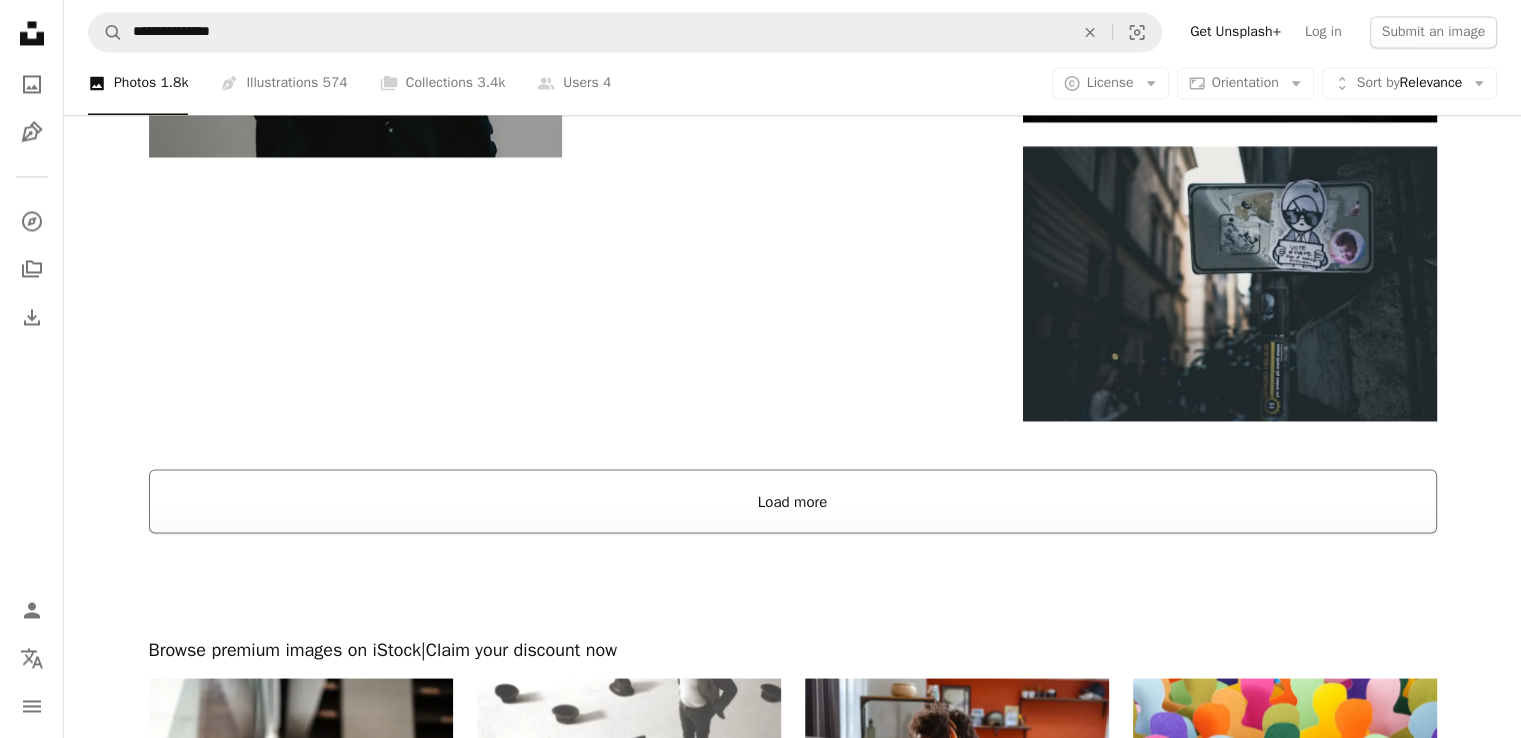 click on "Load more" at bounding box center [793, 501] 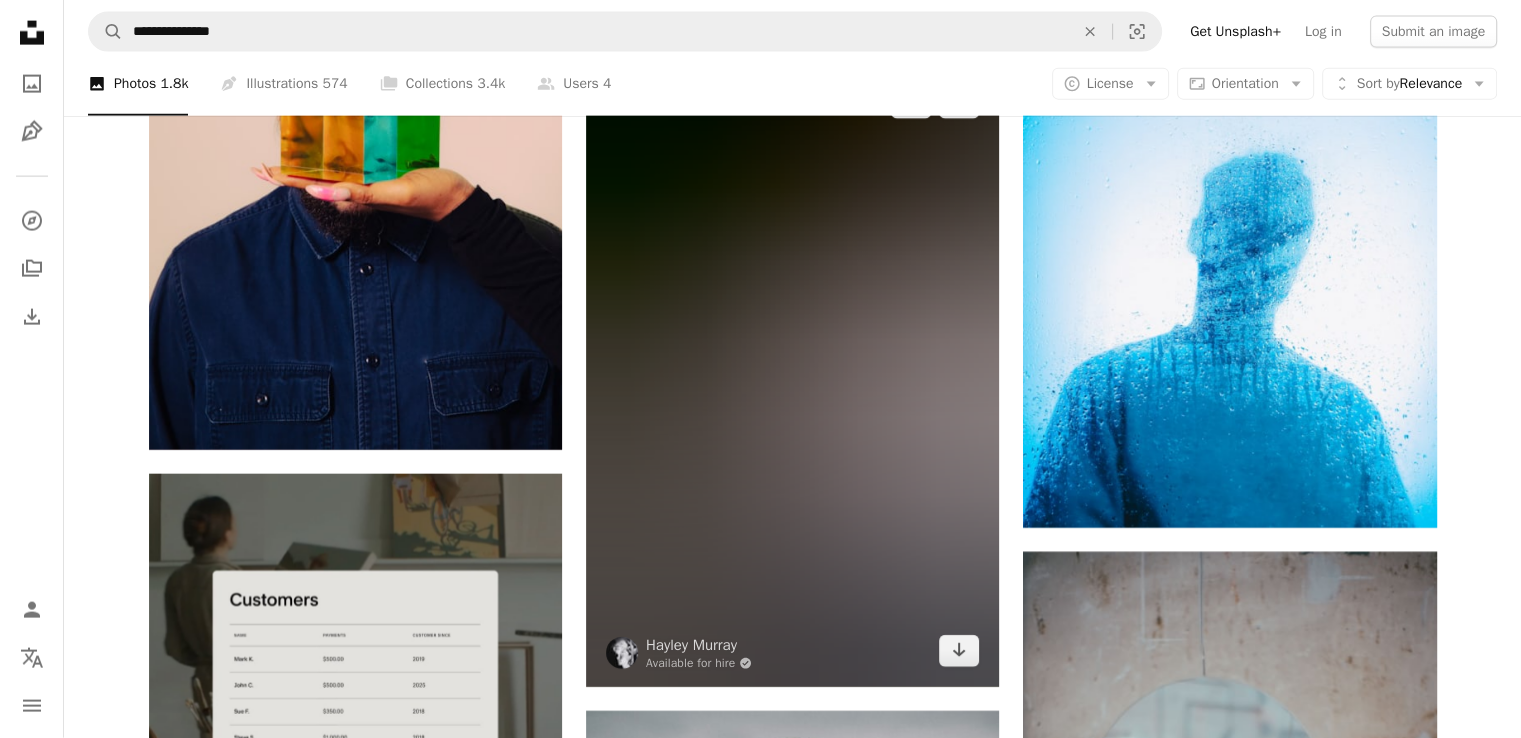 scroll, scrollTop: 4700, scrollLeft: 0, axis: vertical 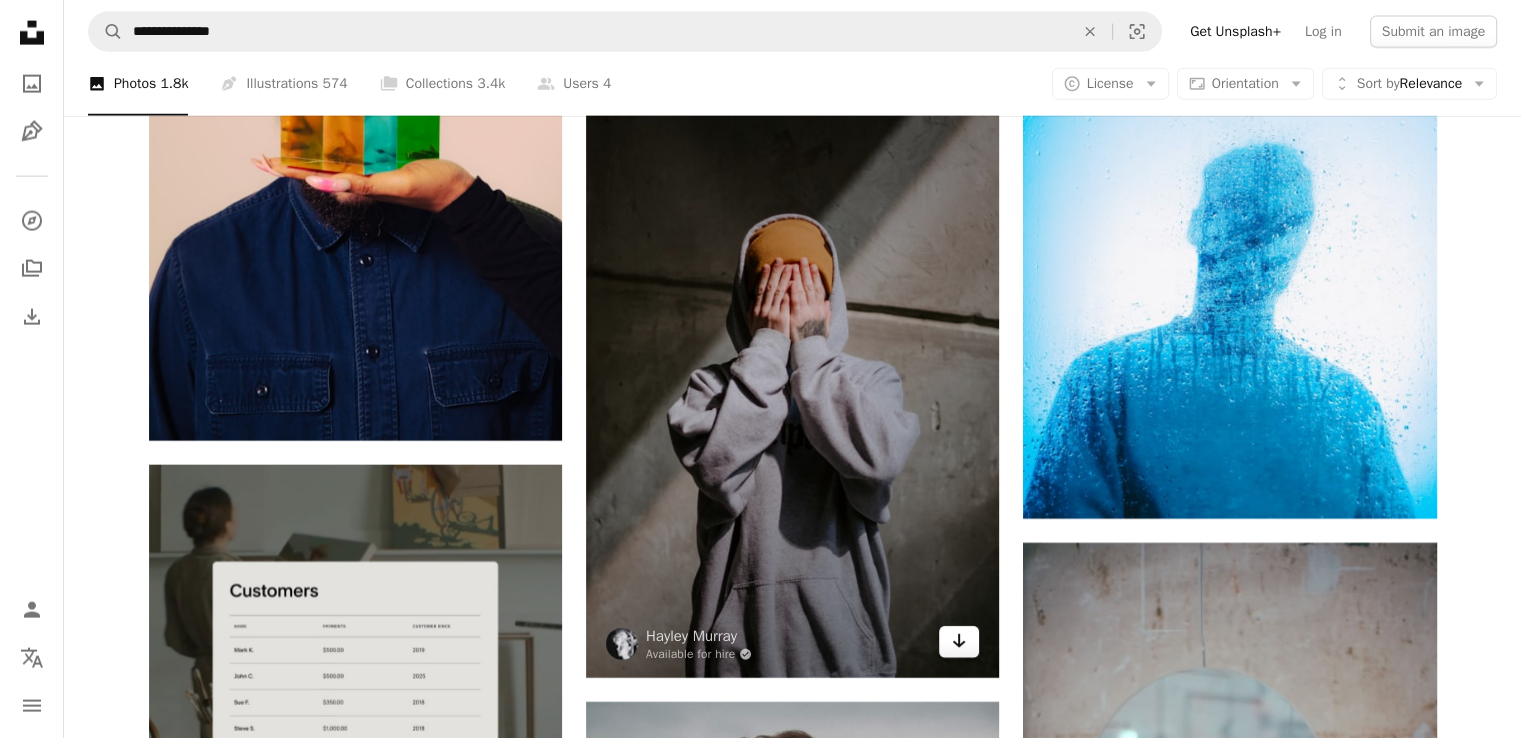 click on "Arrow pointing down" 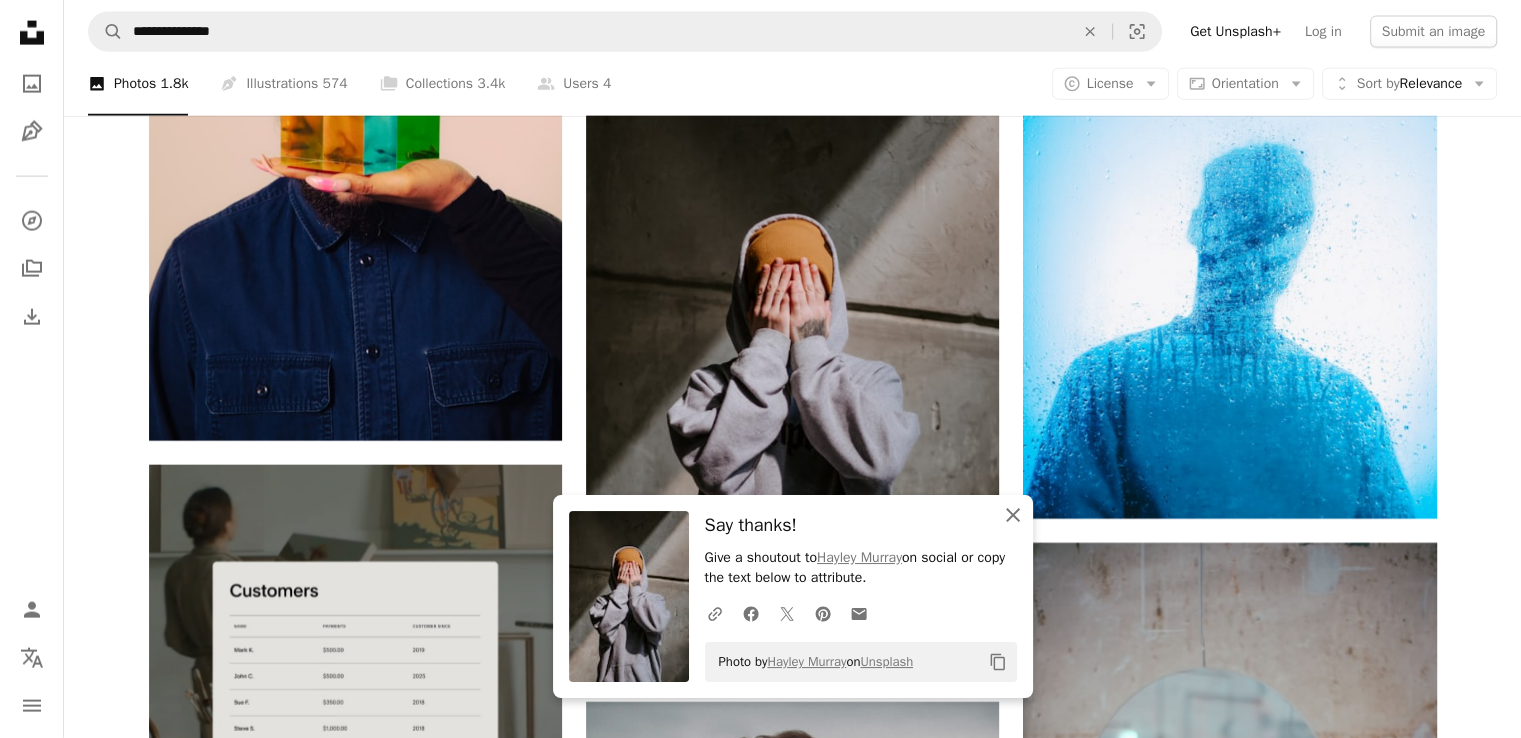 click 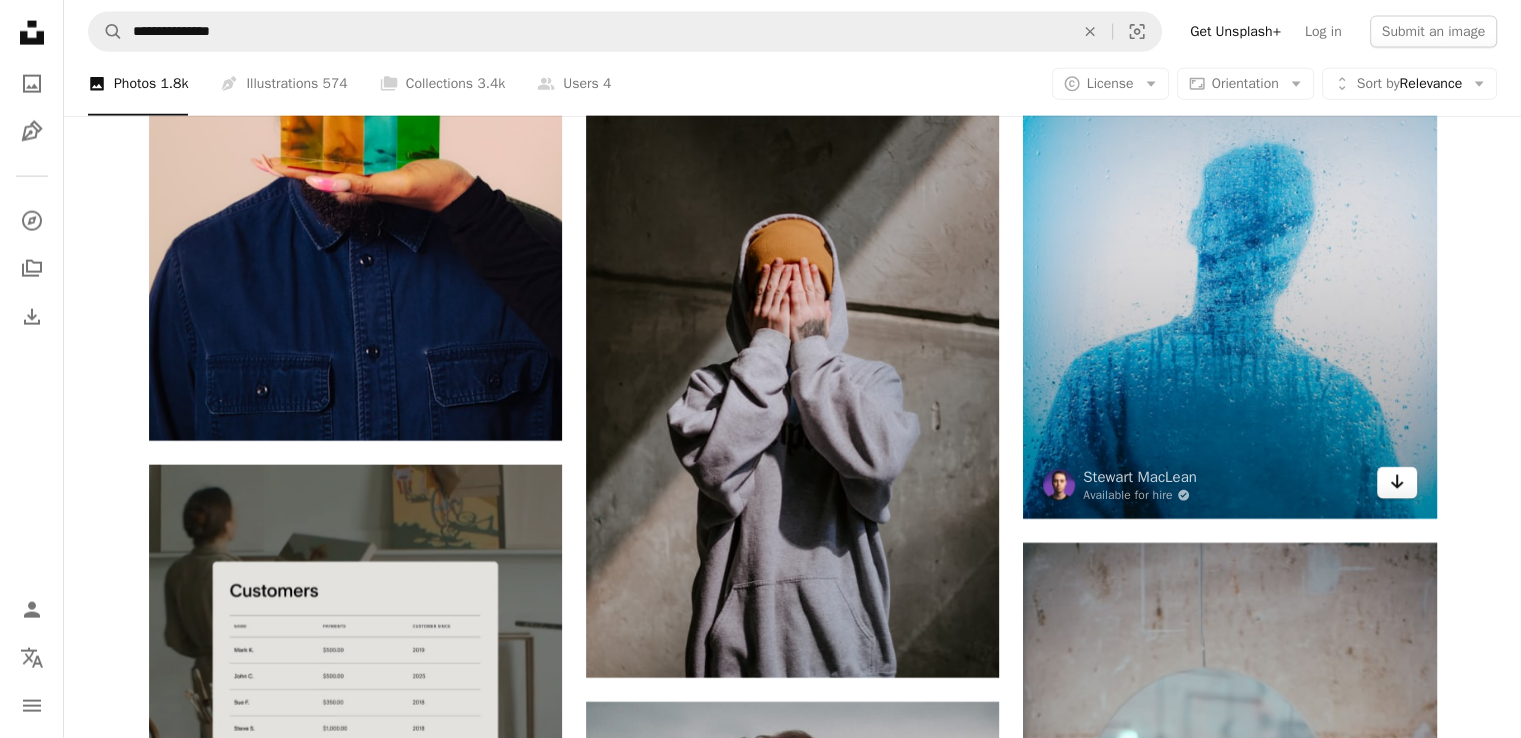 click on "Arrow pointing down" 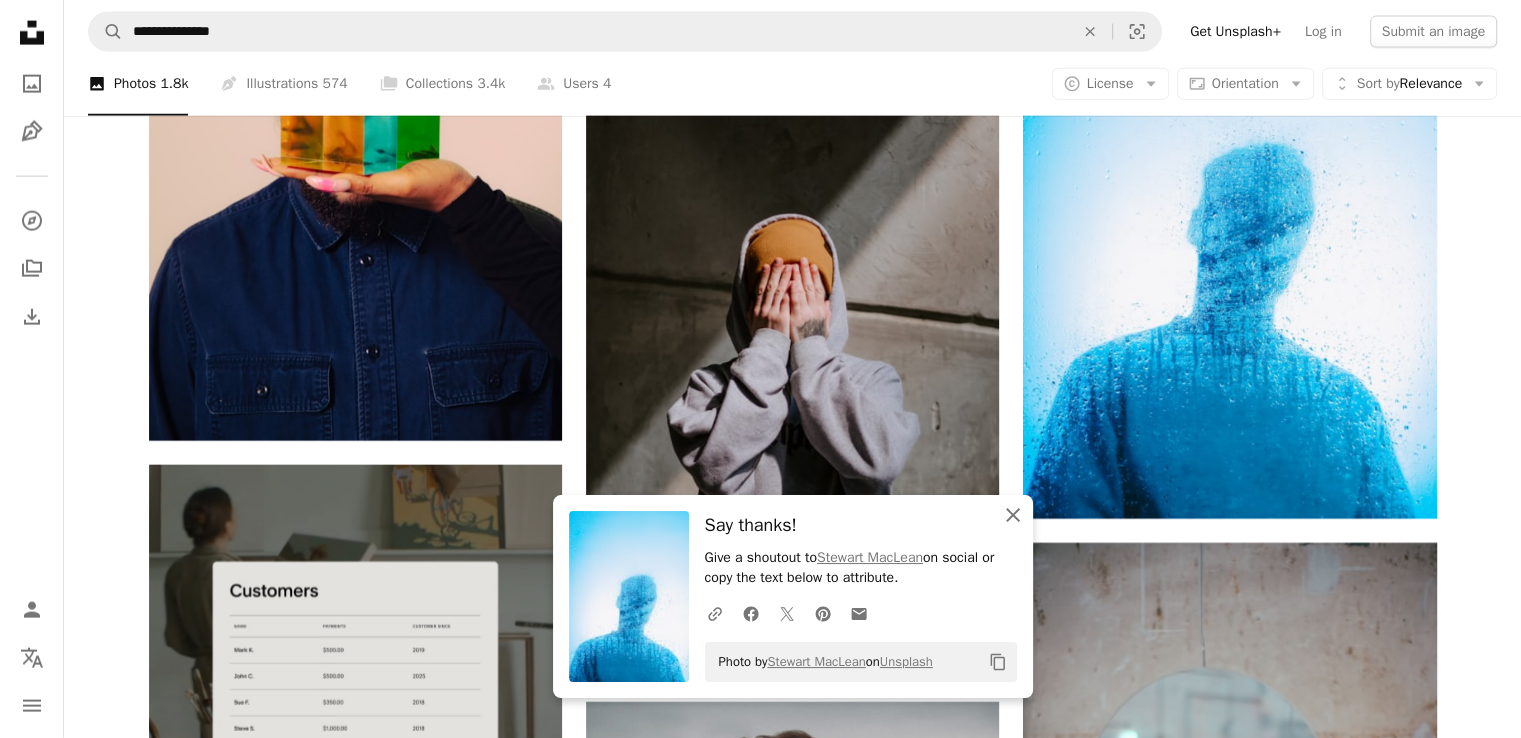 click on "An X shape" 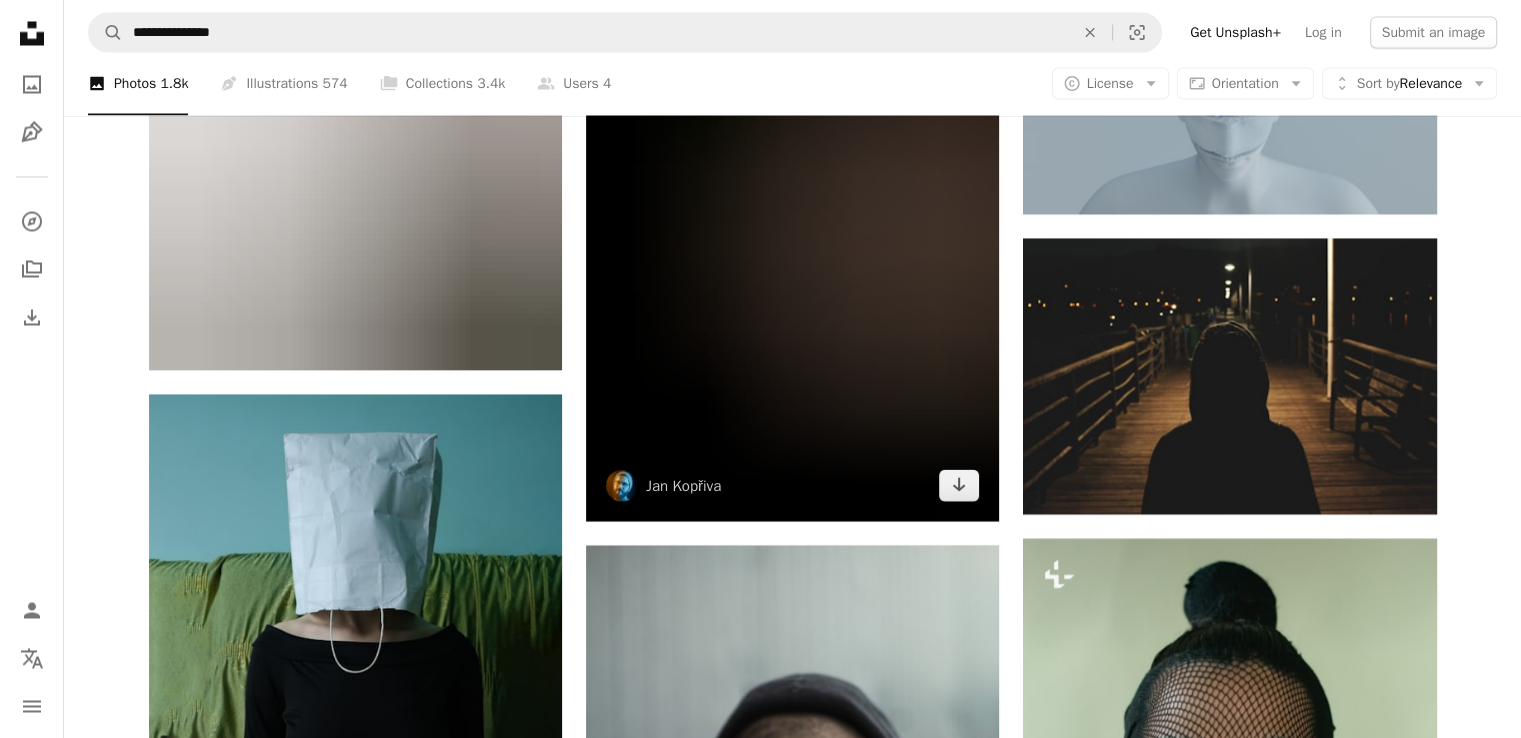 scroll, scrollTop: 11400, scrollLeft: 0, axis: vertical 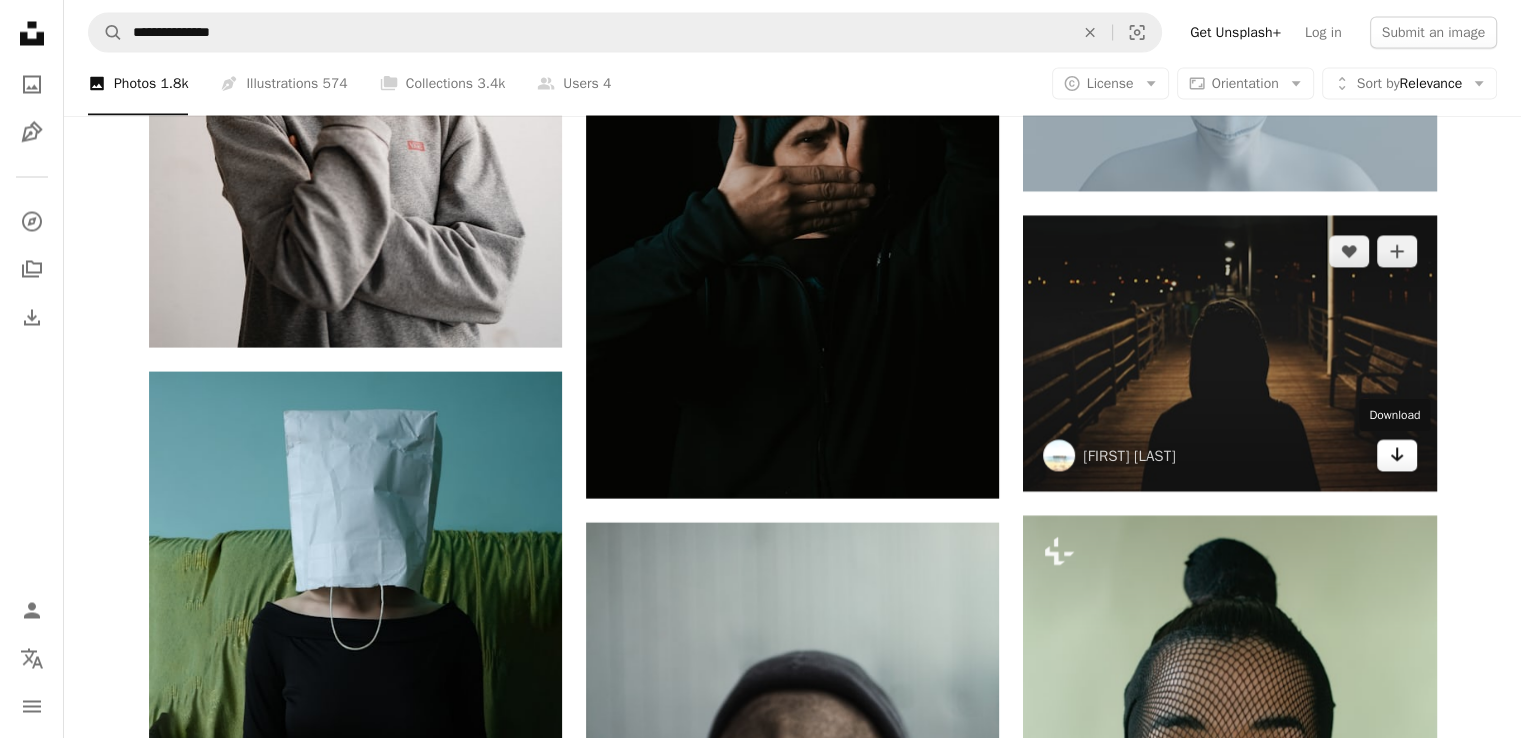 click on "Arrow pointing down" 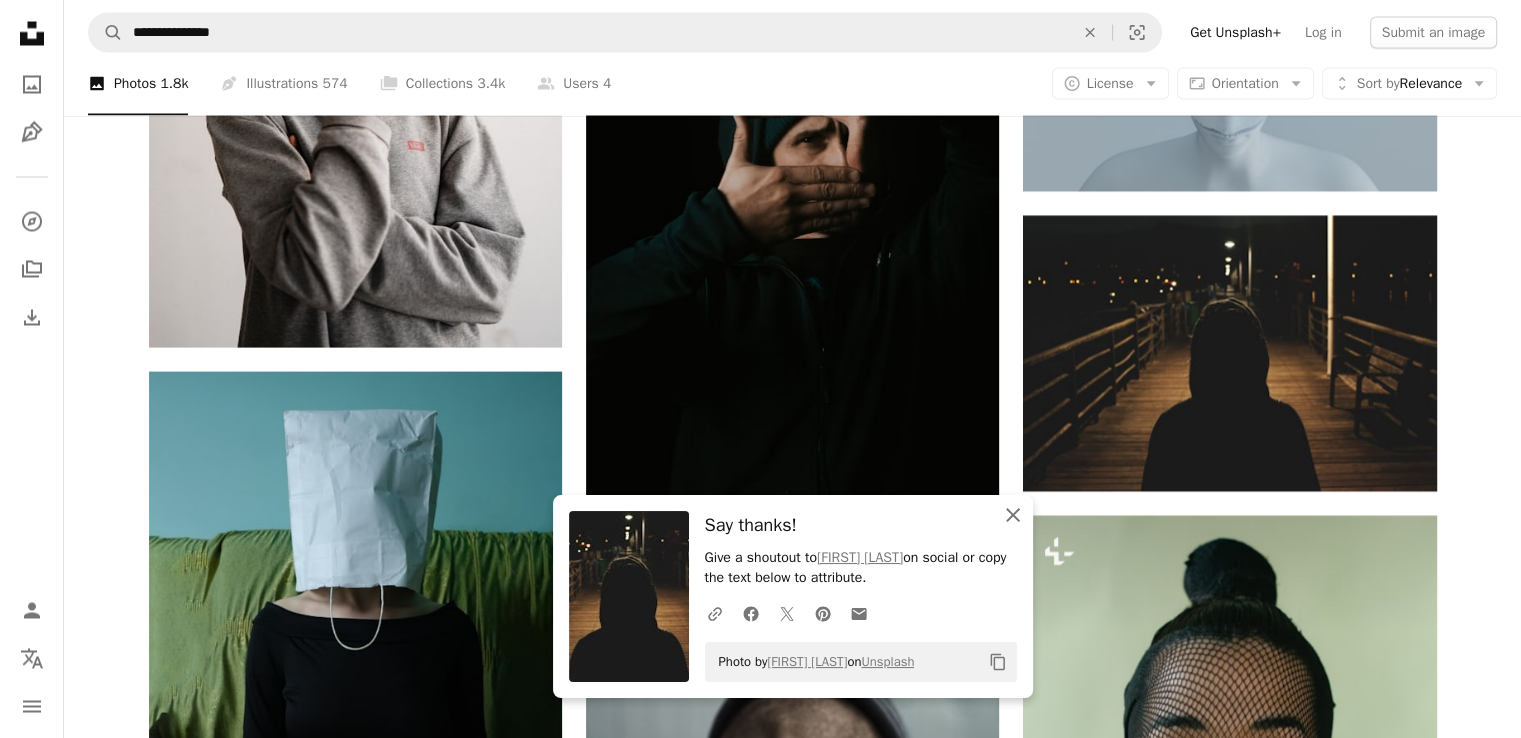 click 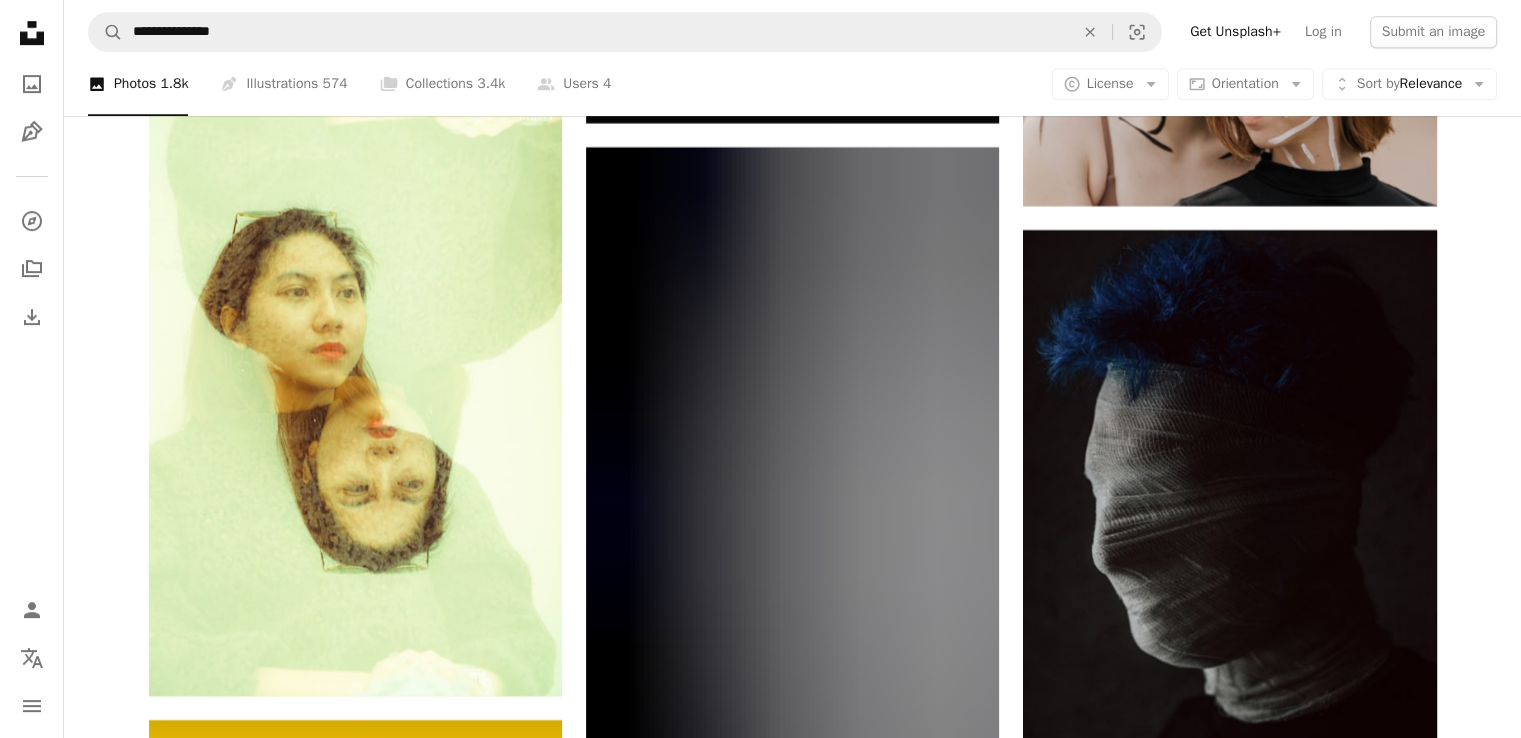 scroll, scrollTop: 16300, scrollLeft: 0, axis: vertical 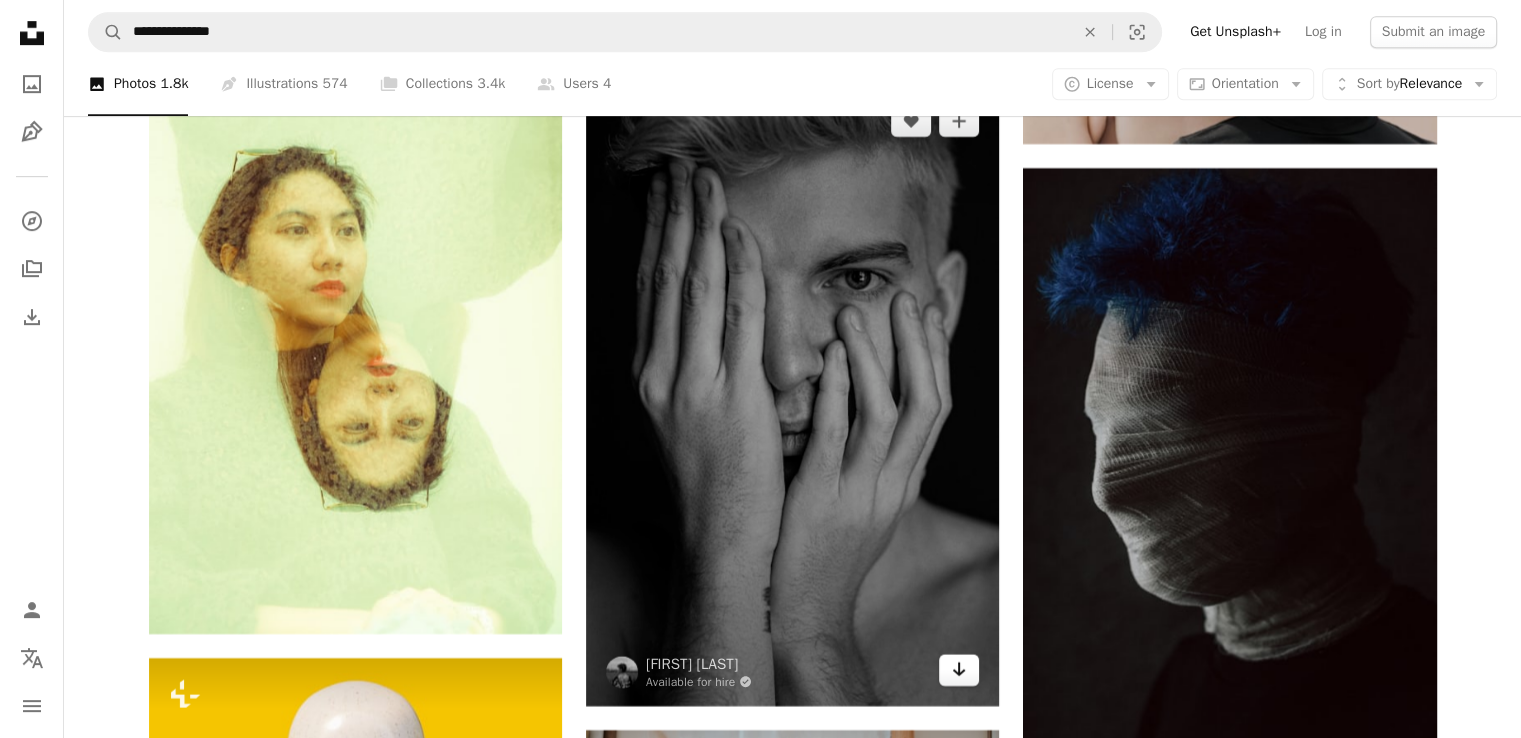 click on "Arrow pointing down" 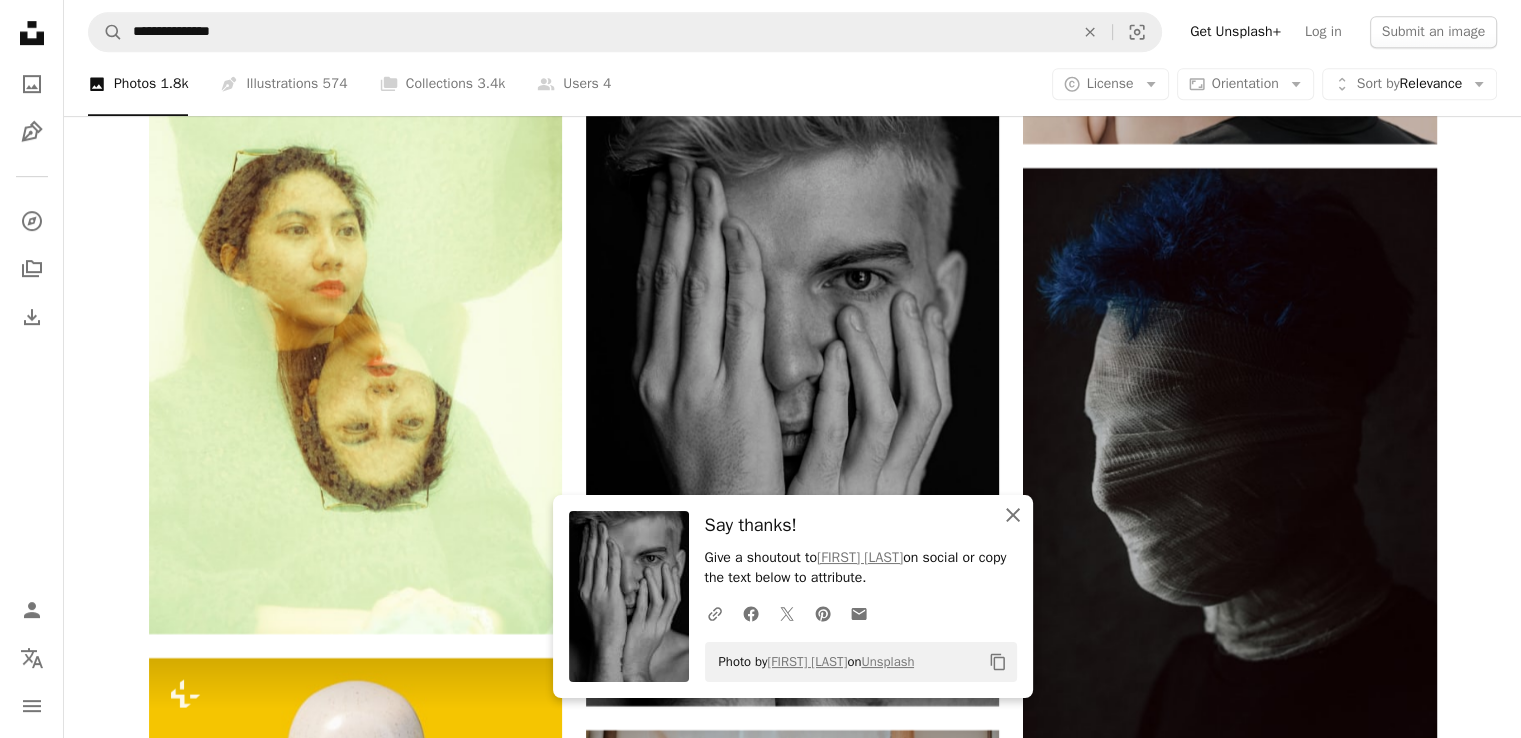 click 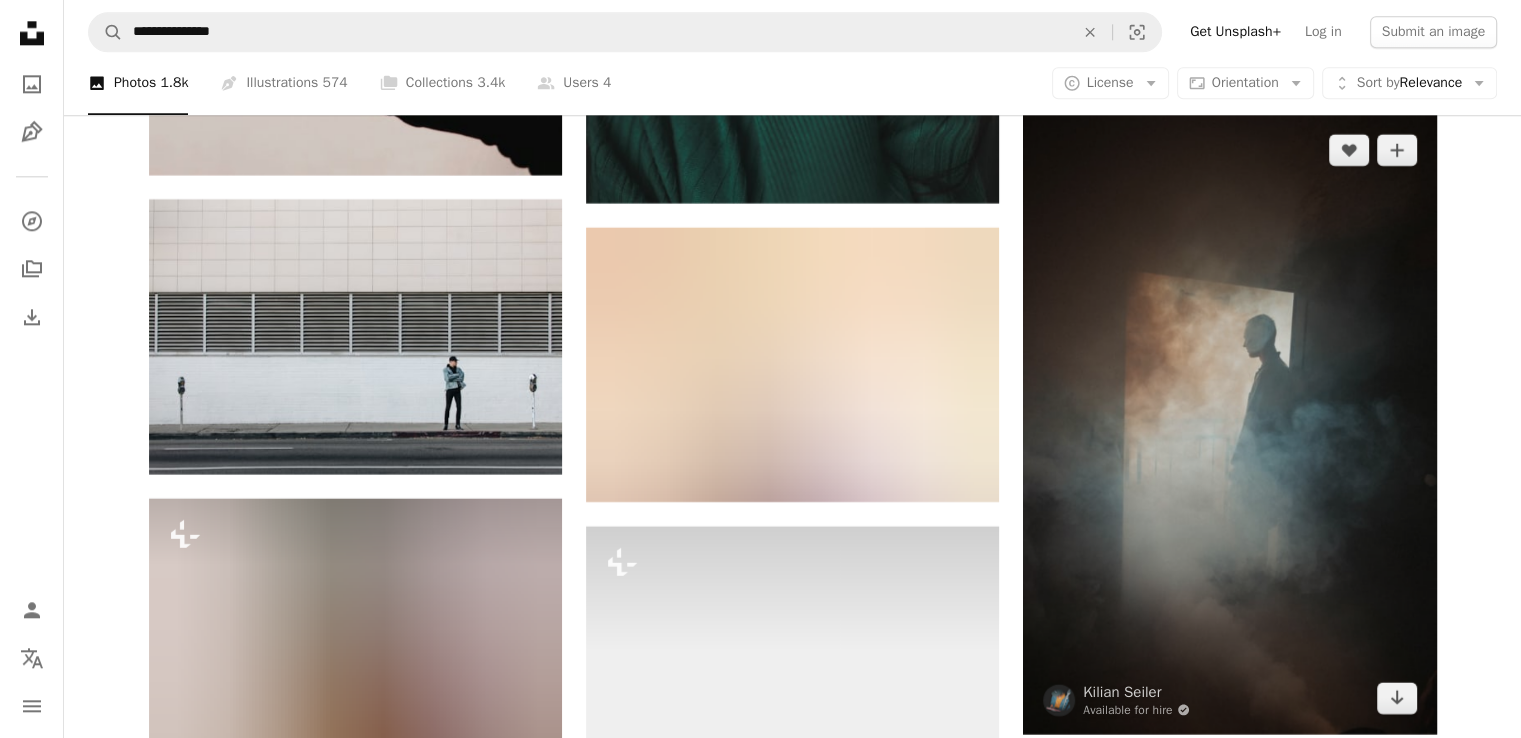 scroll, scrollTop: 17700, scrollLeft: 0, axis: vertical 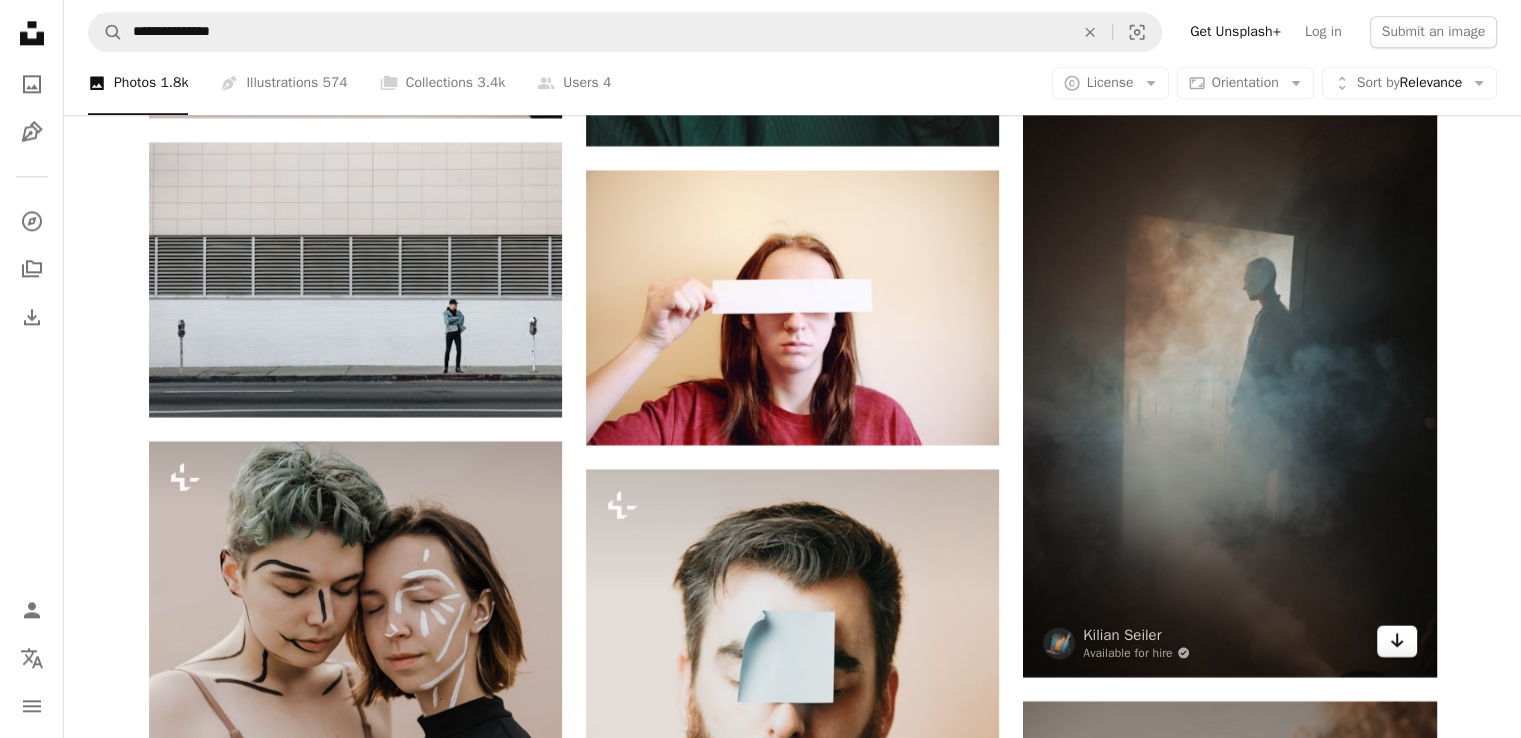 click on "Arrow pointing down" 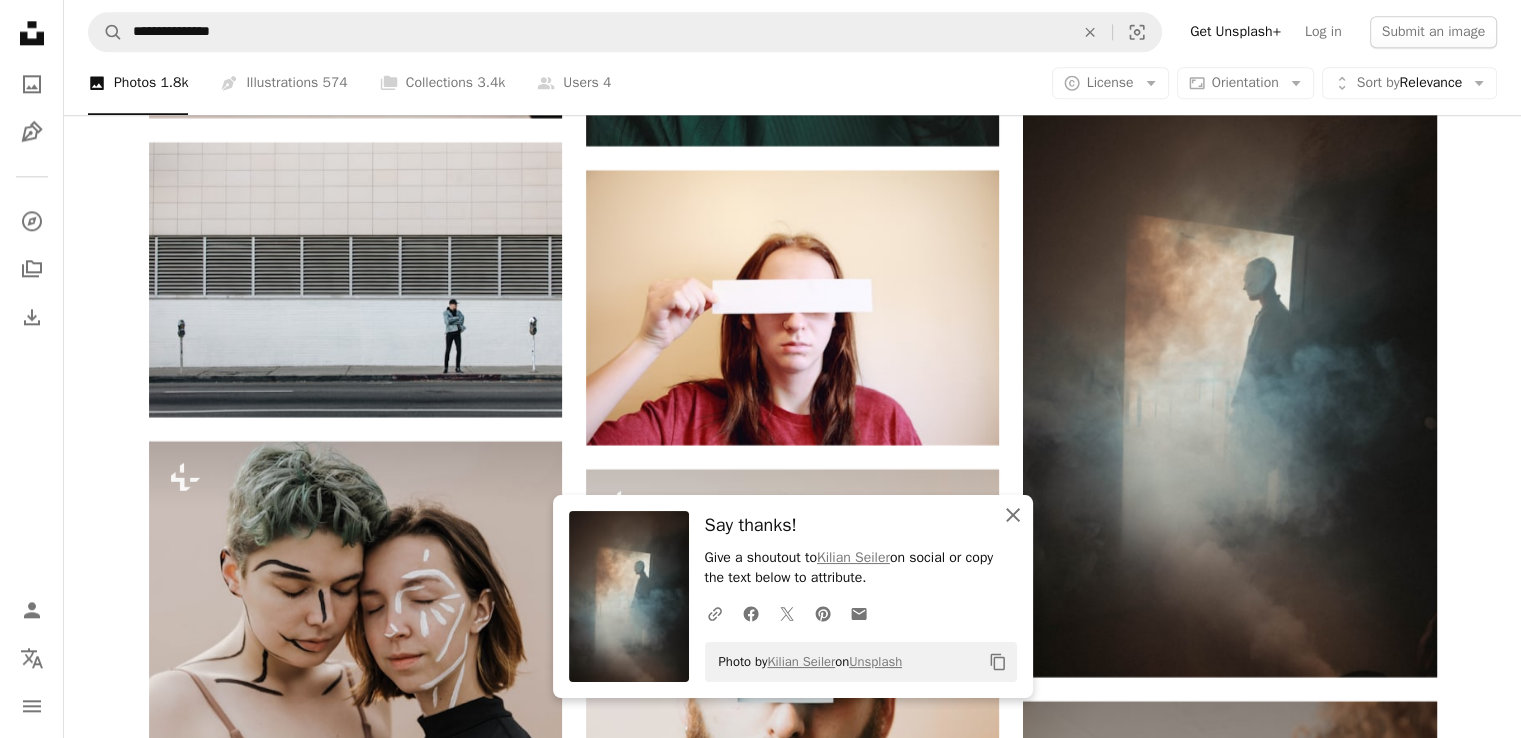 click on "An X shape" 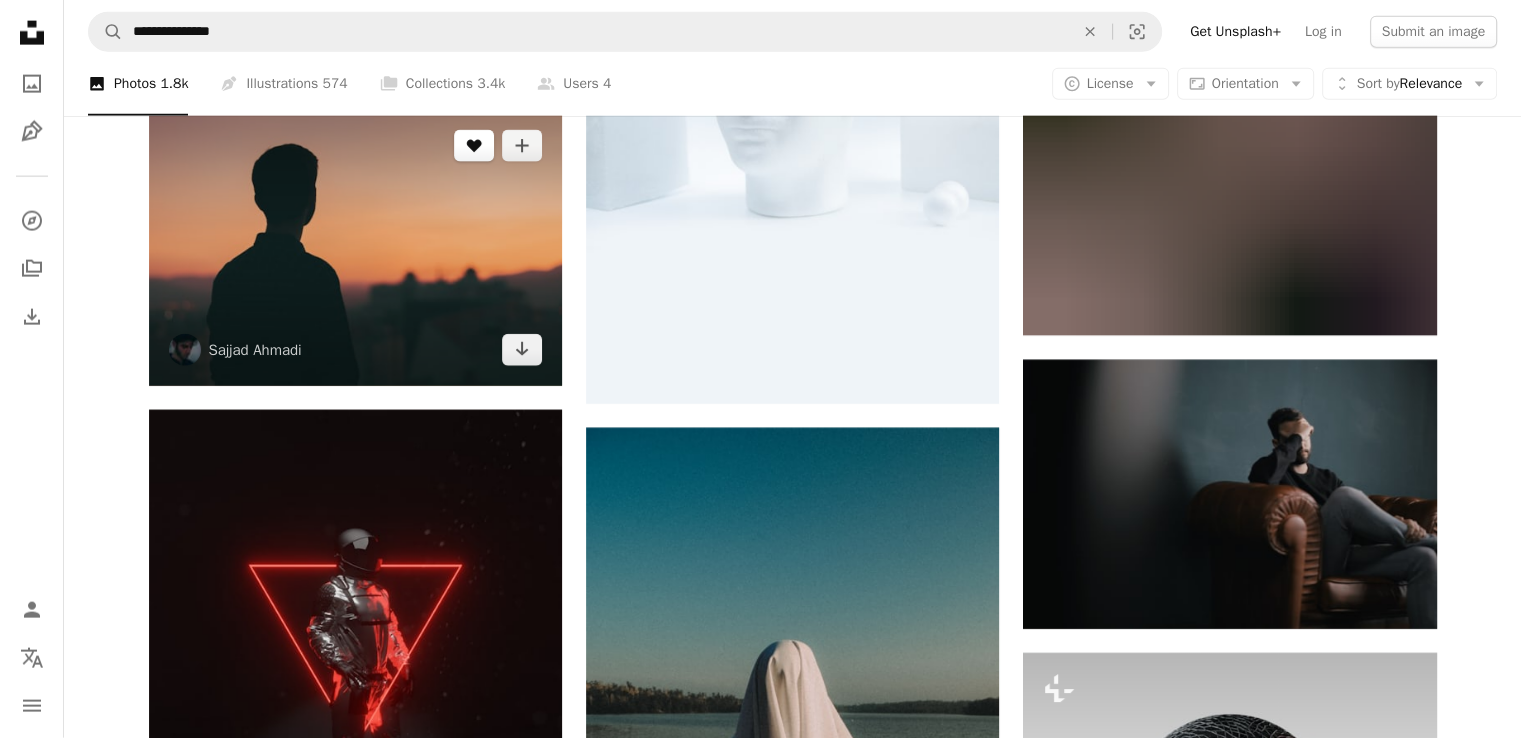 scroll, scrollTop: 19800, scrollLeft: 0, axis: vertical 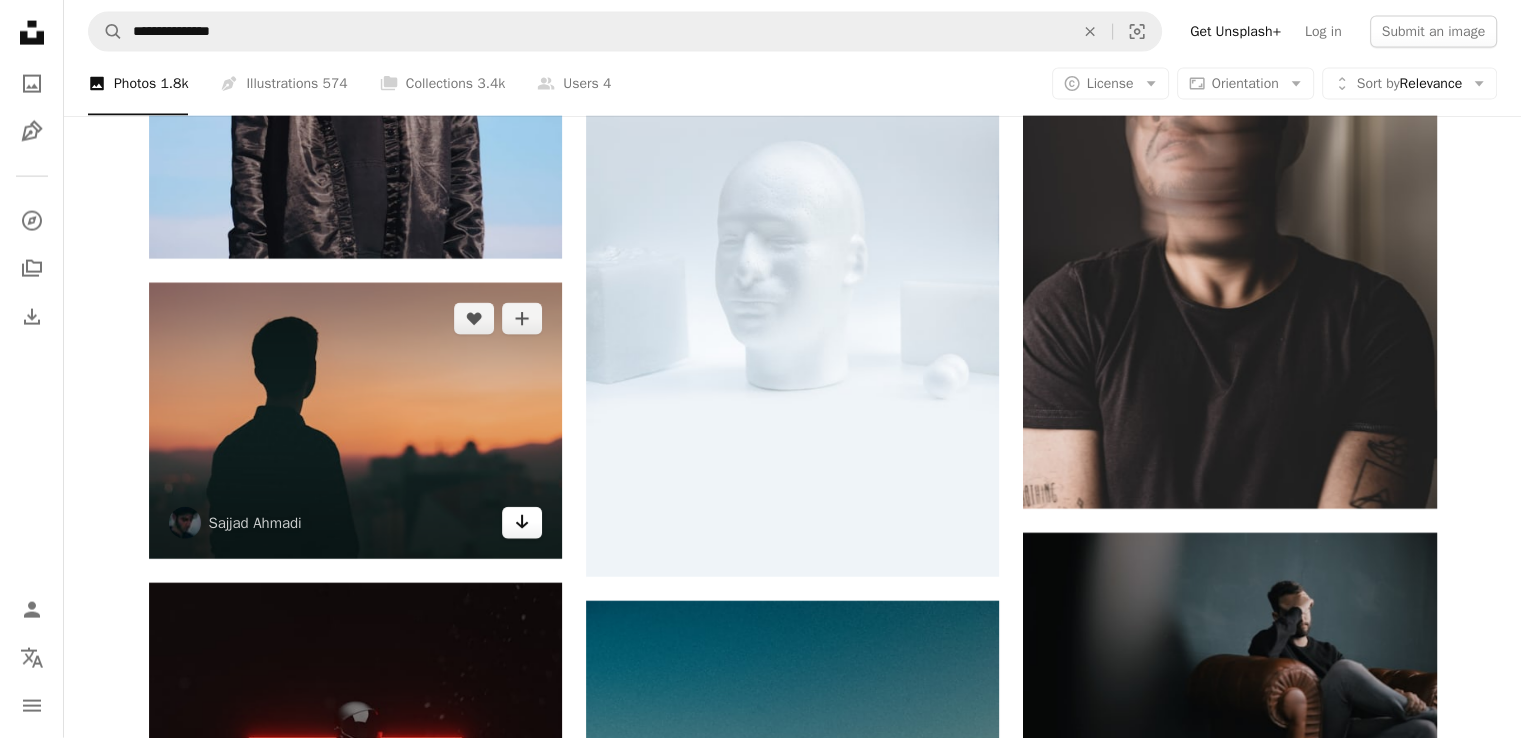 click on "Arrow pointing down" 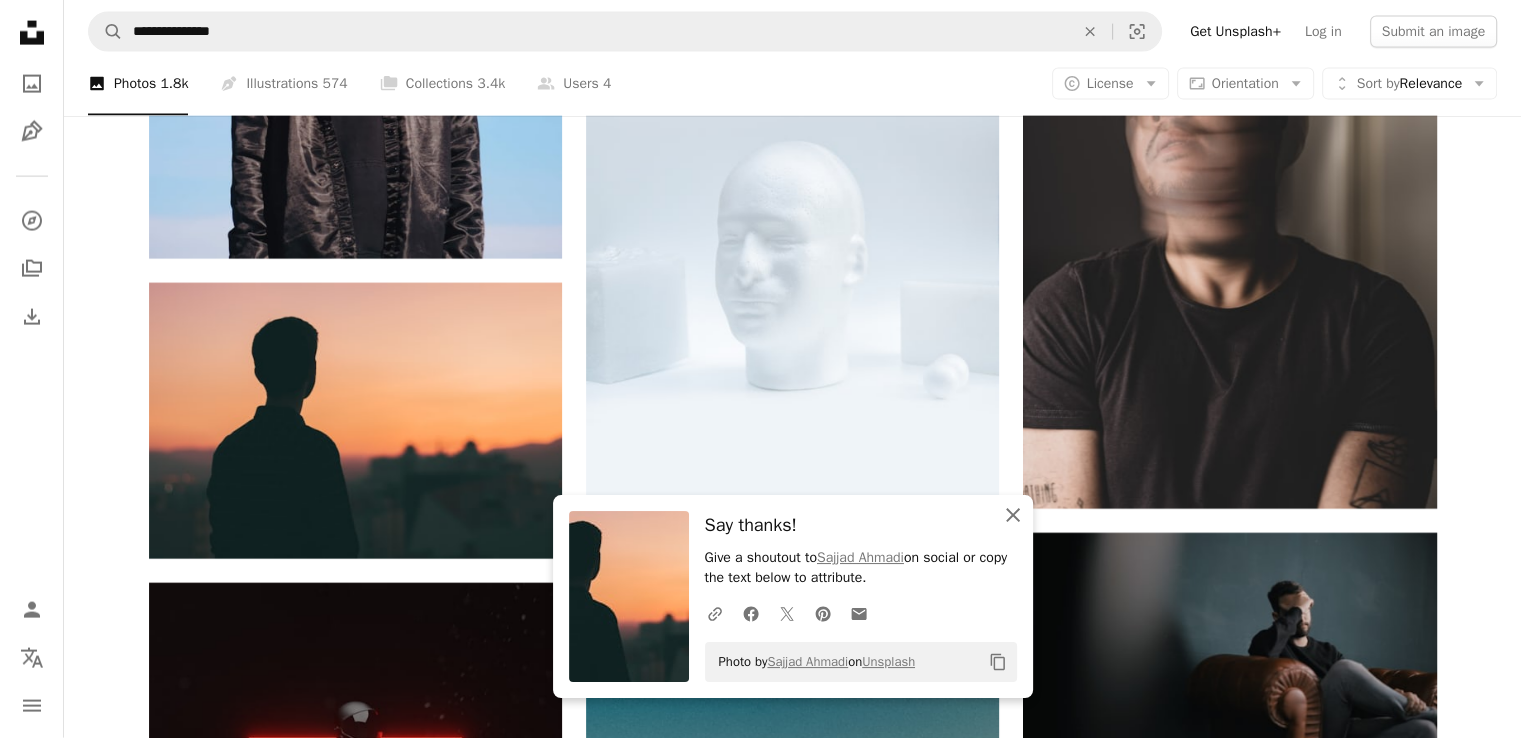 click on "An X shape" 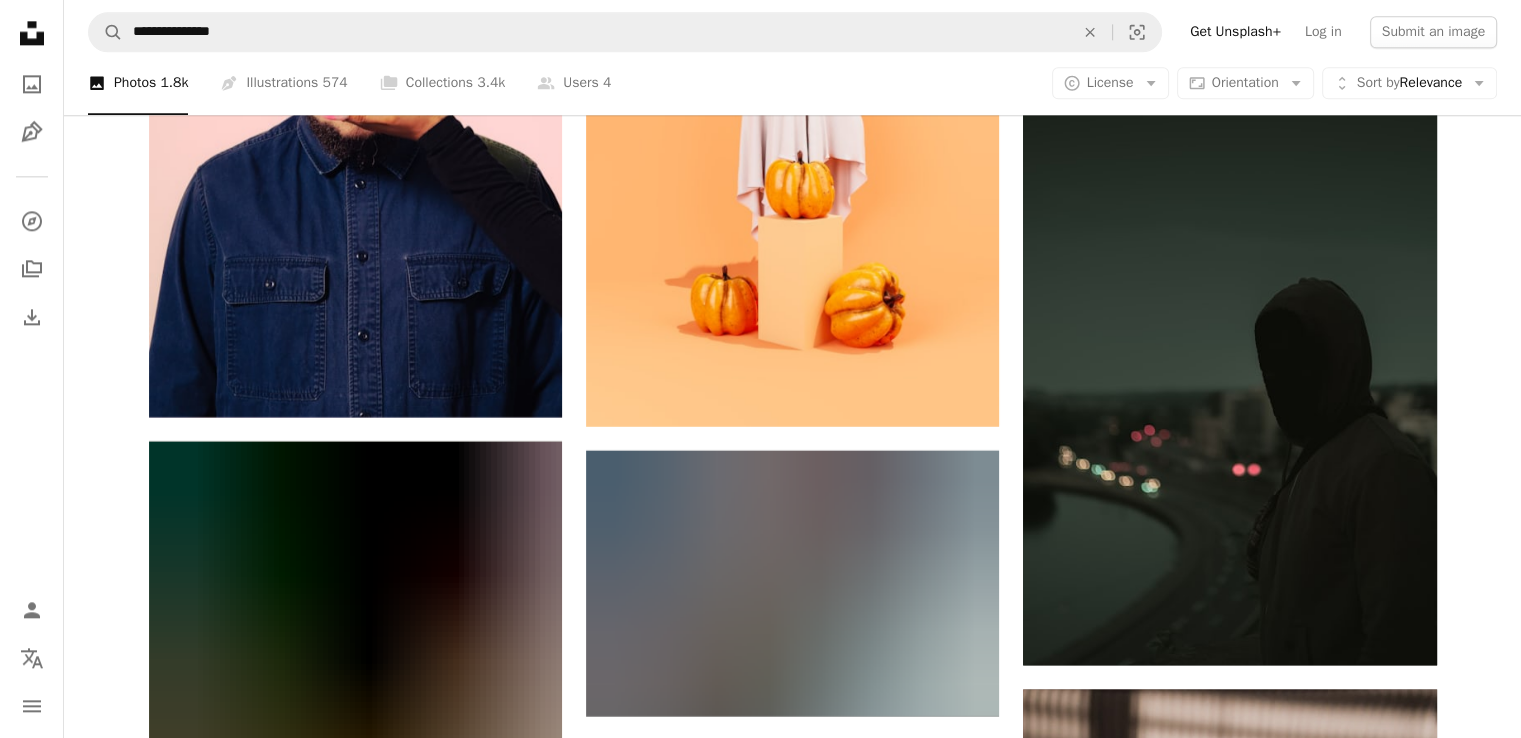scroll, scrollTop: 25400, scrollLeft: 0, axis: vertical 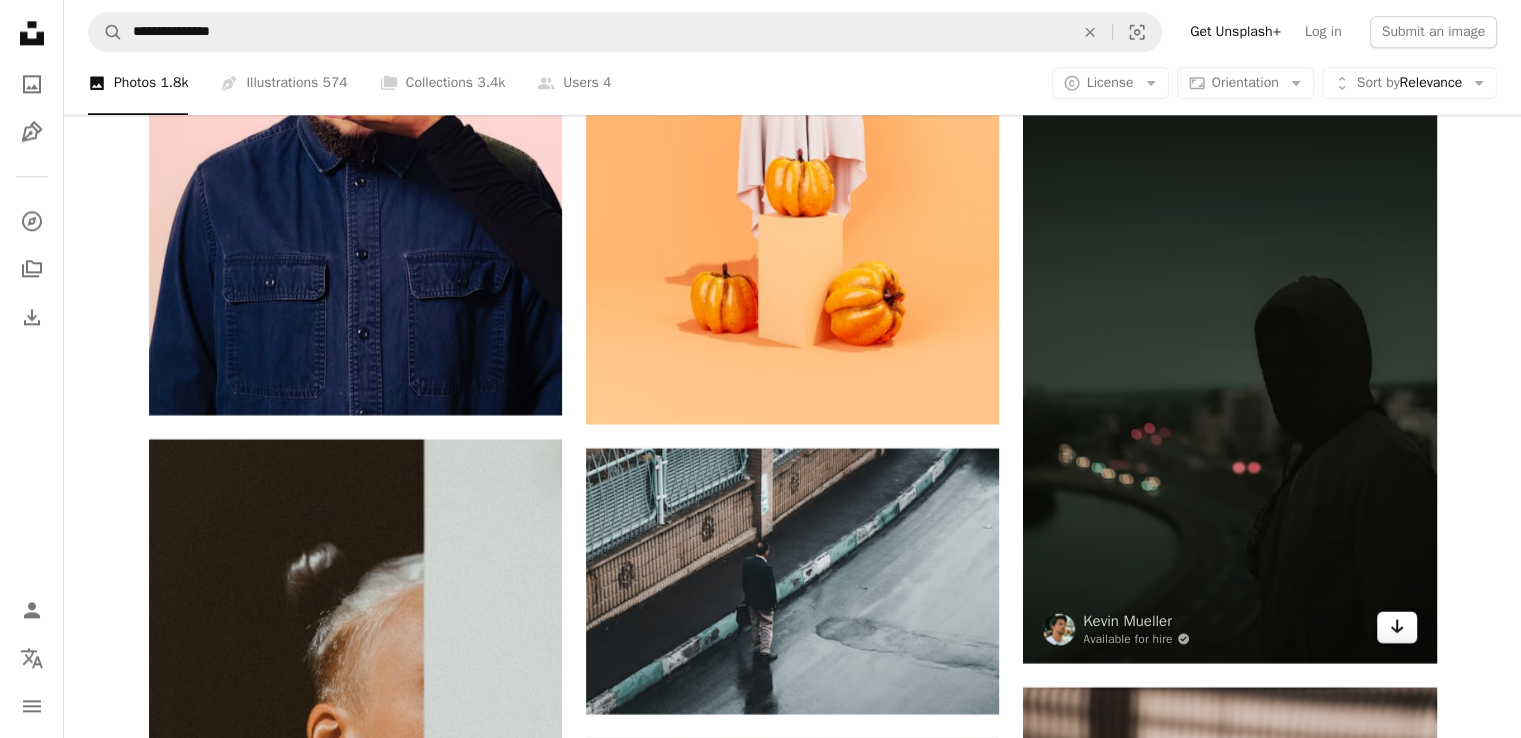click on "Arrow pointing down" 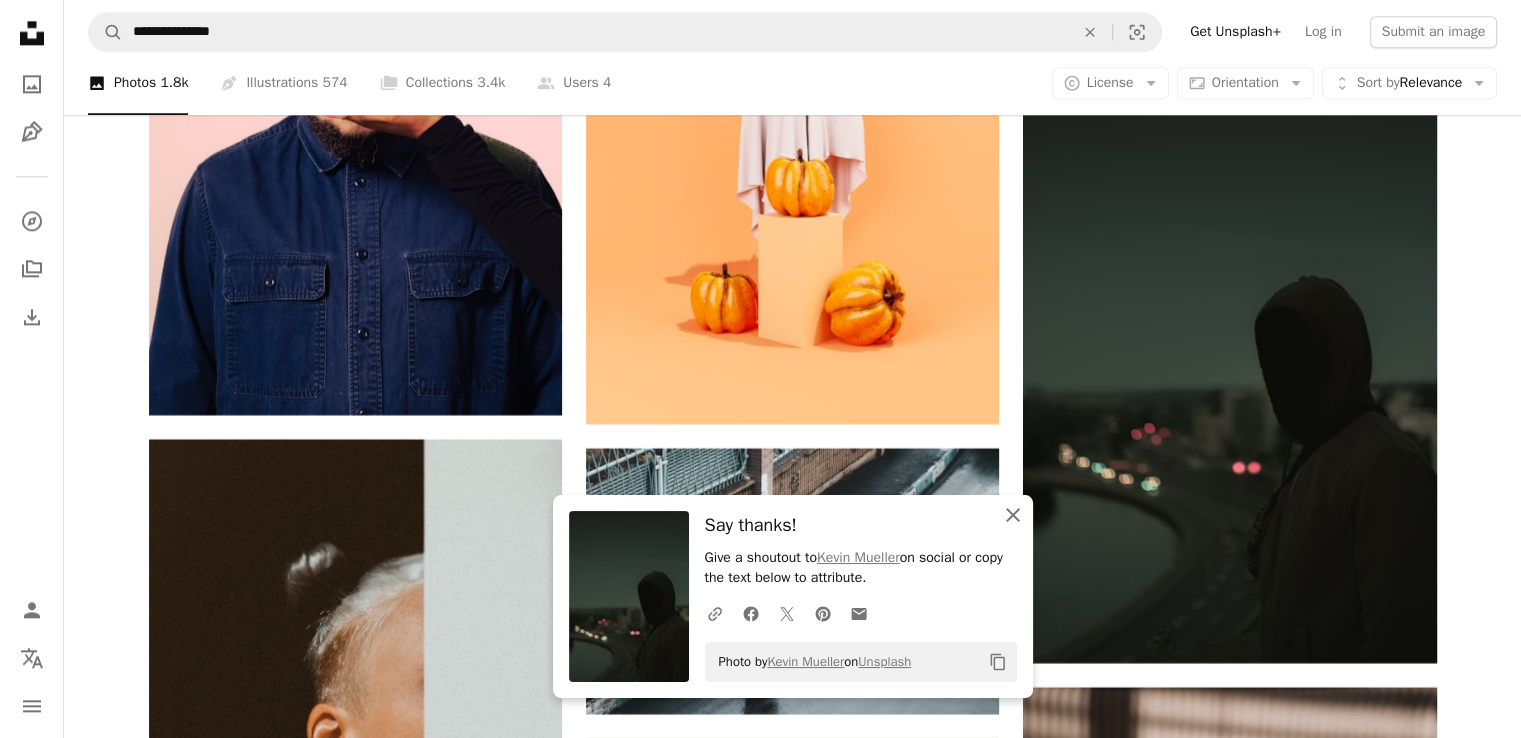 click 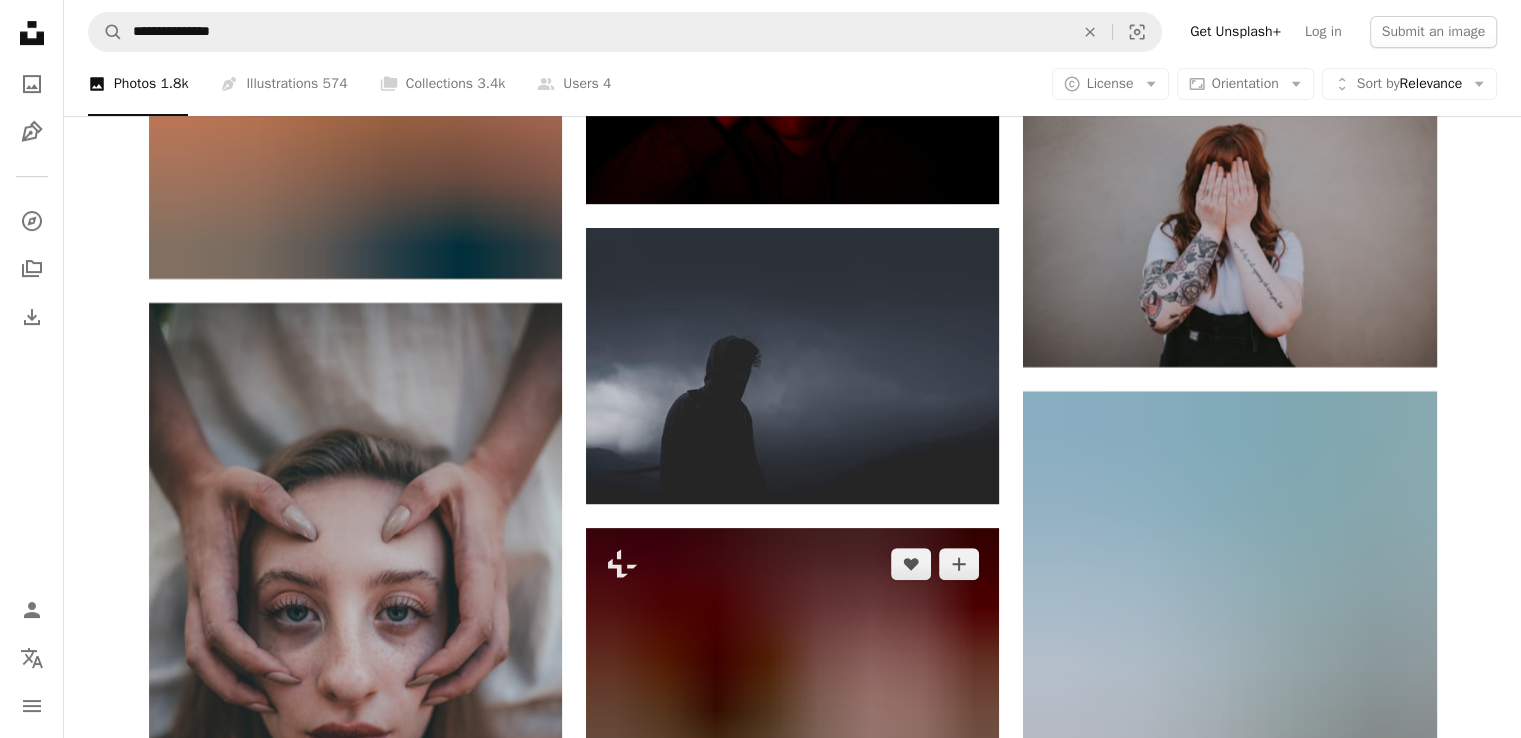scroll, scrollTop: 31200, scrollLeft: 0, axis: vertical 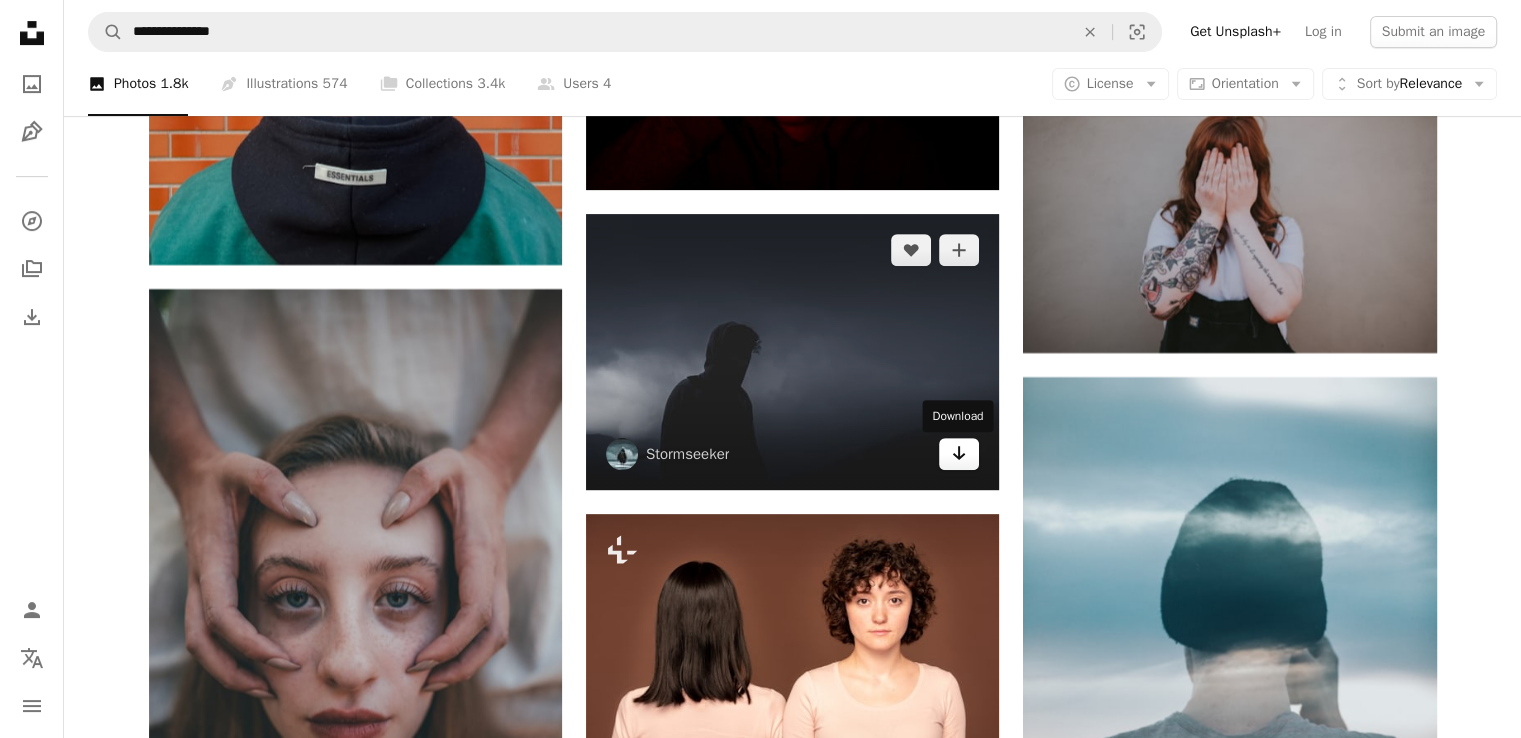click on "Arrow pointing down" 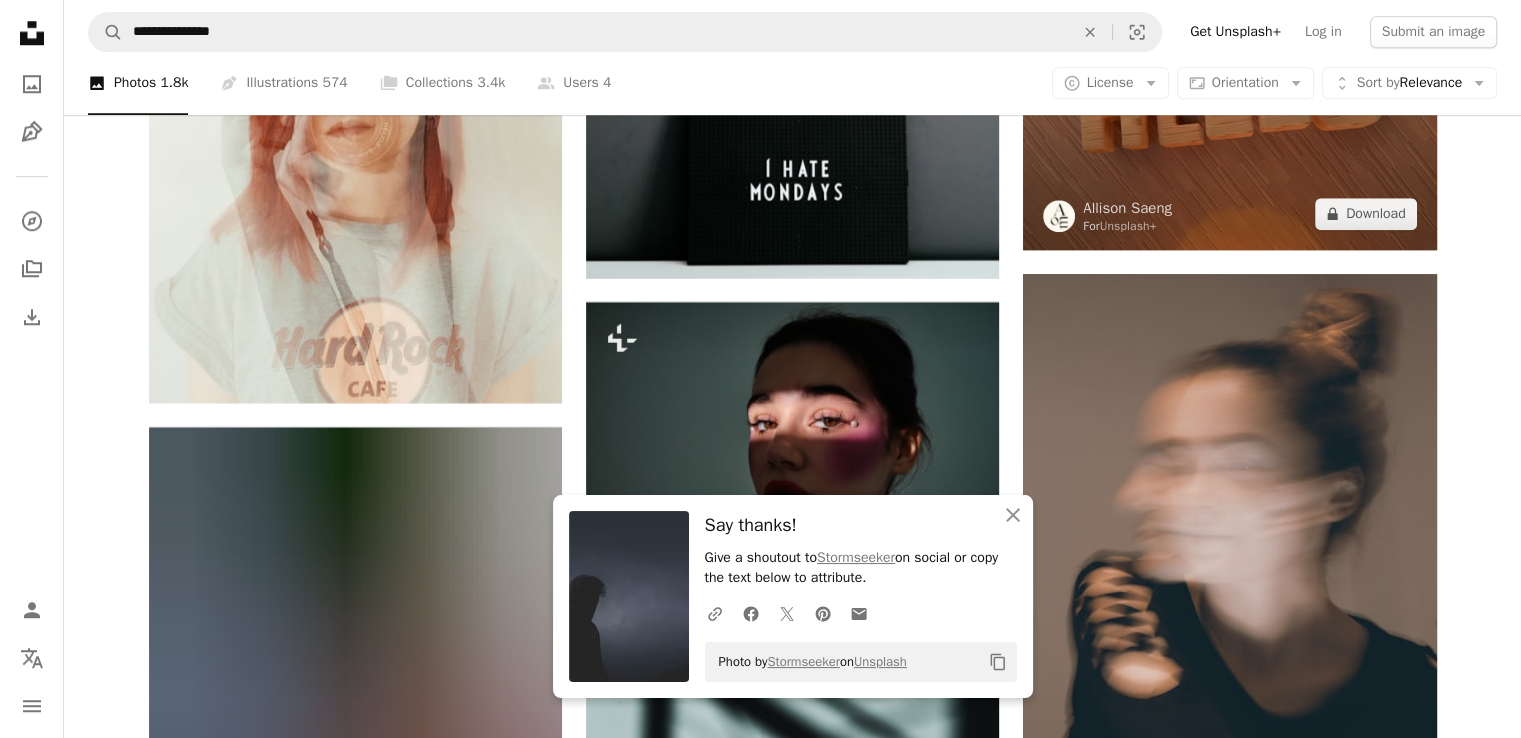 scroll, scrollTop: 32300, scrollLeft: 0, axis: vertical 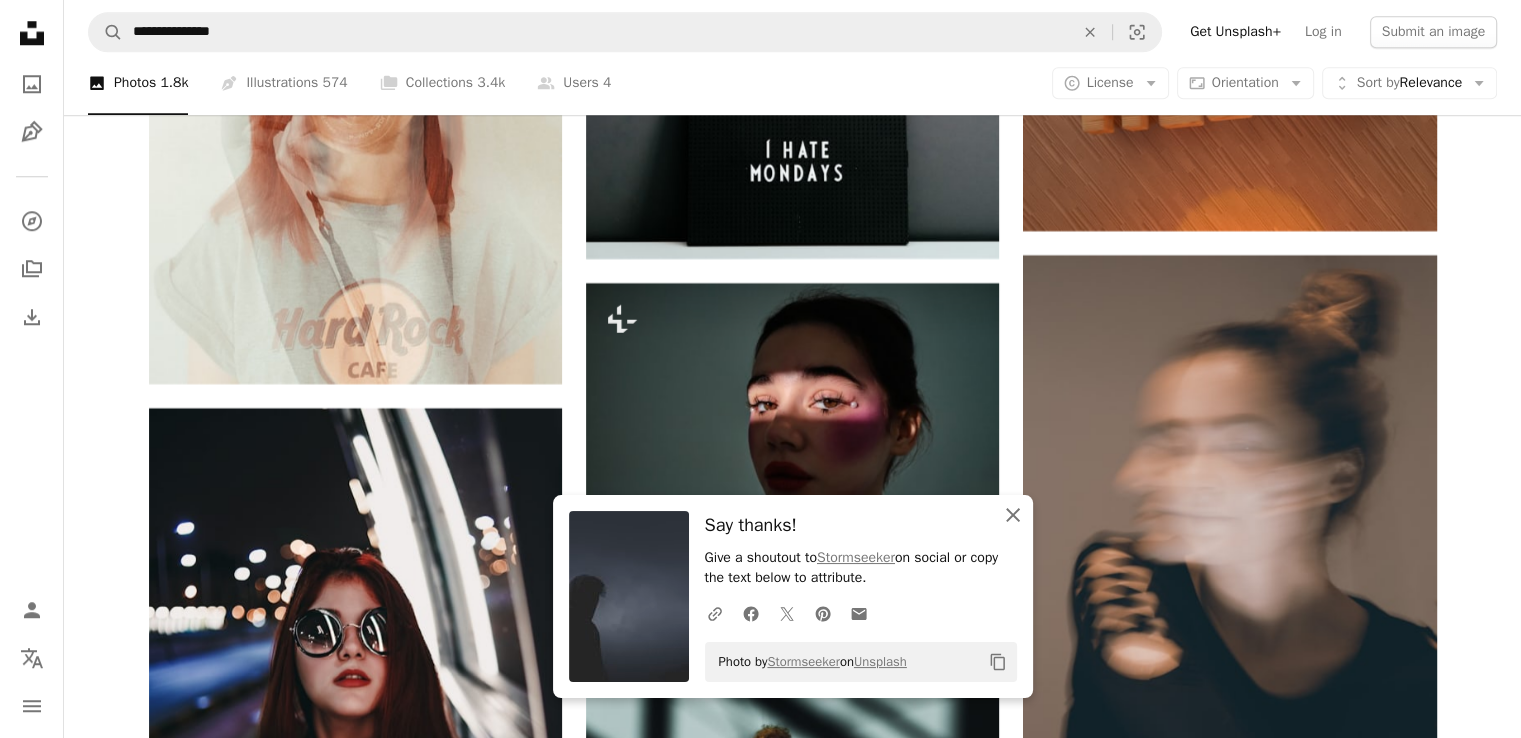 click on "An X shape" 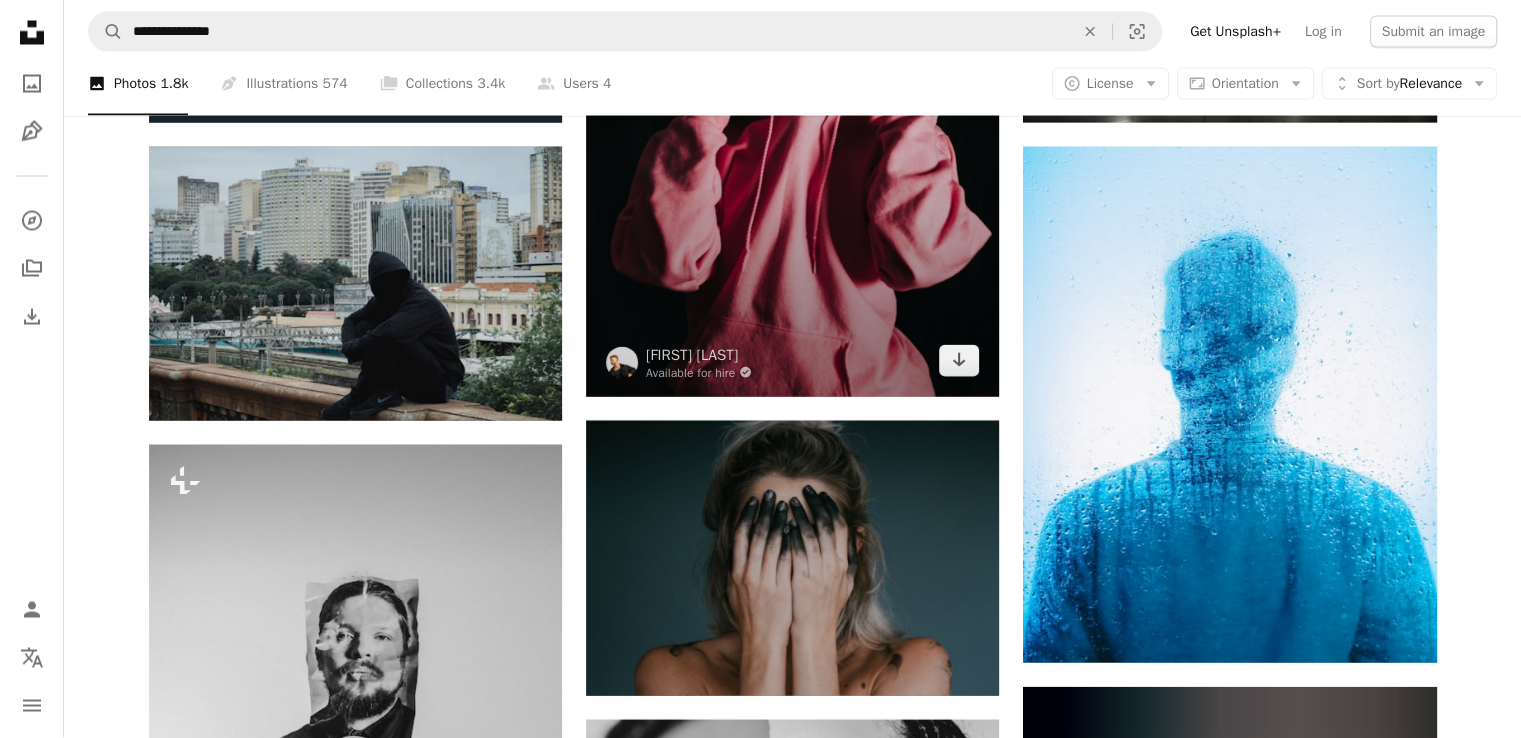 scroll, scrollTop: 34400, scrollLeft: 0, axis: vertical 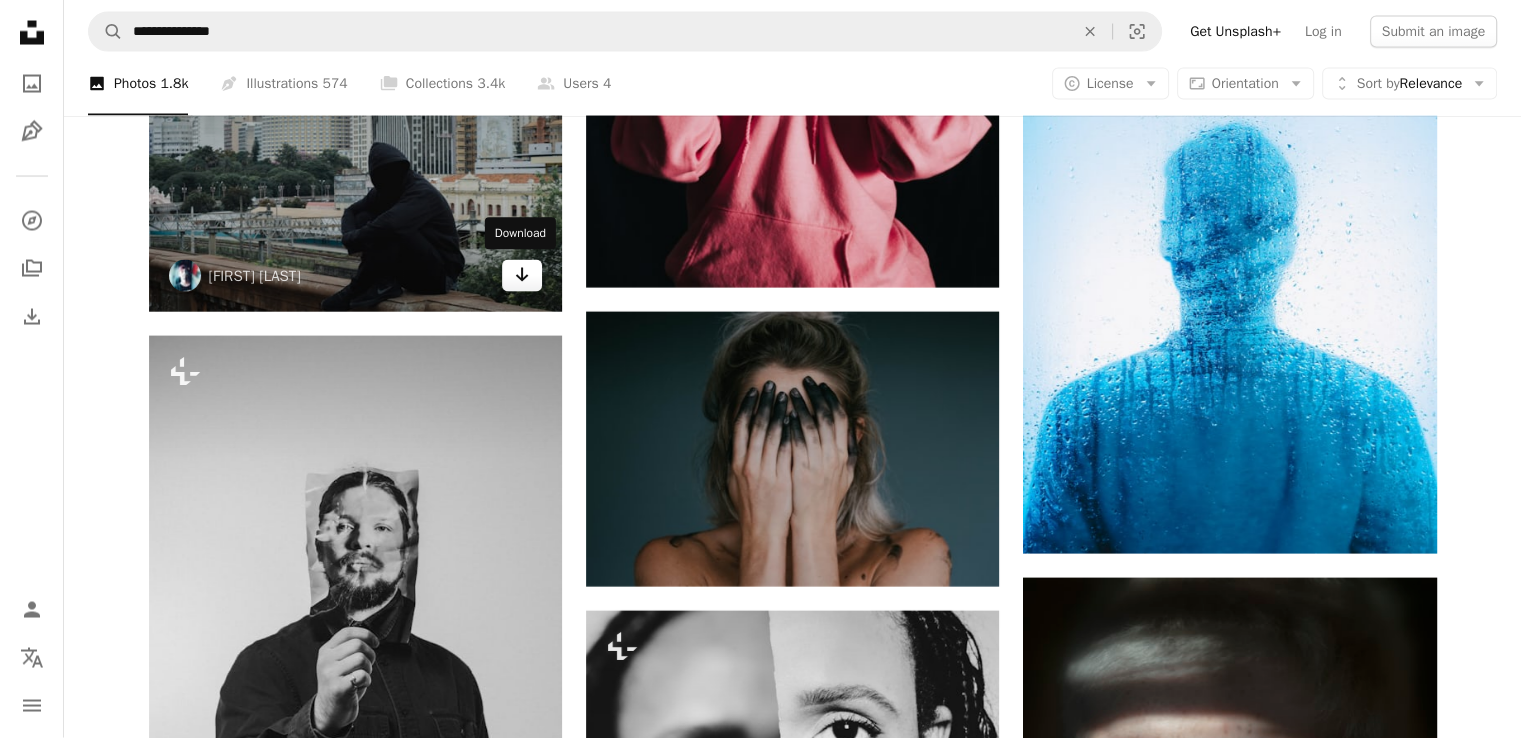 click 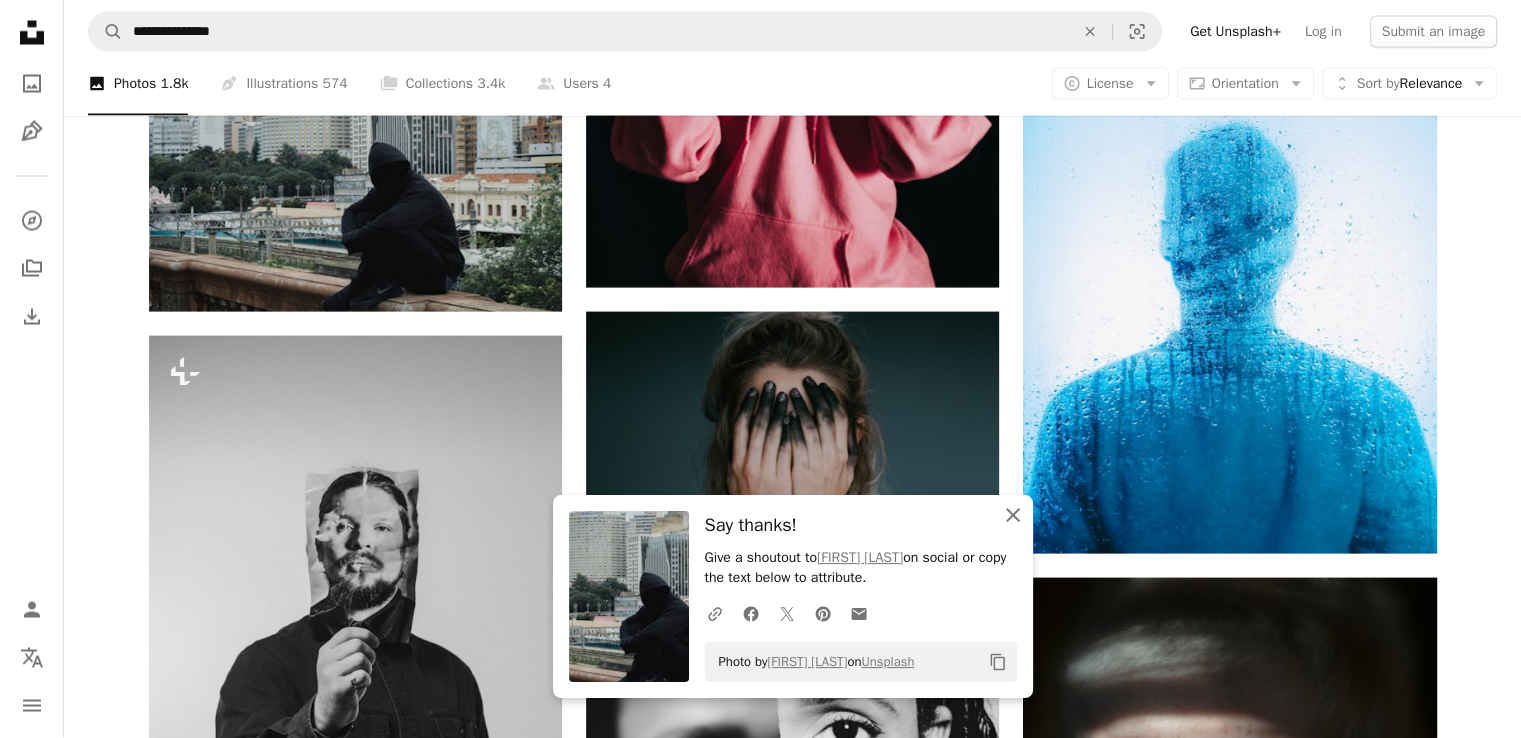click 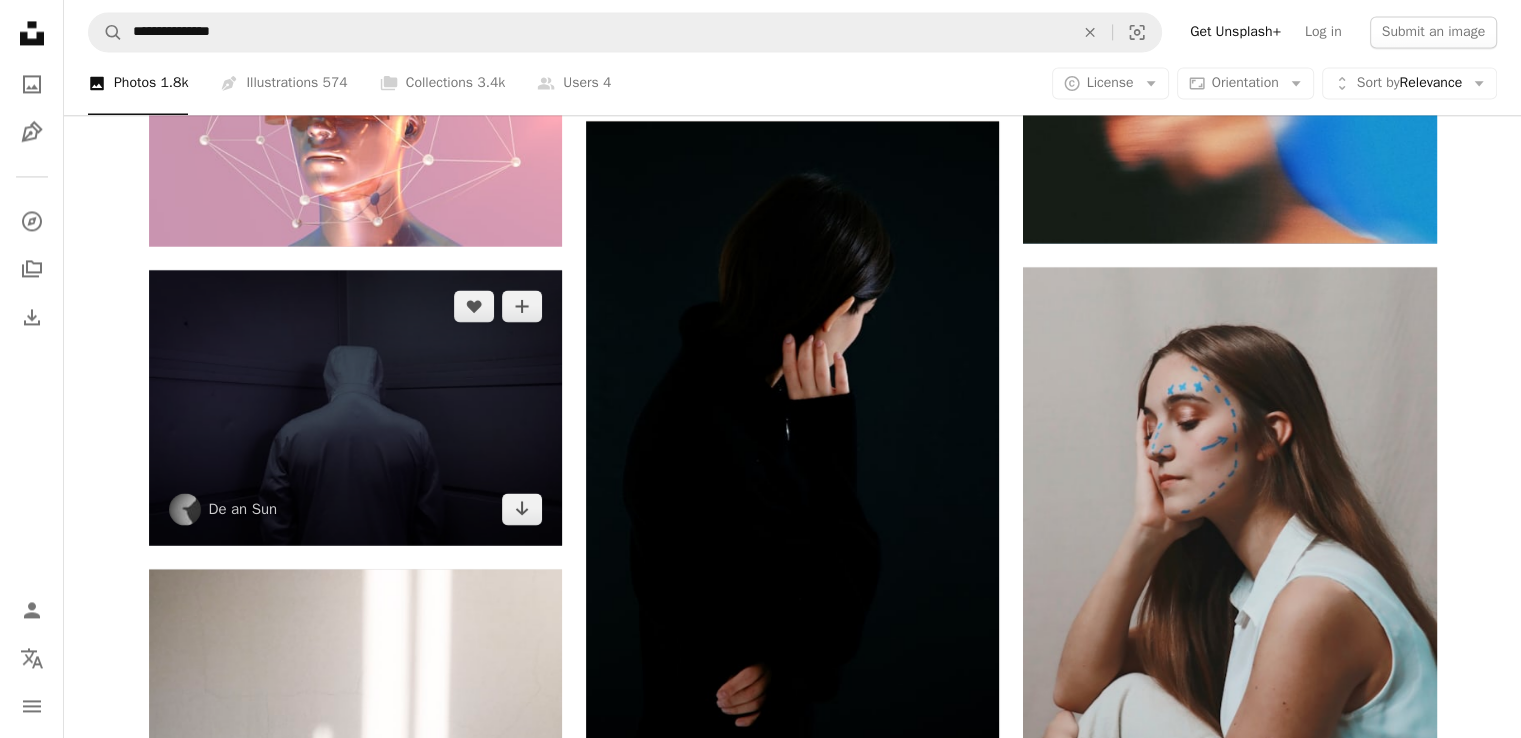 scroll, scrollTop: 41200, scrollLeft: 0, axis: vertical 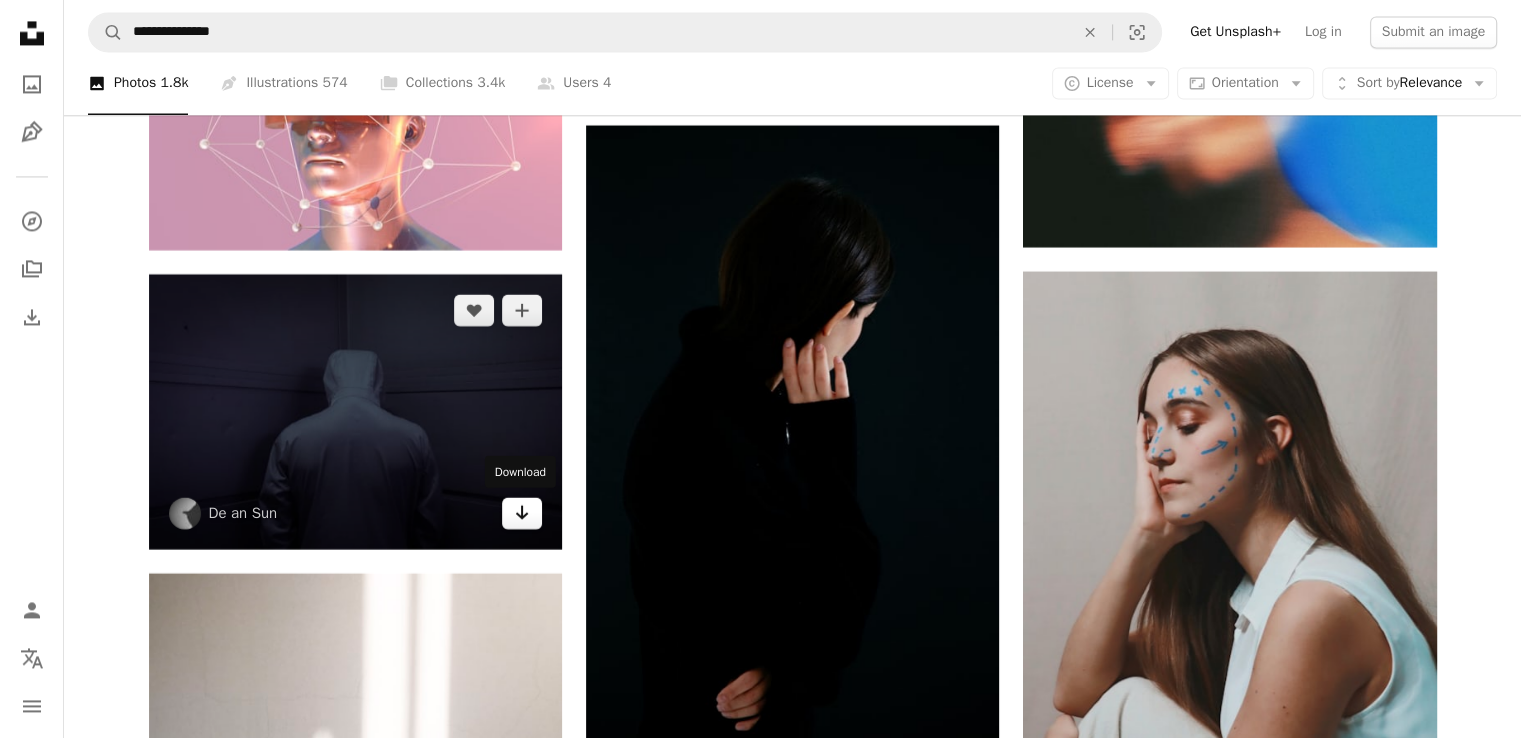 click on "Arrow pointing down" 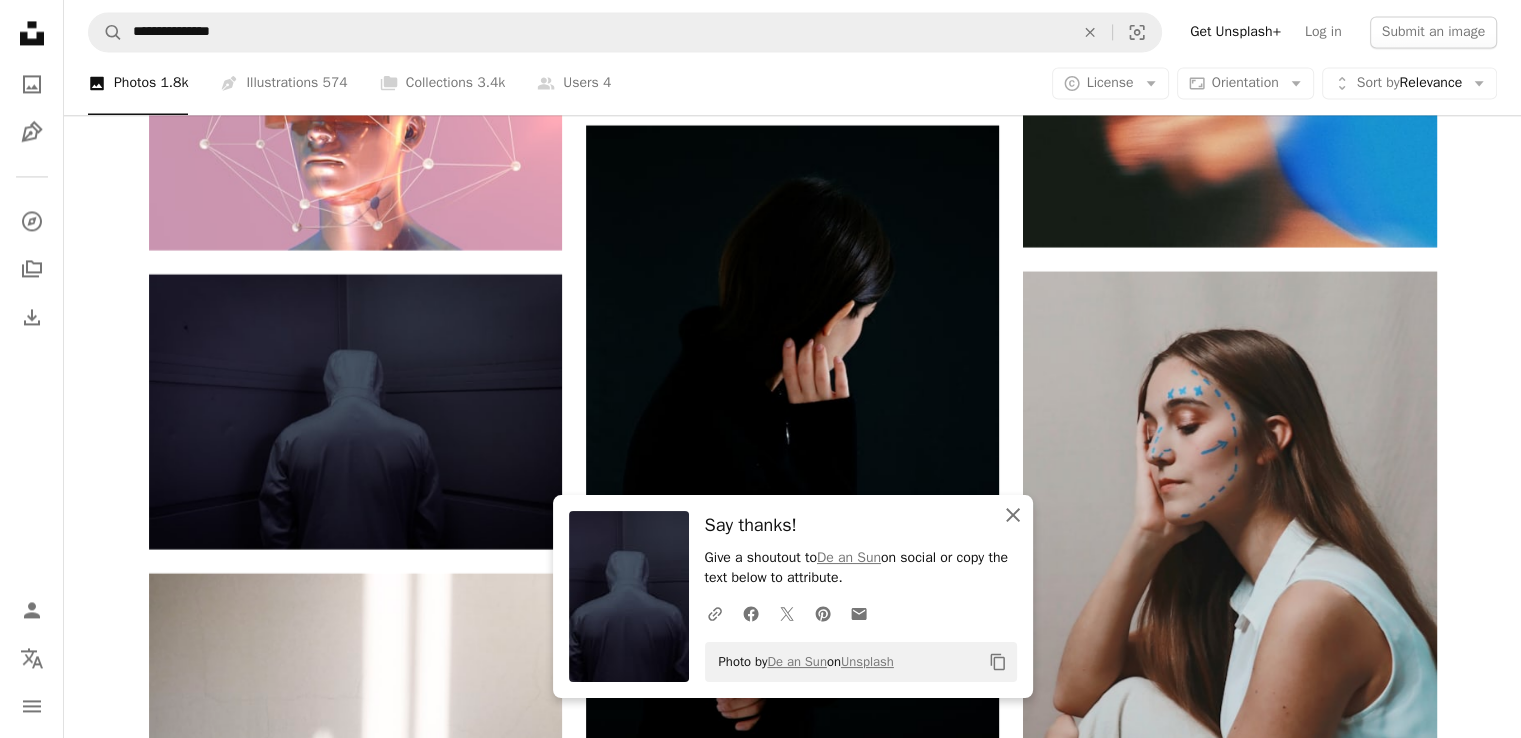 click on "An X shape" 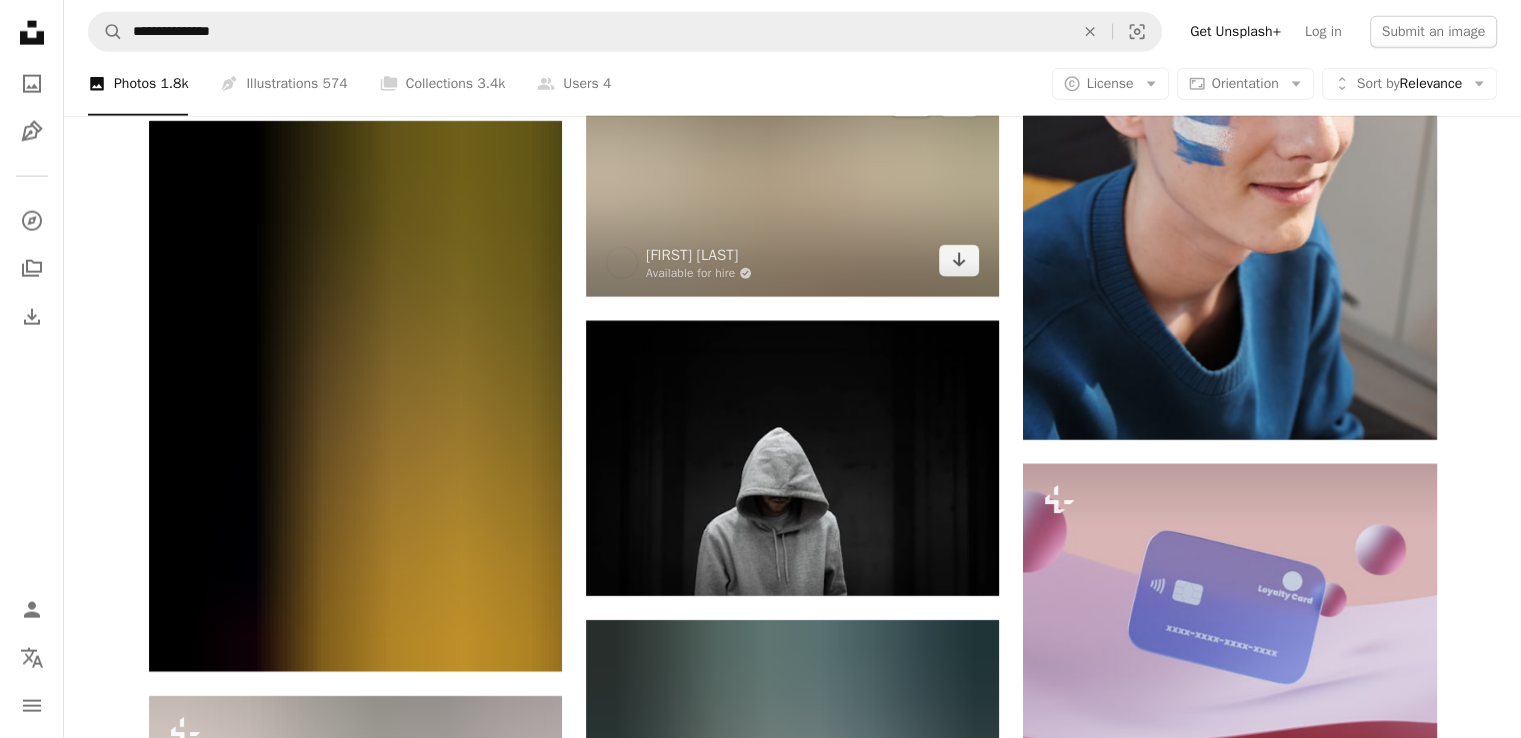 scroll, scrollTop: 43000, scrollLeft: 0, axis: vertical 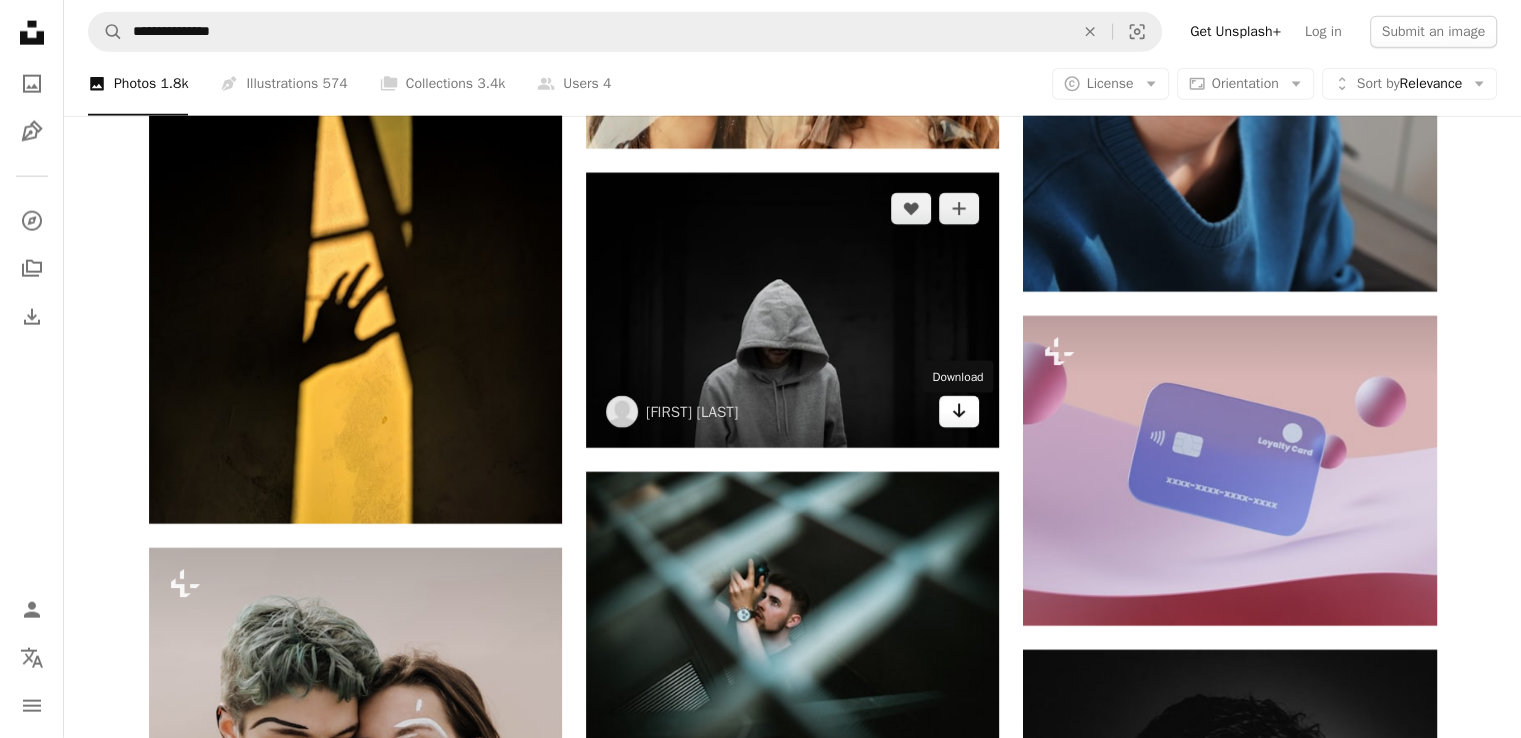 click 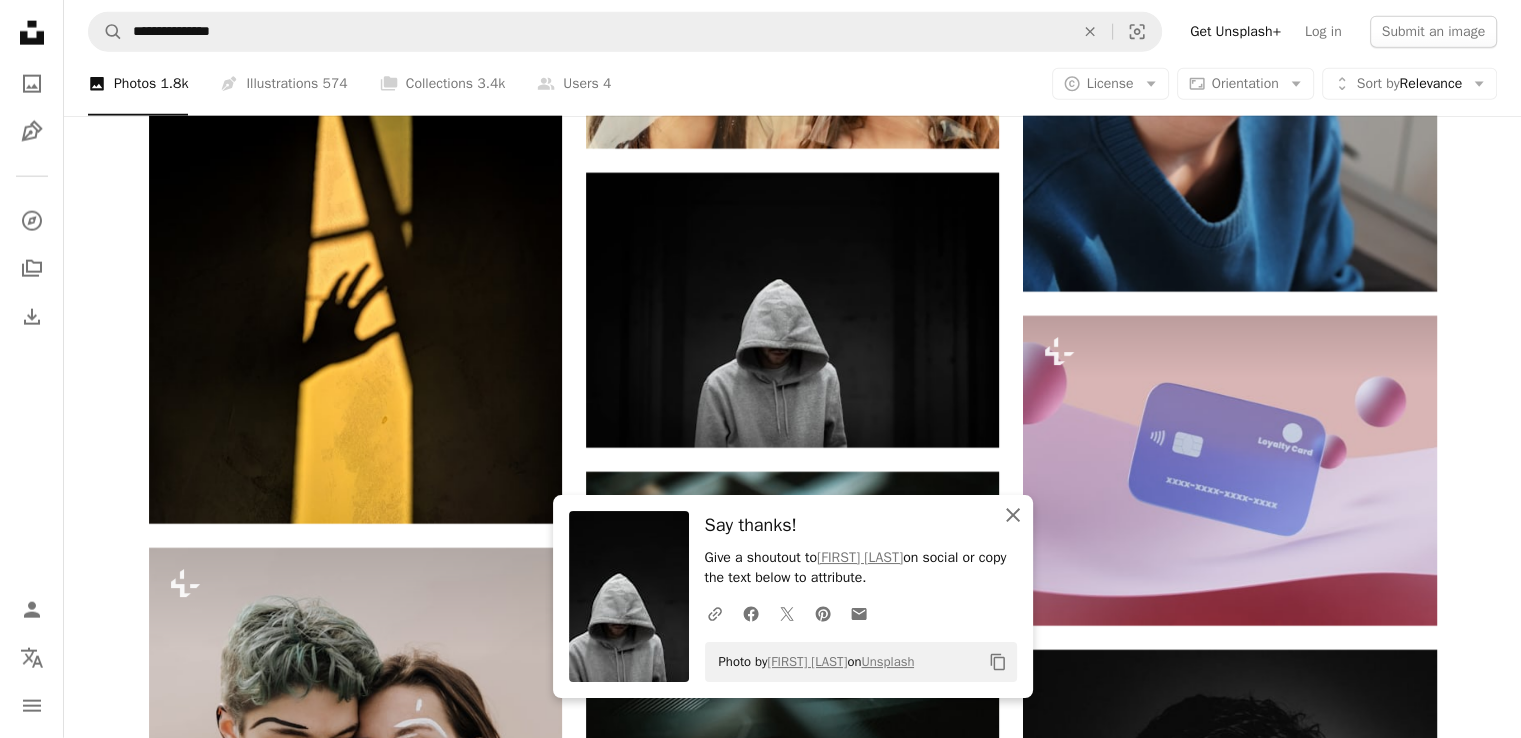 click on "An X shape" 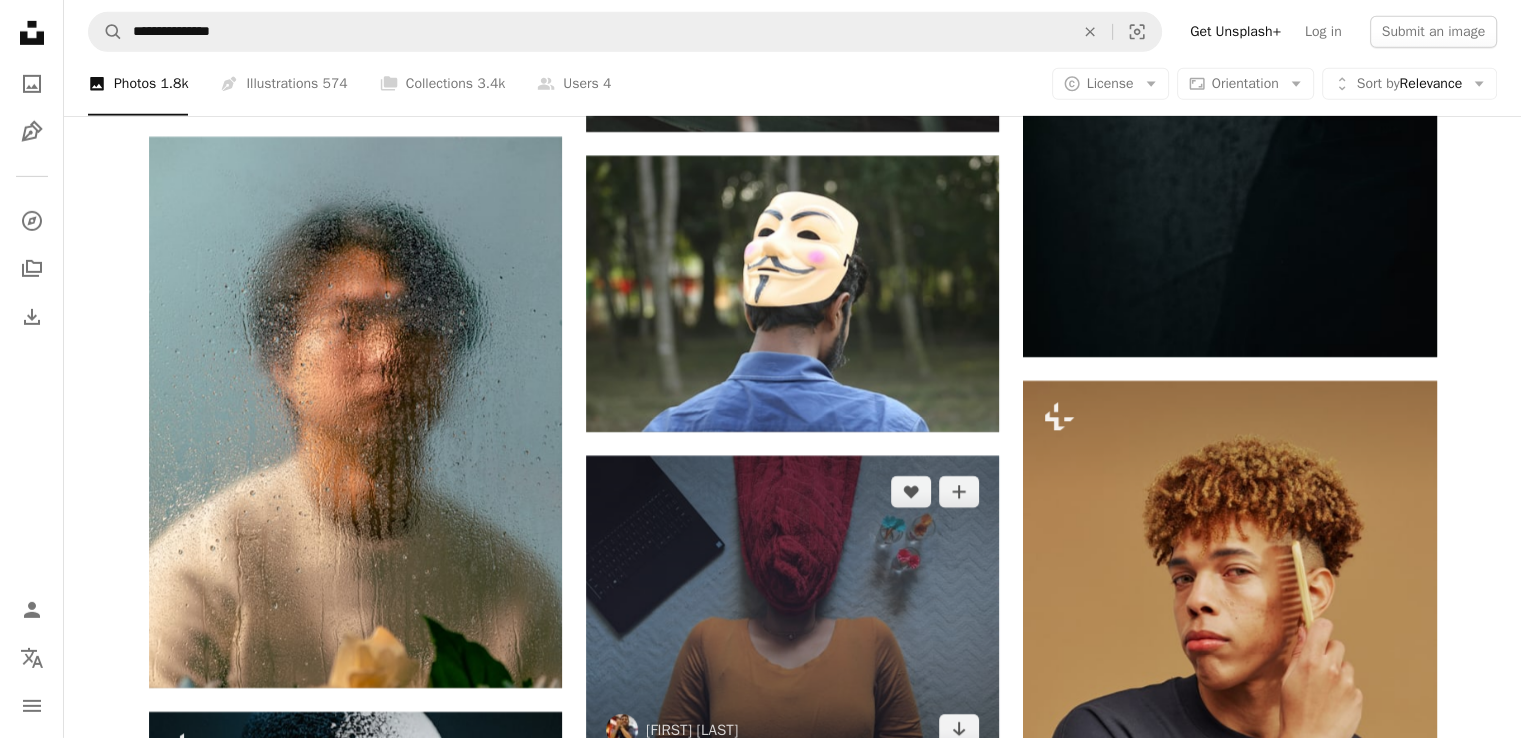 scroll, scrollTop: 44500, scrollLeft: 0, axis: vertical 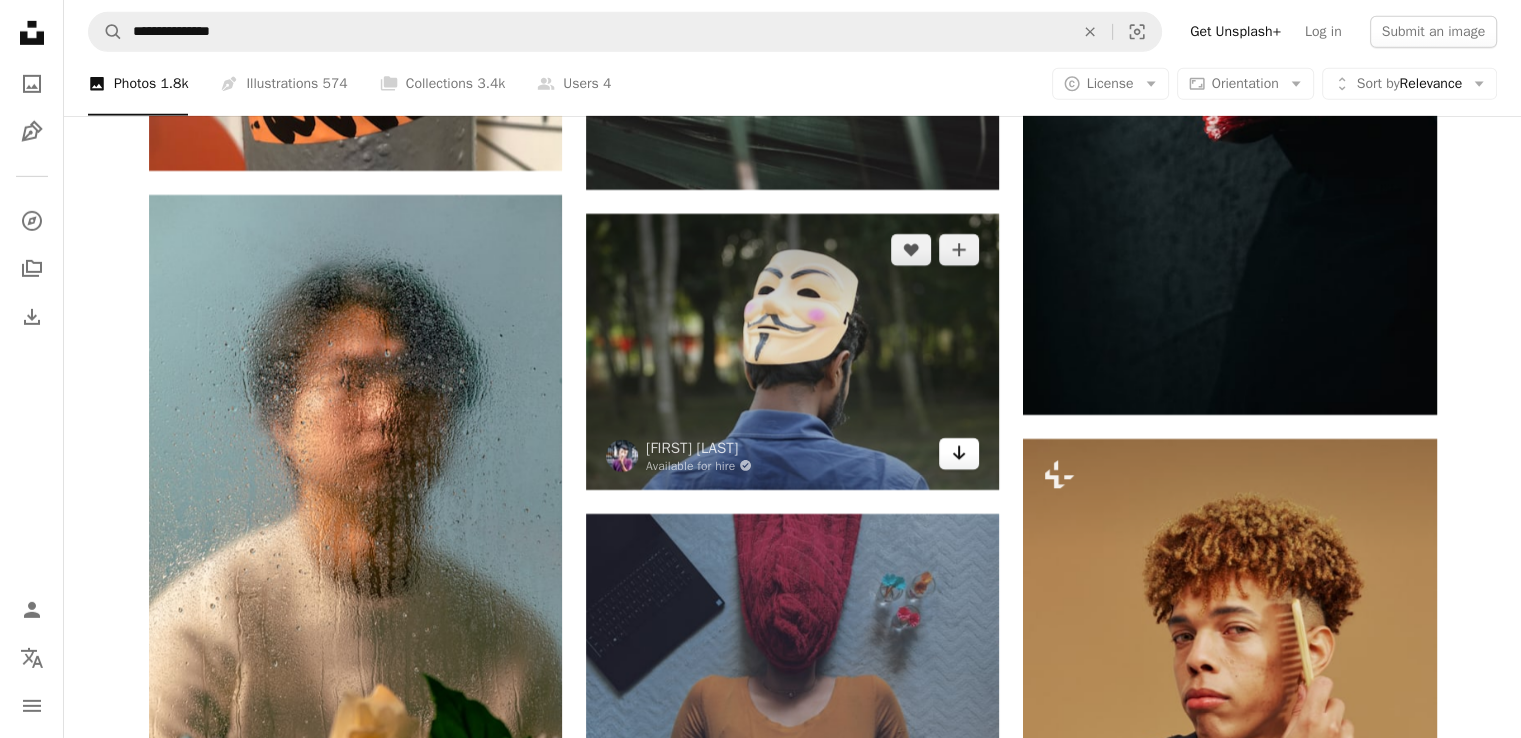 click on "Arrow pointing down" 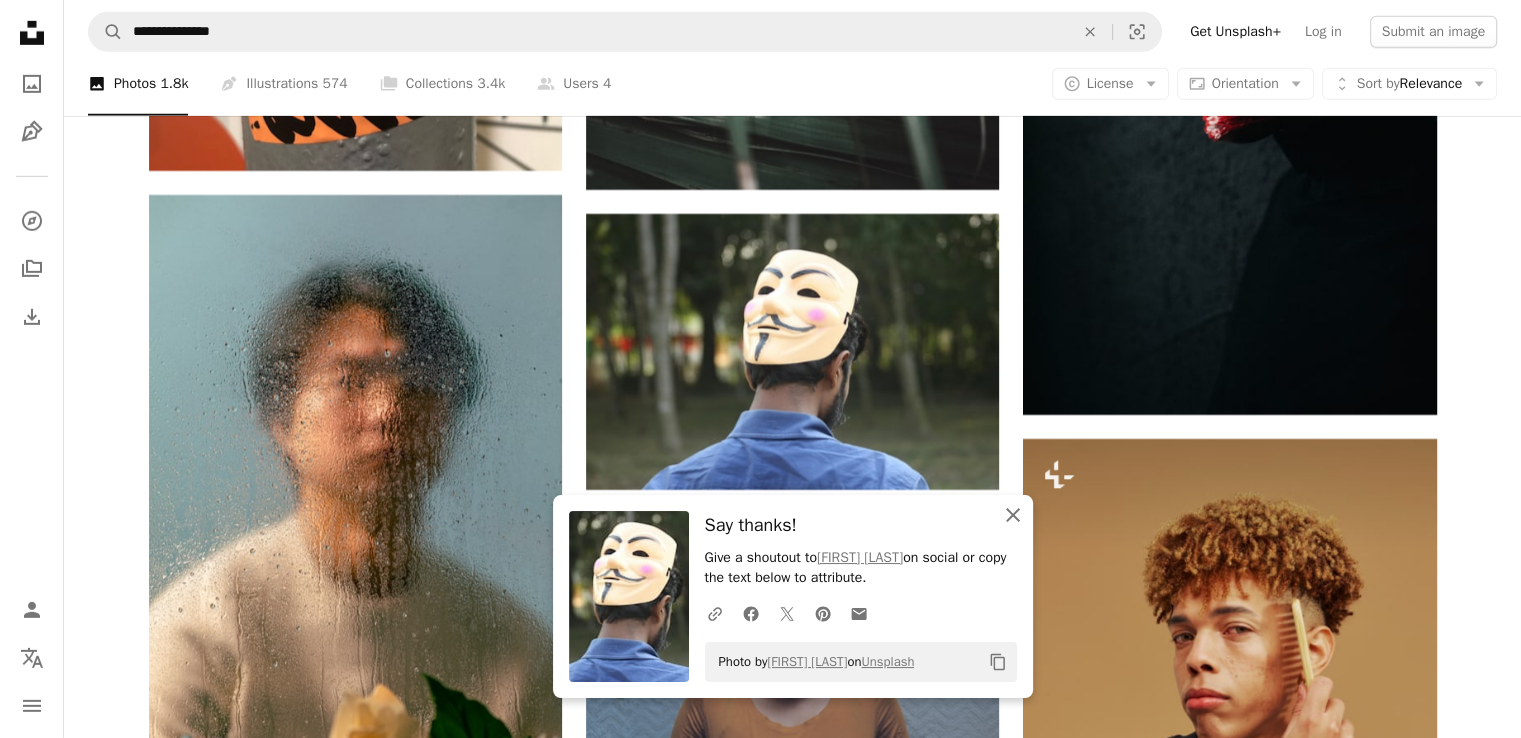click 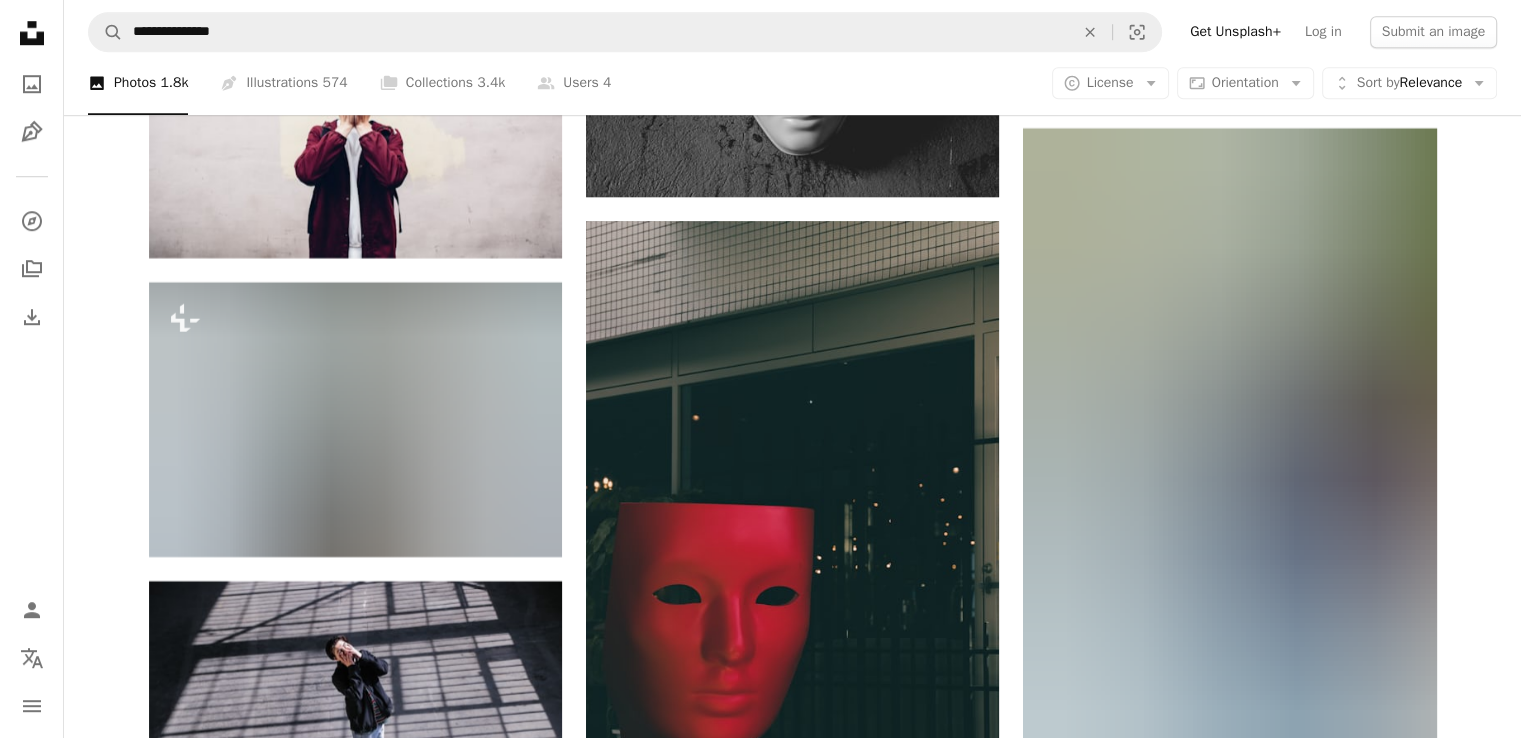 scroll, scrollTop: 47500, scrollLeft: 0, axis: vertical 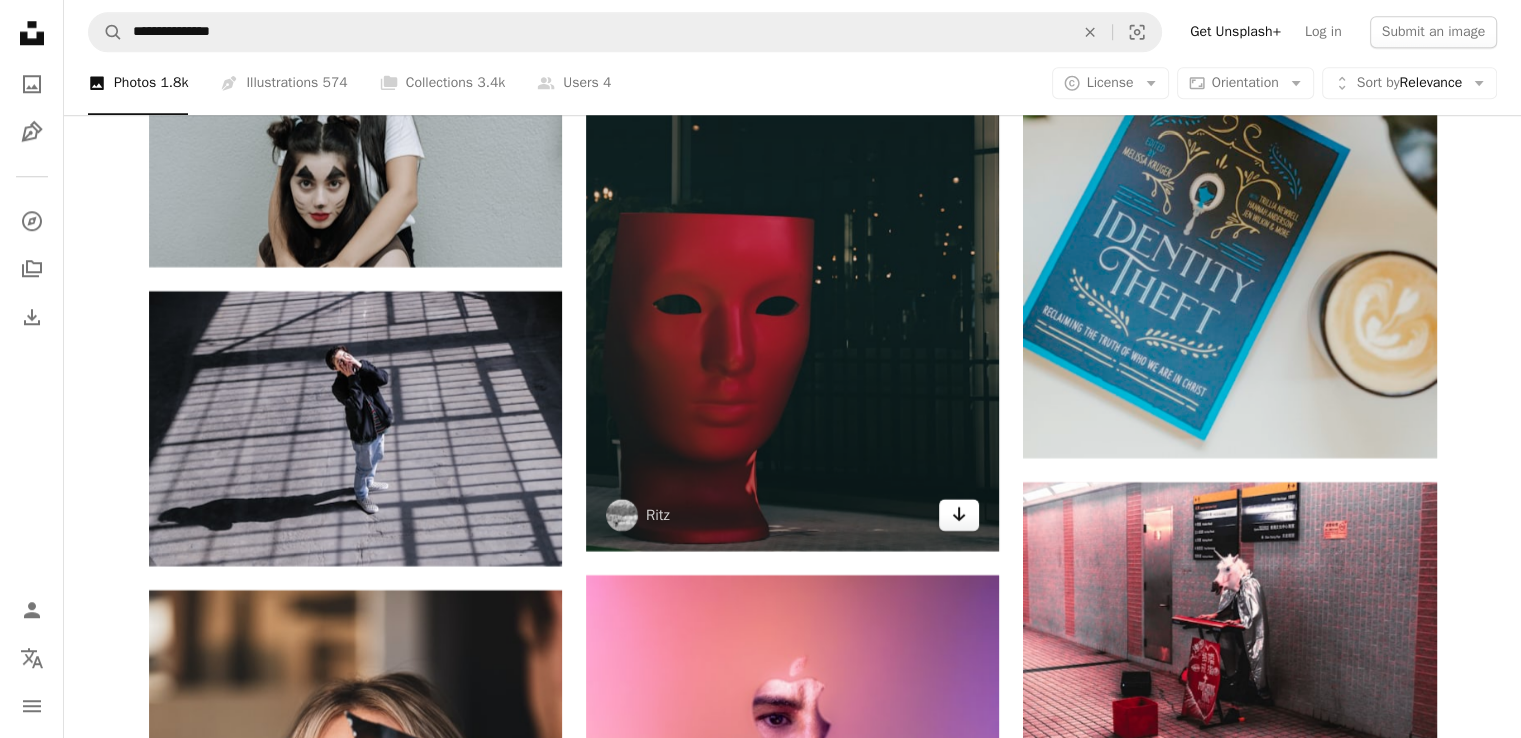 click on "Arrow pointing down" 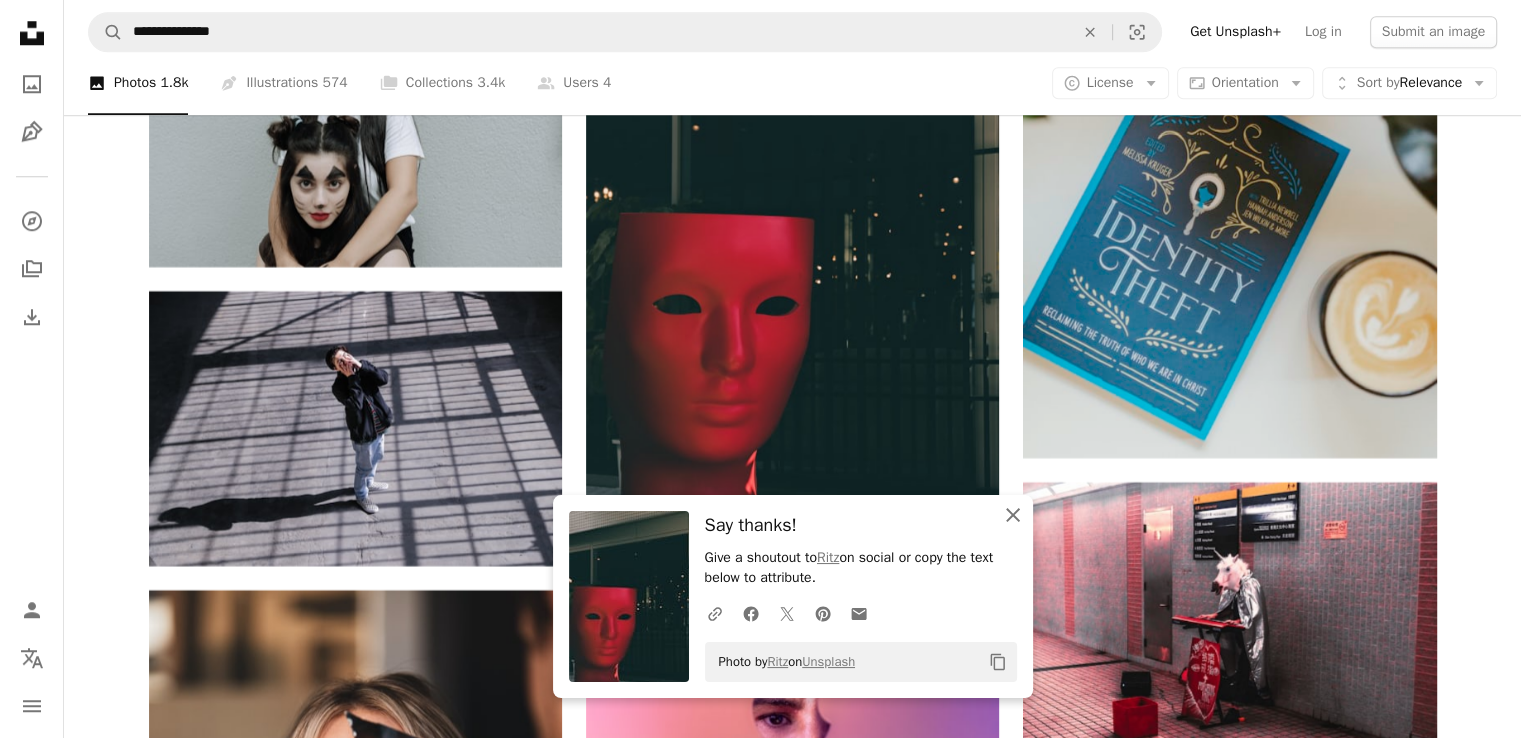 click 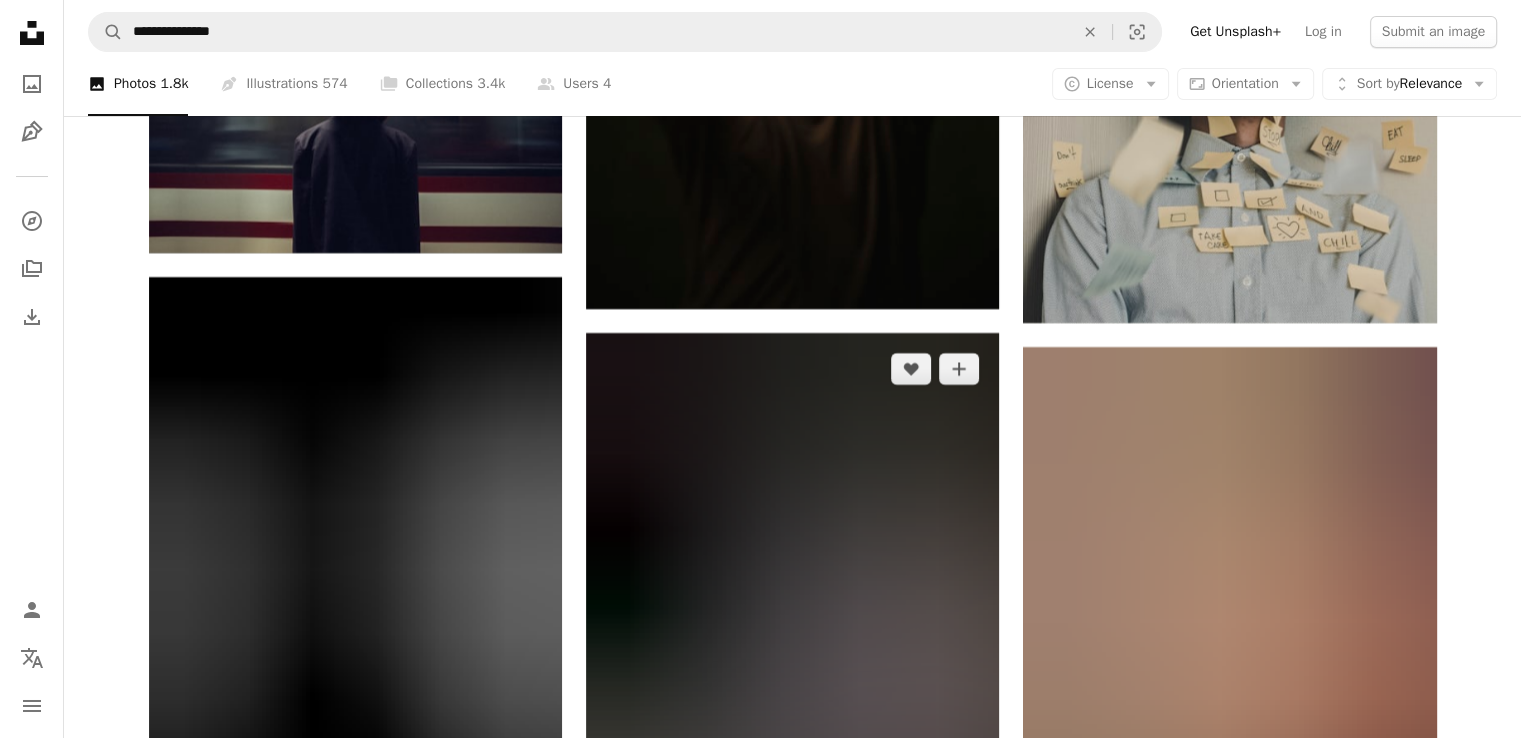 scroll, scrollTop: 52900, scrollLeft: 0, axis: vertical 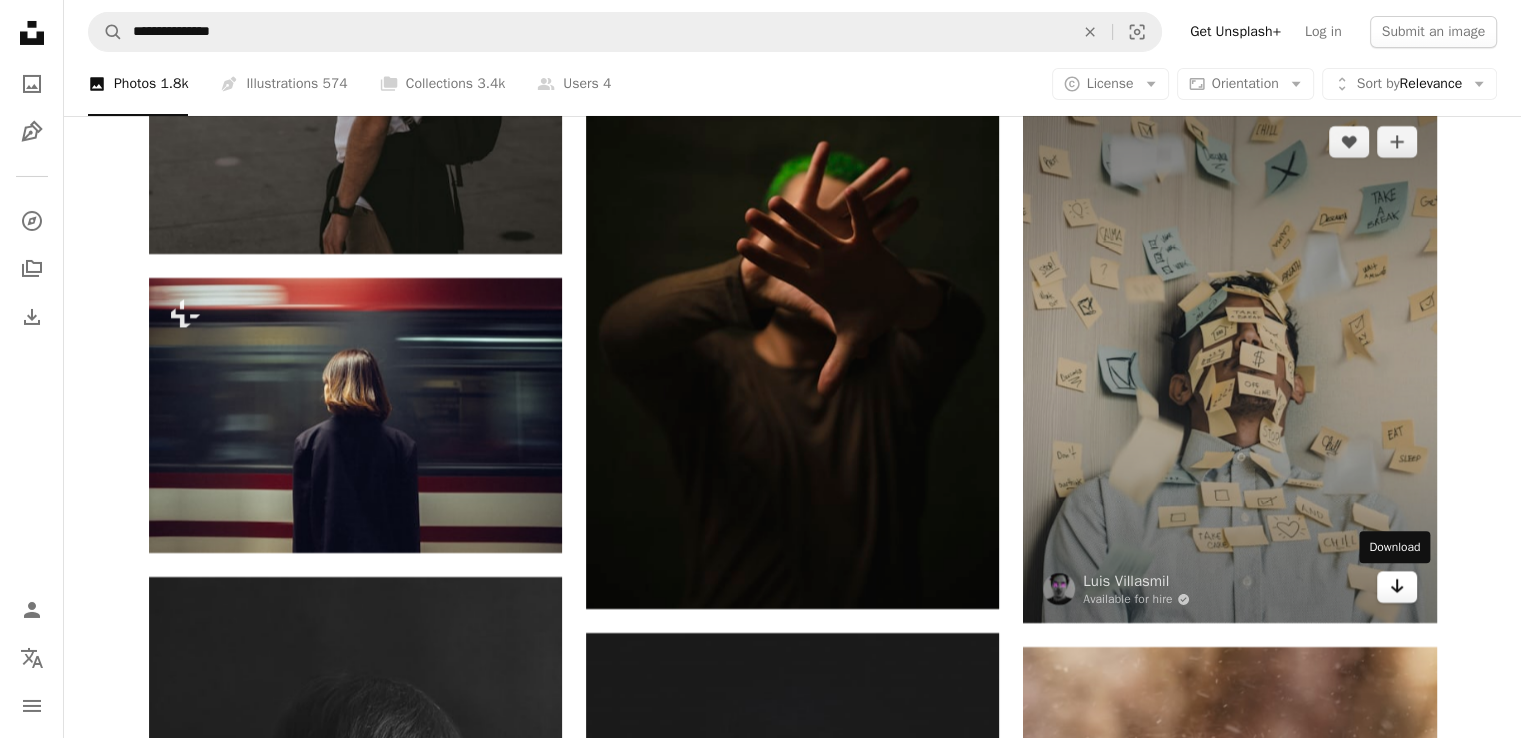 click on "Arrow pointing down" 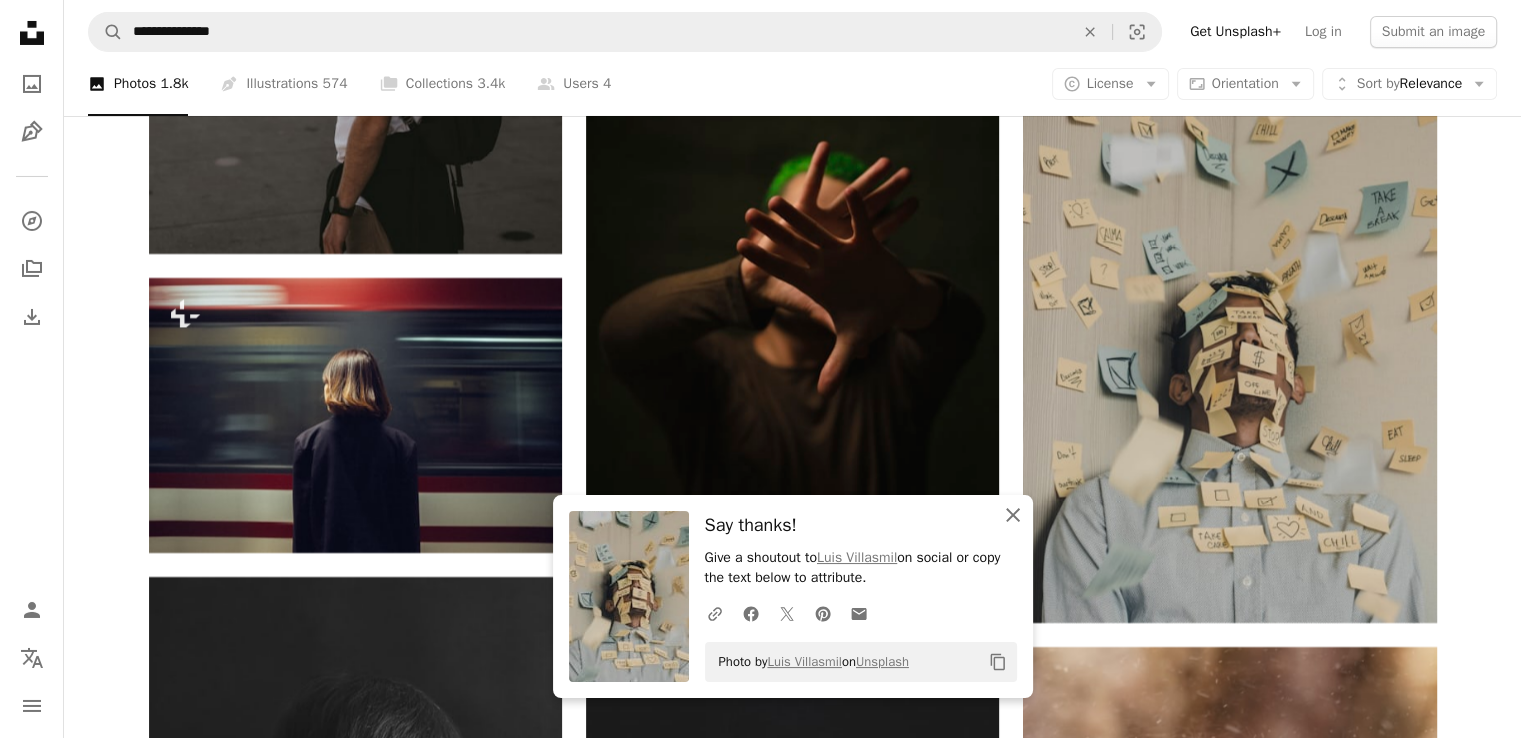 click on "An X shape" 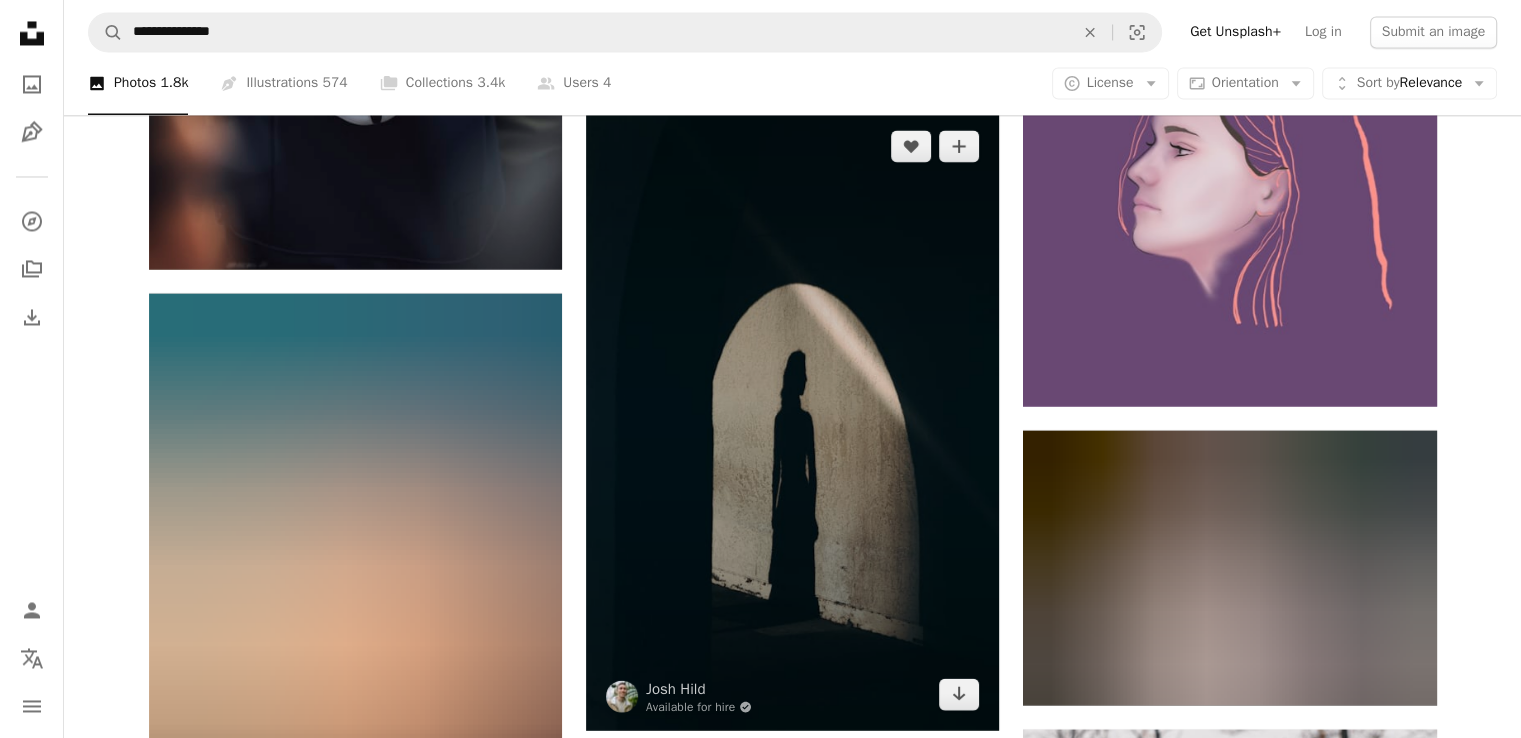scroll, scrollTop: 57200, scrollLeft: 0, axis: vertical 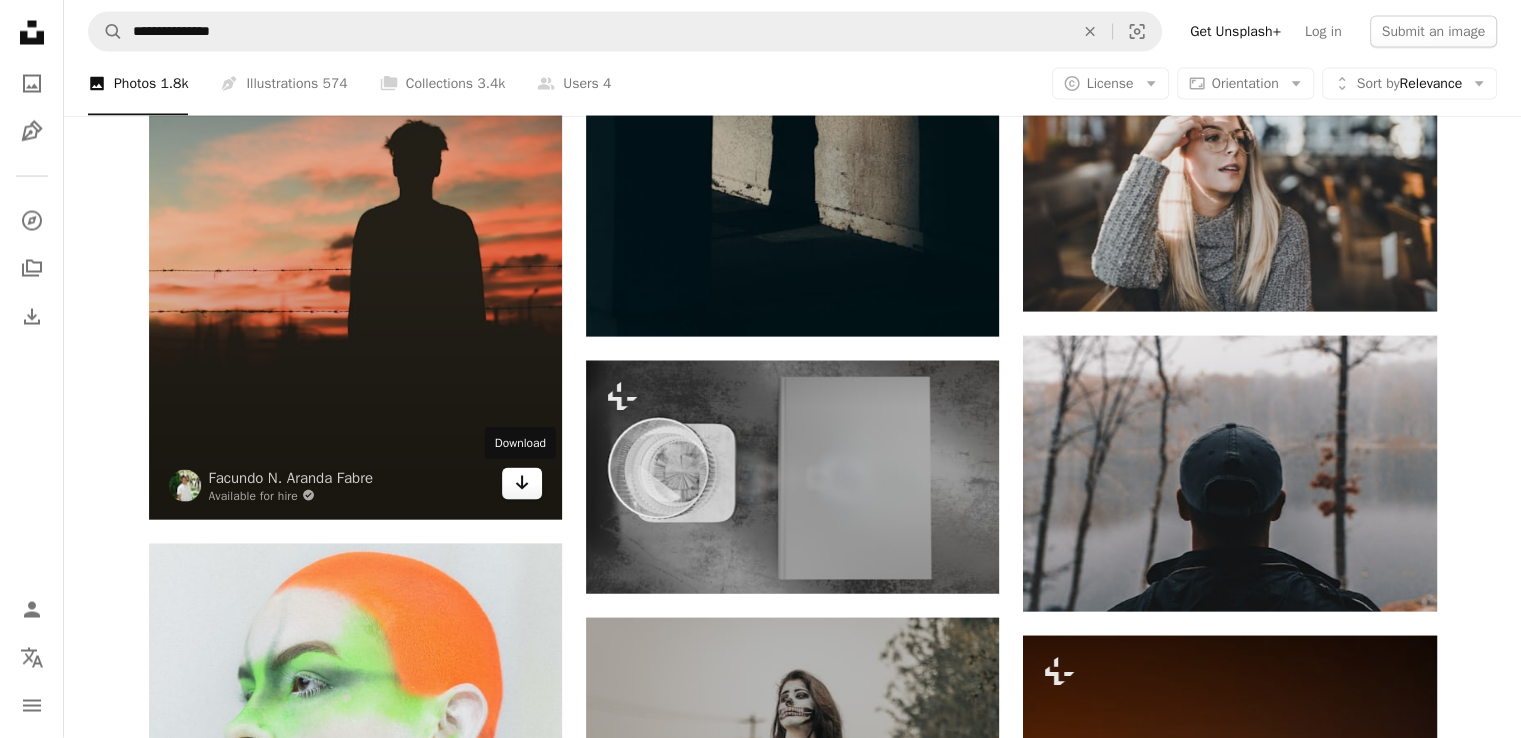 click on "Arrow pointing down" 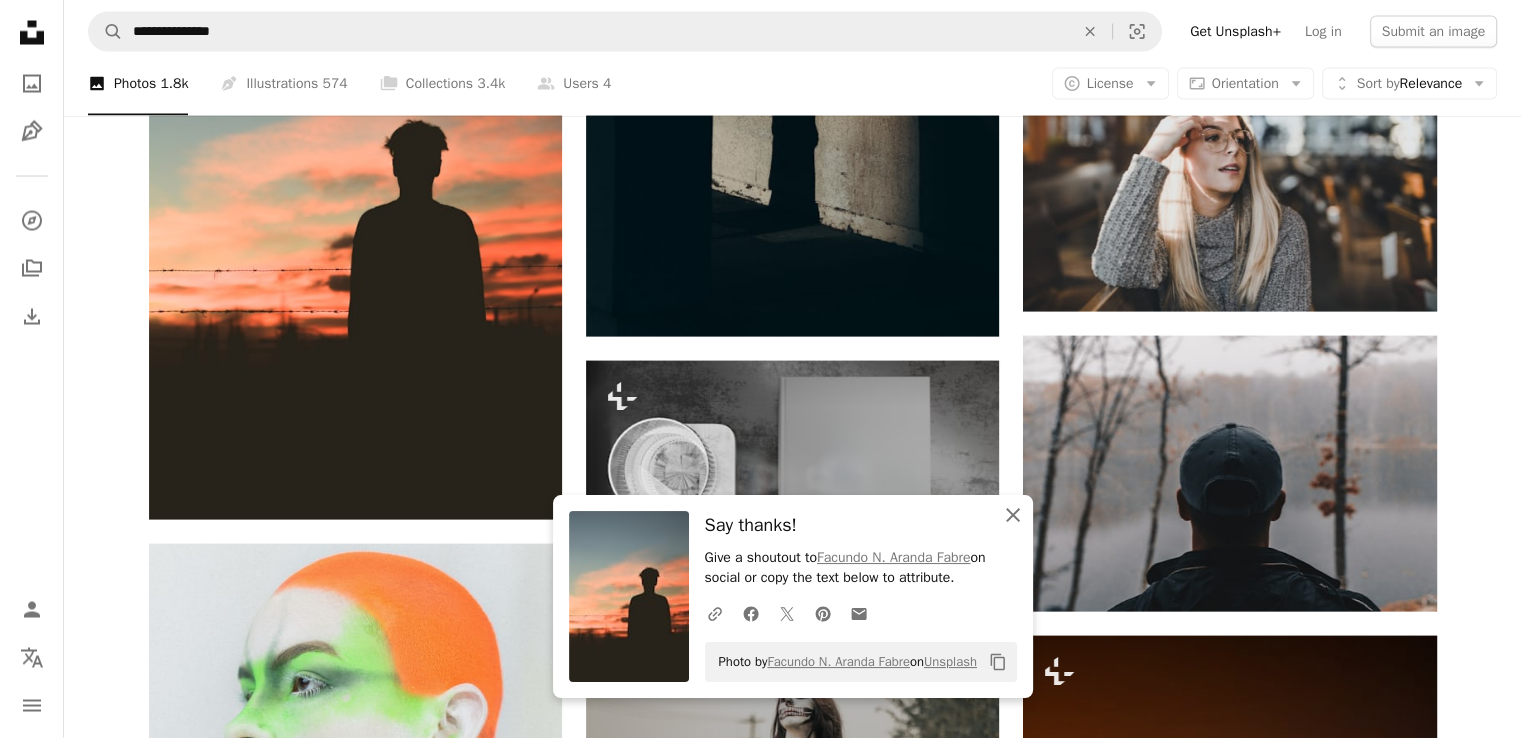 click on "An X shape" 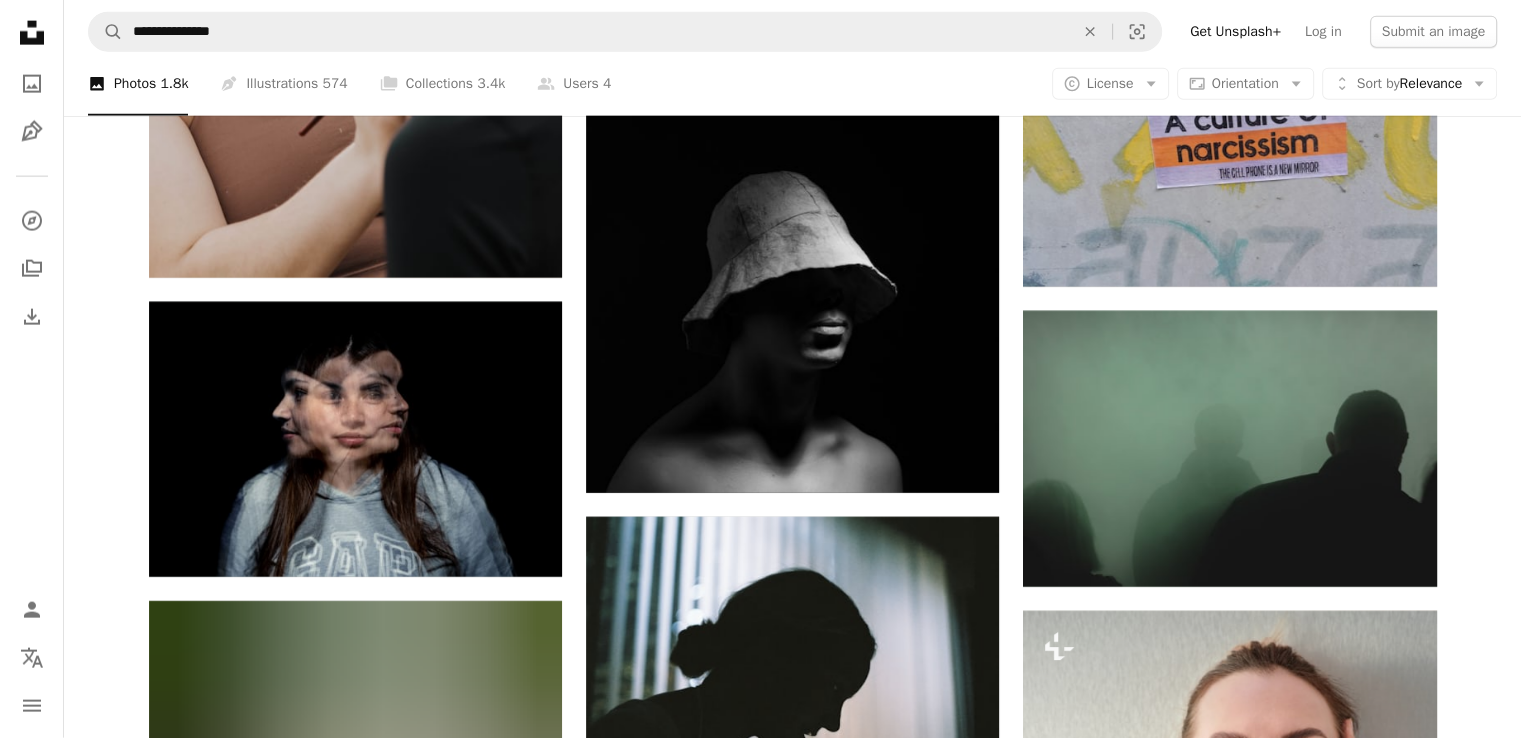 scroll, scrollTop: 65900, scrollLeft: 0, axis: vertical 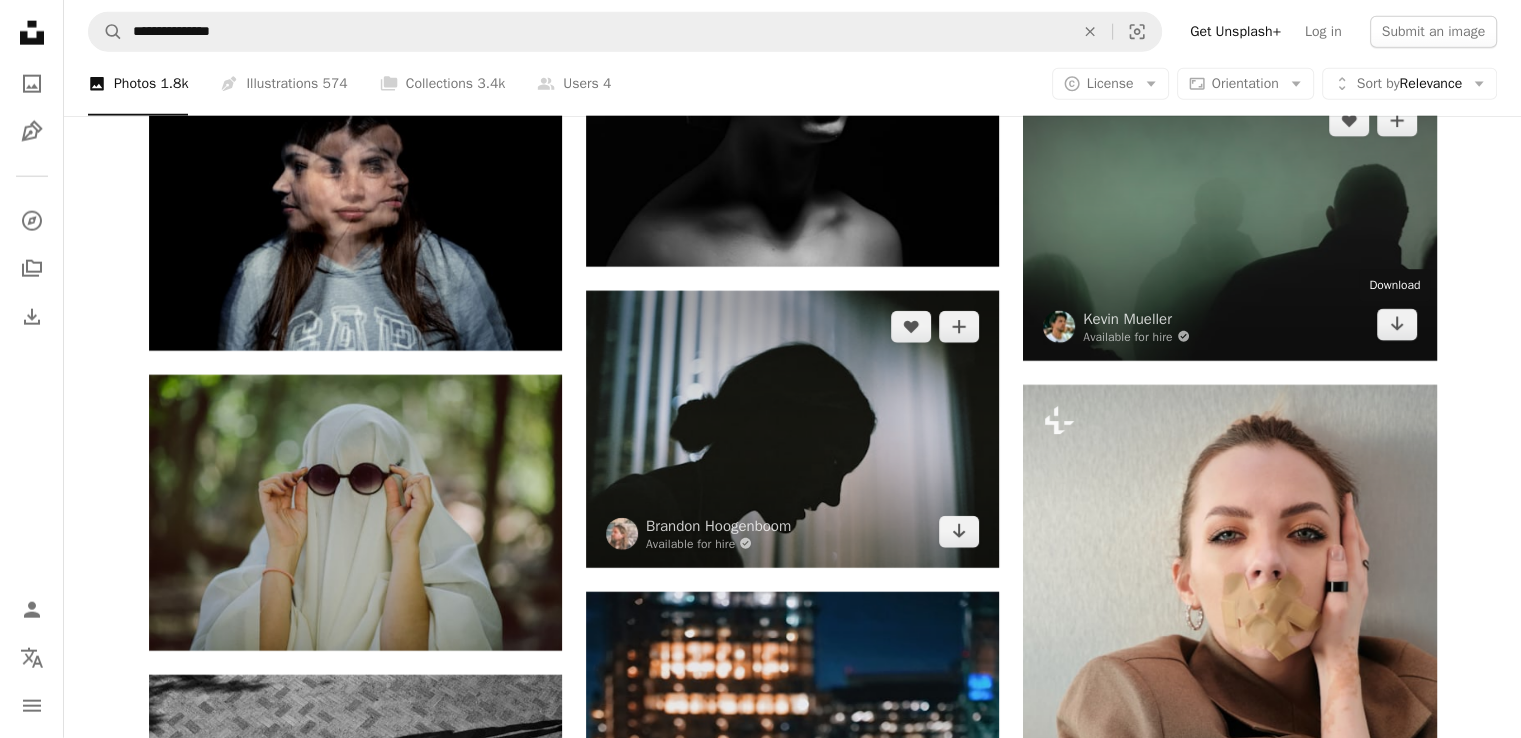 drag, startPoint x: 1393, startPoint y: 326, endPoint x: 878, endPoint y: 499, distance: 543.28076 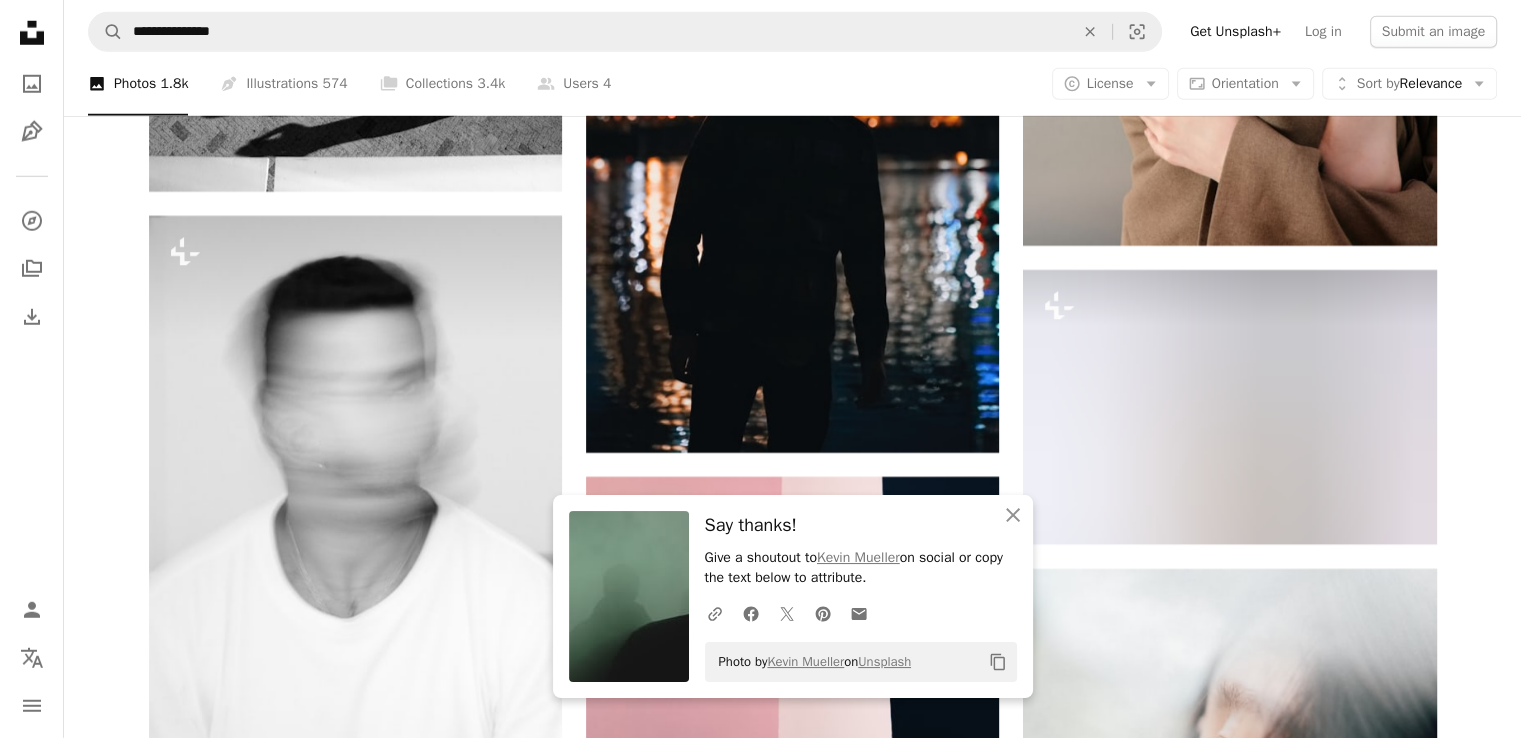 scroll, scrollTop: 66700, scrollLeft: 0, axis: vertical 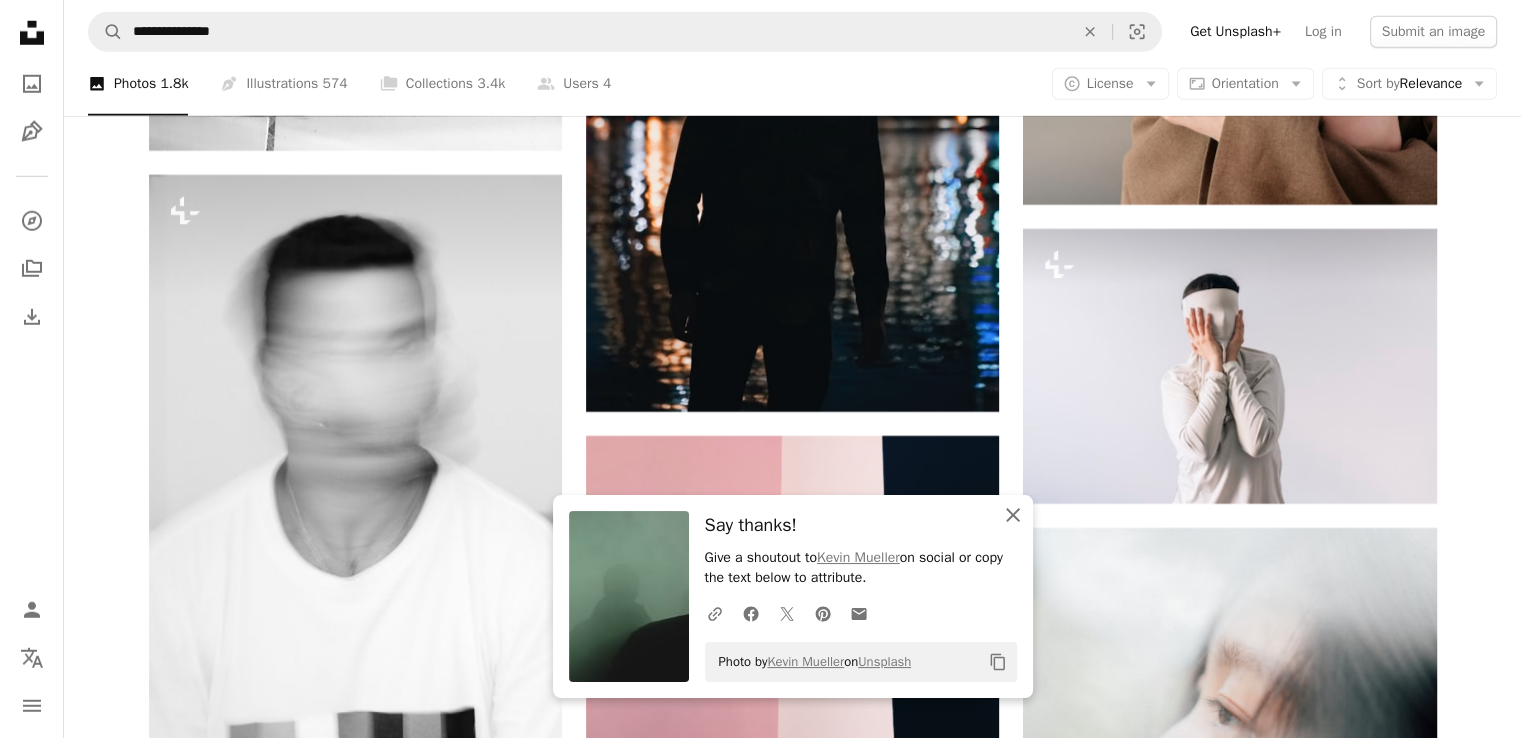 click 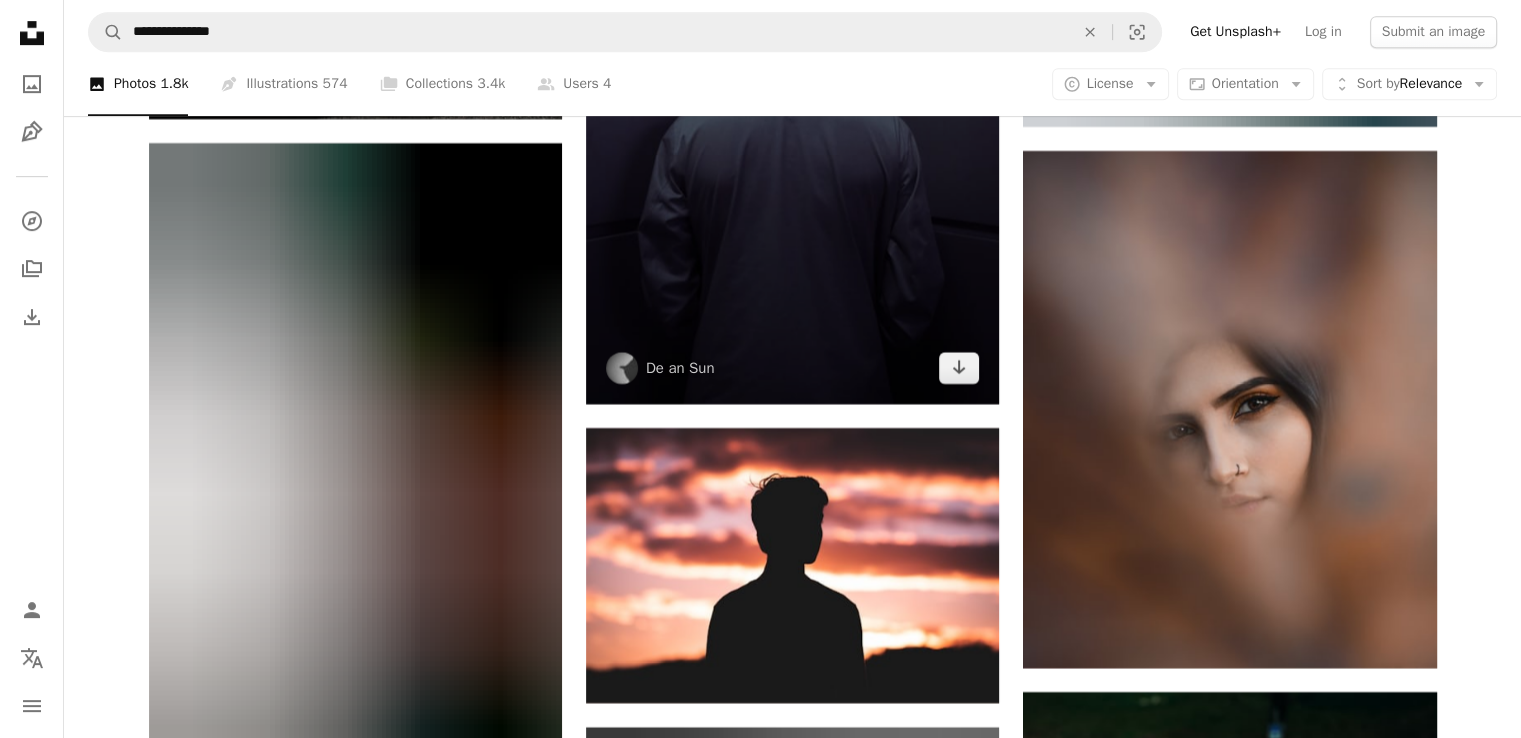 scroll, scrollTop: 69800, scrollLeft: 0, axis: vertical 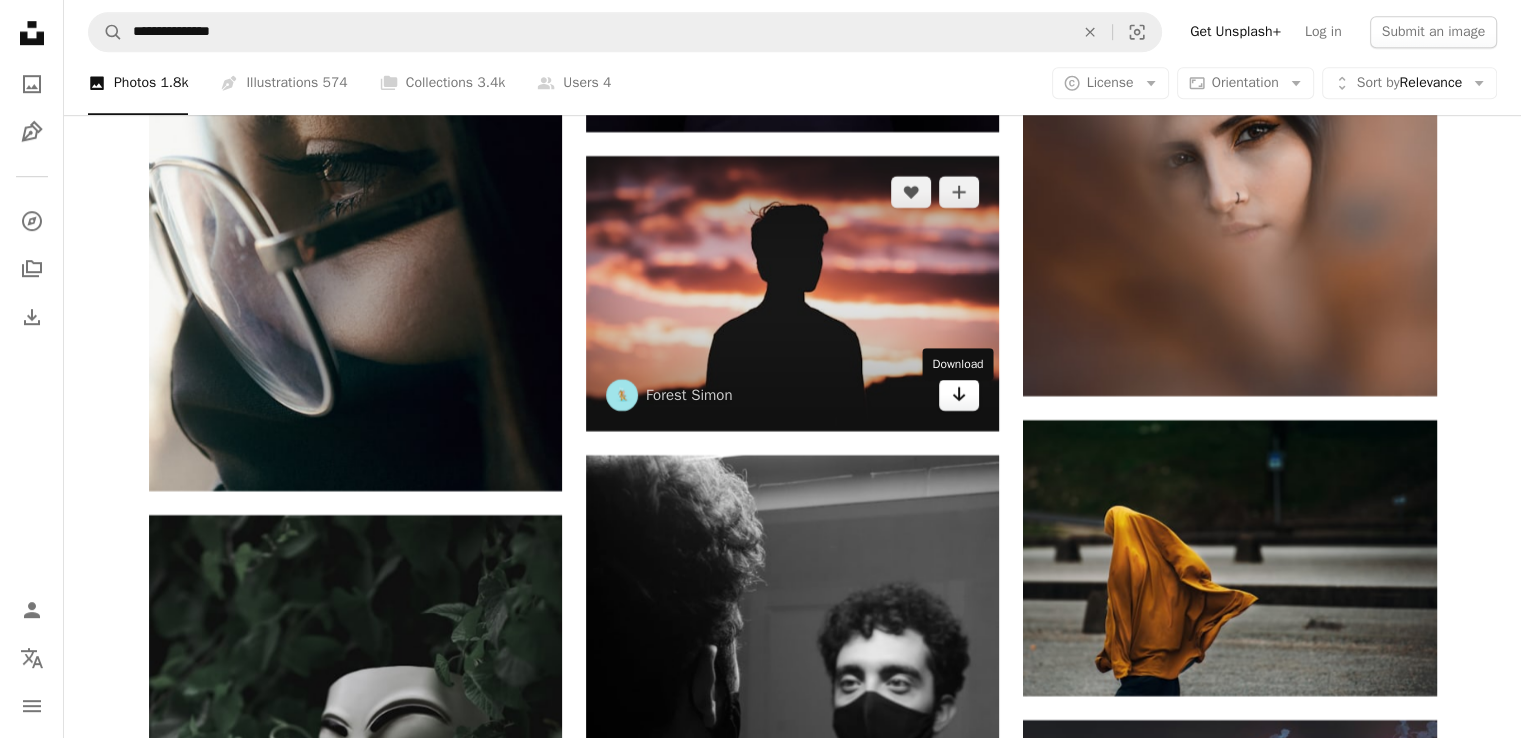 click on "Arrow pointing down" at bounding box center (959, 395) 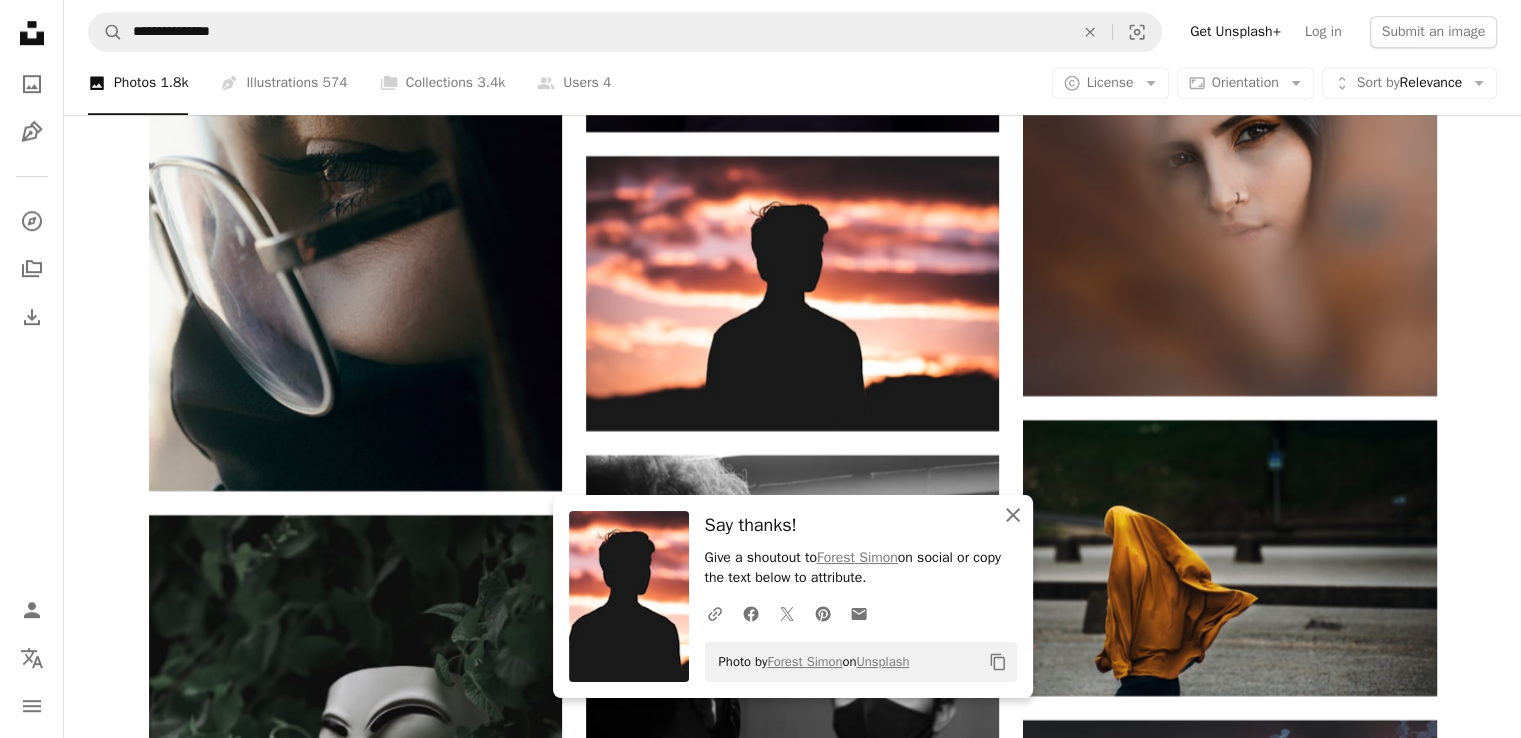 click on "An X shape" 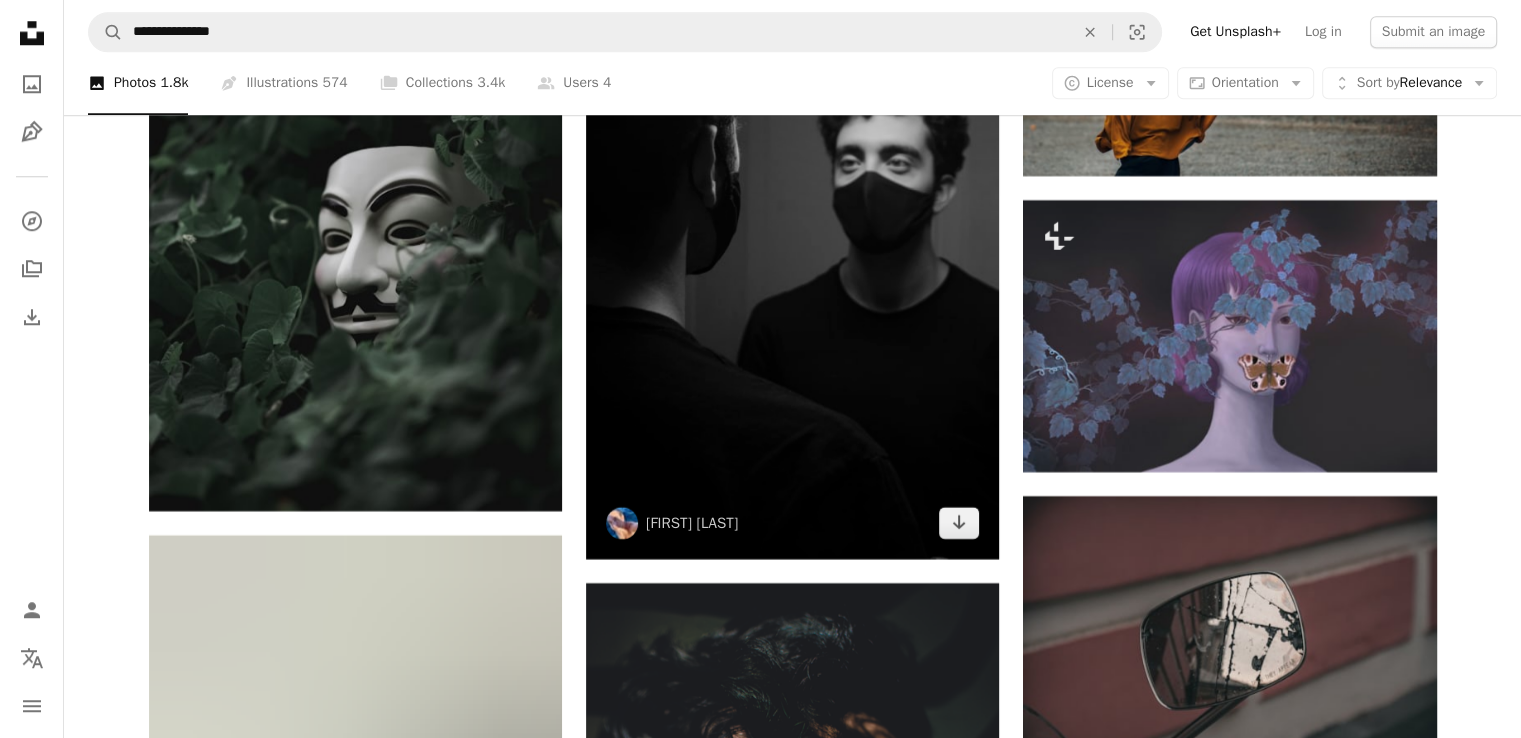 scroll, scrollTop: 70700, scrollLeft: 0, axis: vertical 